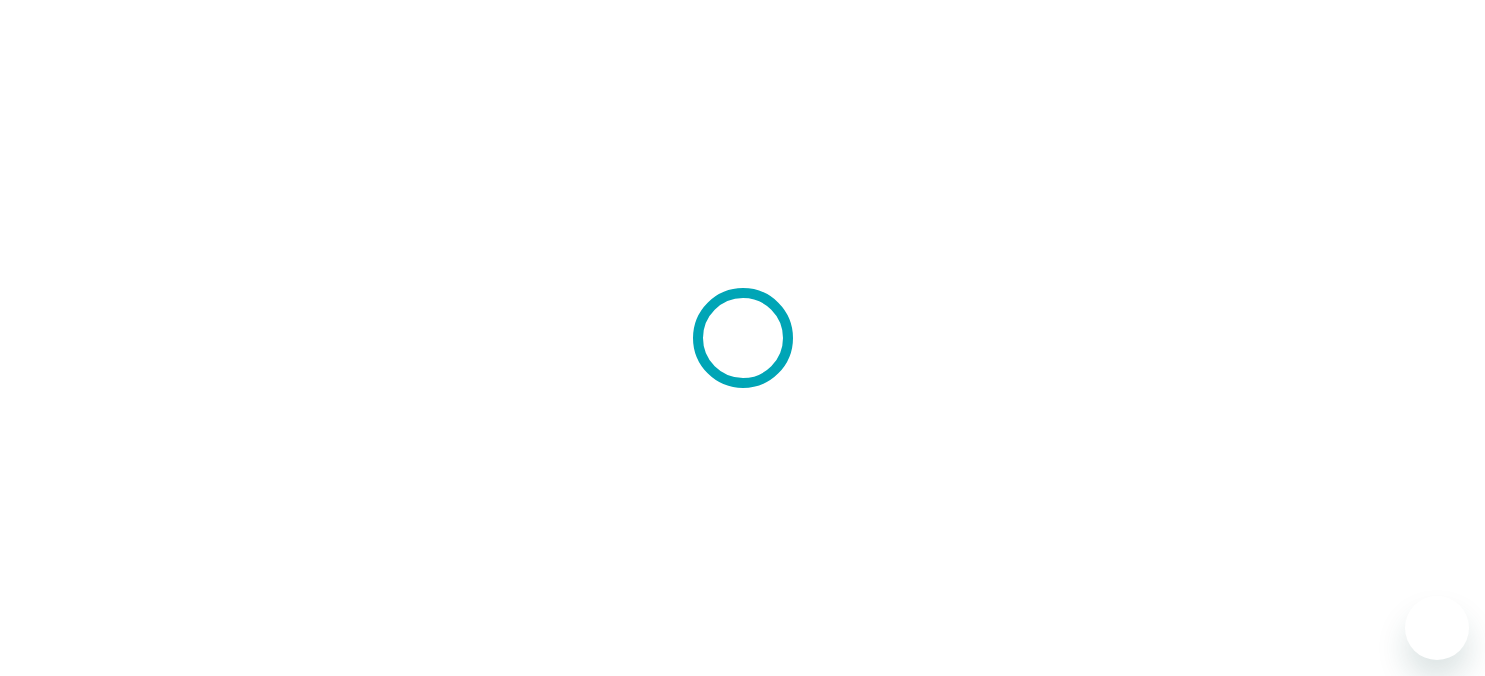 scroll, scrollTop: 0, scrollLeft: 0, axis: both 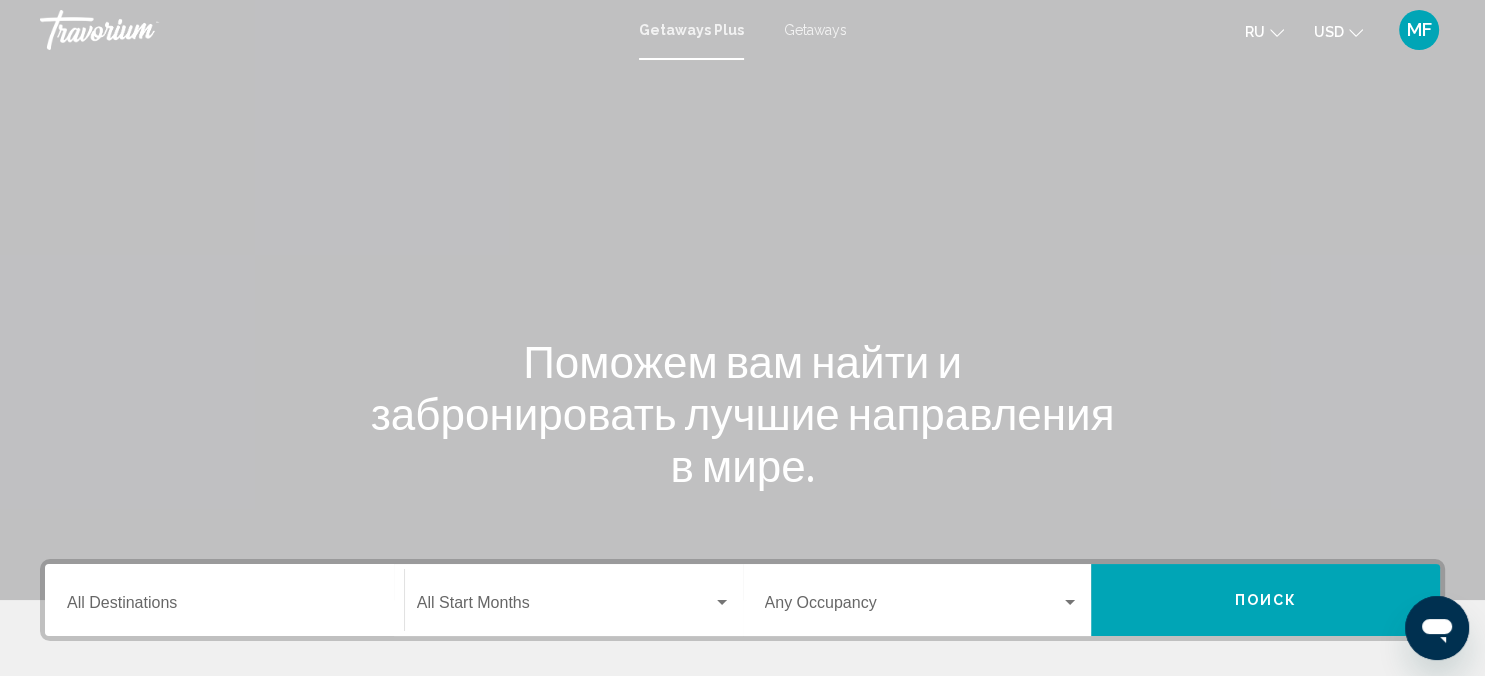 click at bounding box center (742, 300) 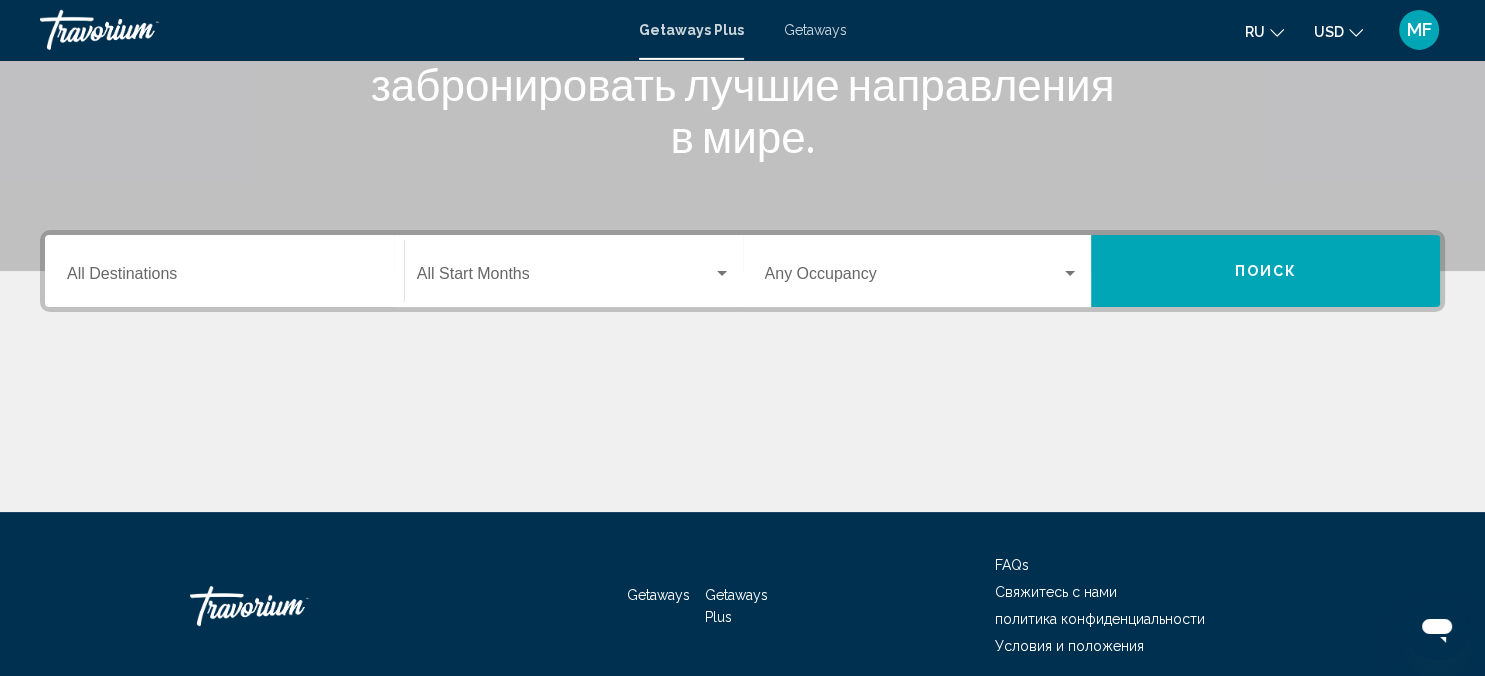 scroll, scrollTop: 332, scrollLeft: 0, axis: vertical 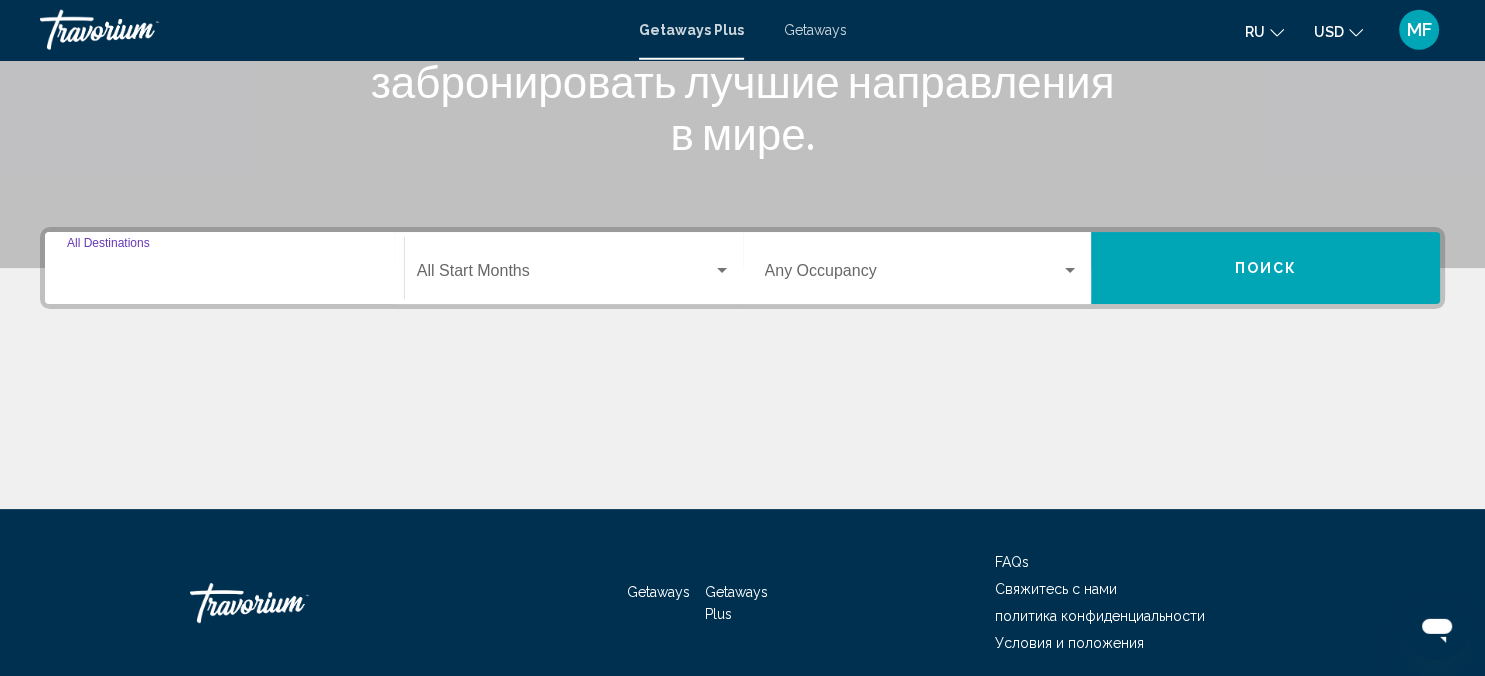 click on "Destination All Destinations" at bounding box center [224, 275] 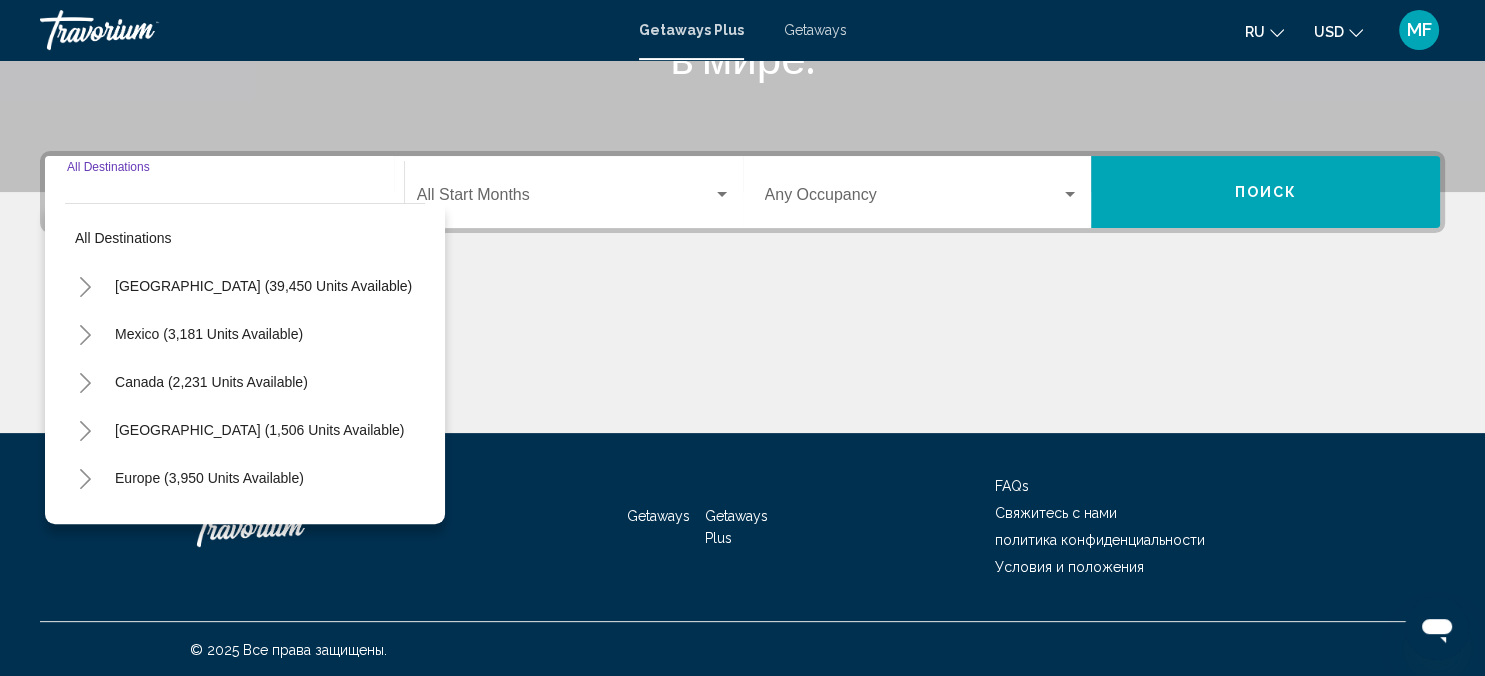 scroll, scrollTop: 409, scrollLeft: 0, axis: vertical 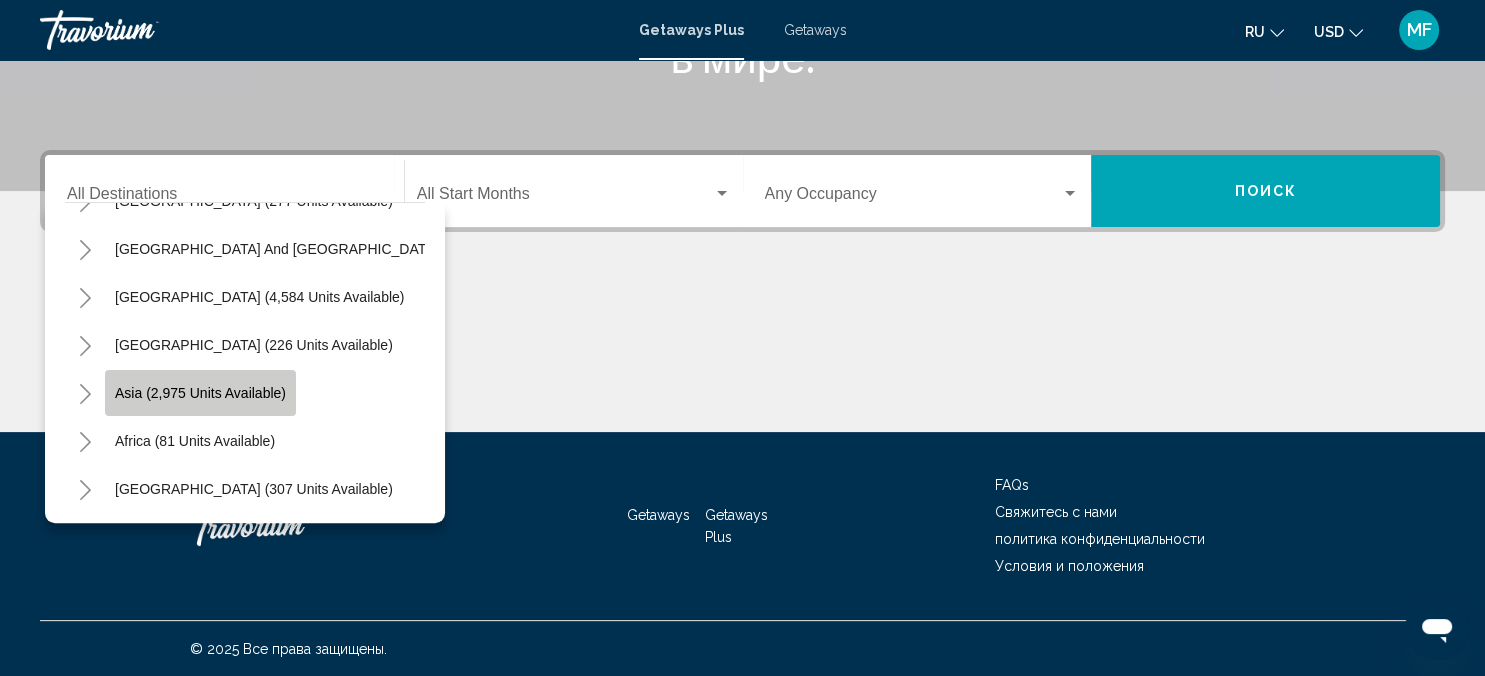 click on "Asia (2,975 units available)" 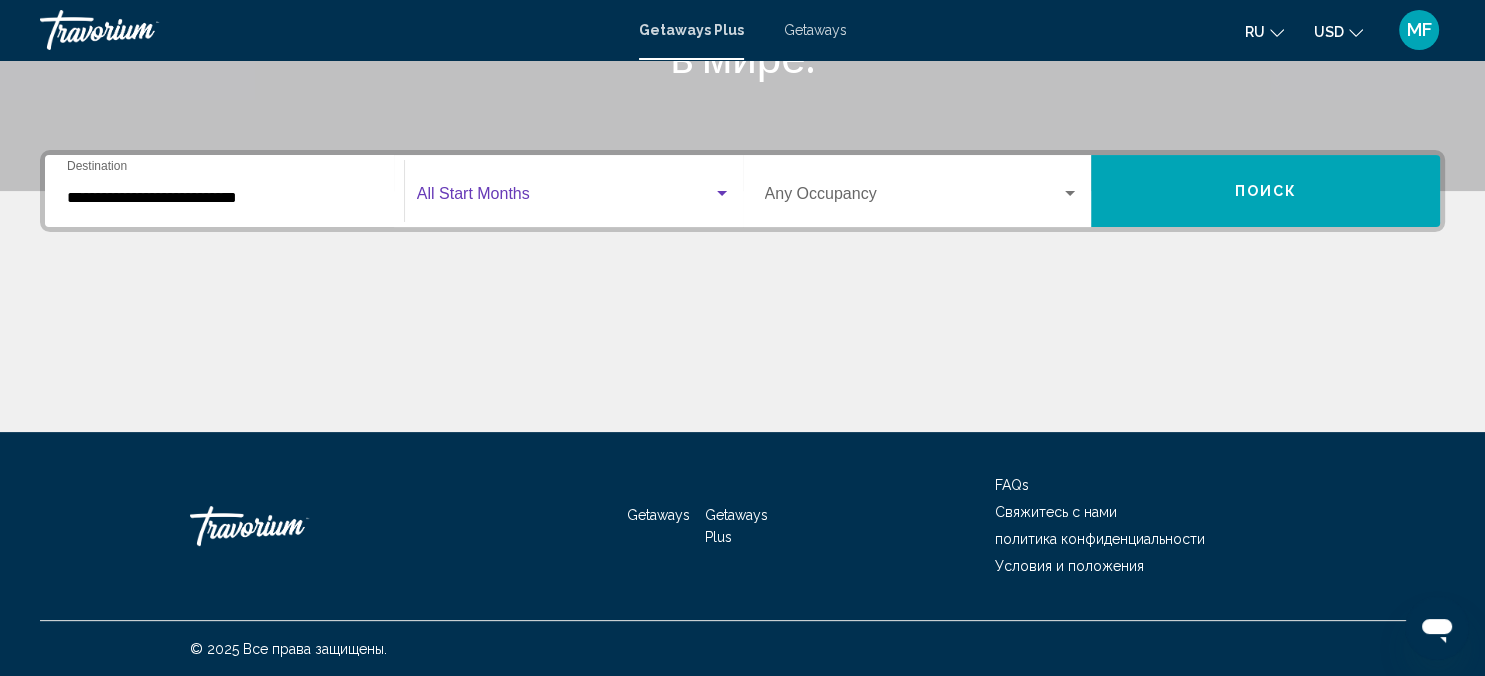 click at bounding box center (722, 194) 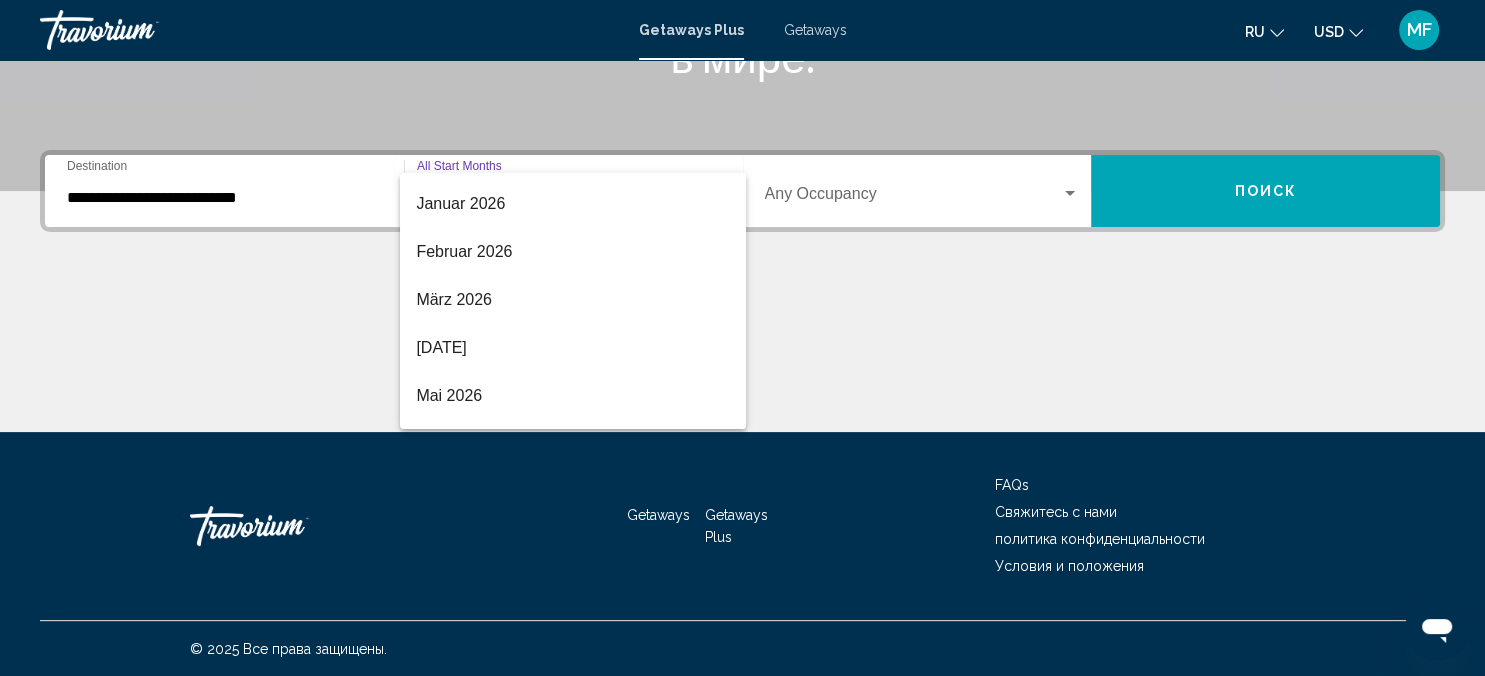 scroll, scrollTop: 331, scrollLeft: 0, axis: vertical 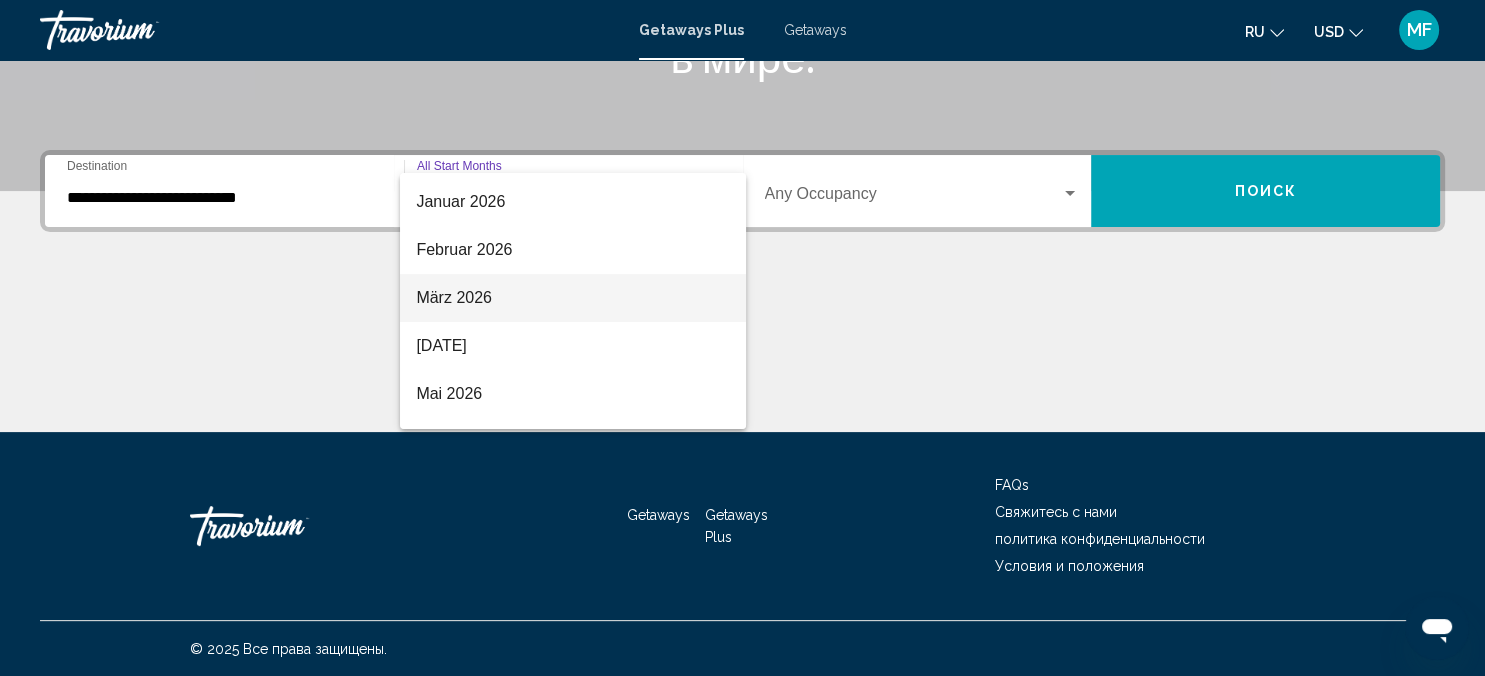 click on "März 2026" at bounding box center (573, 298) 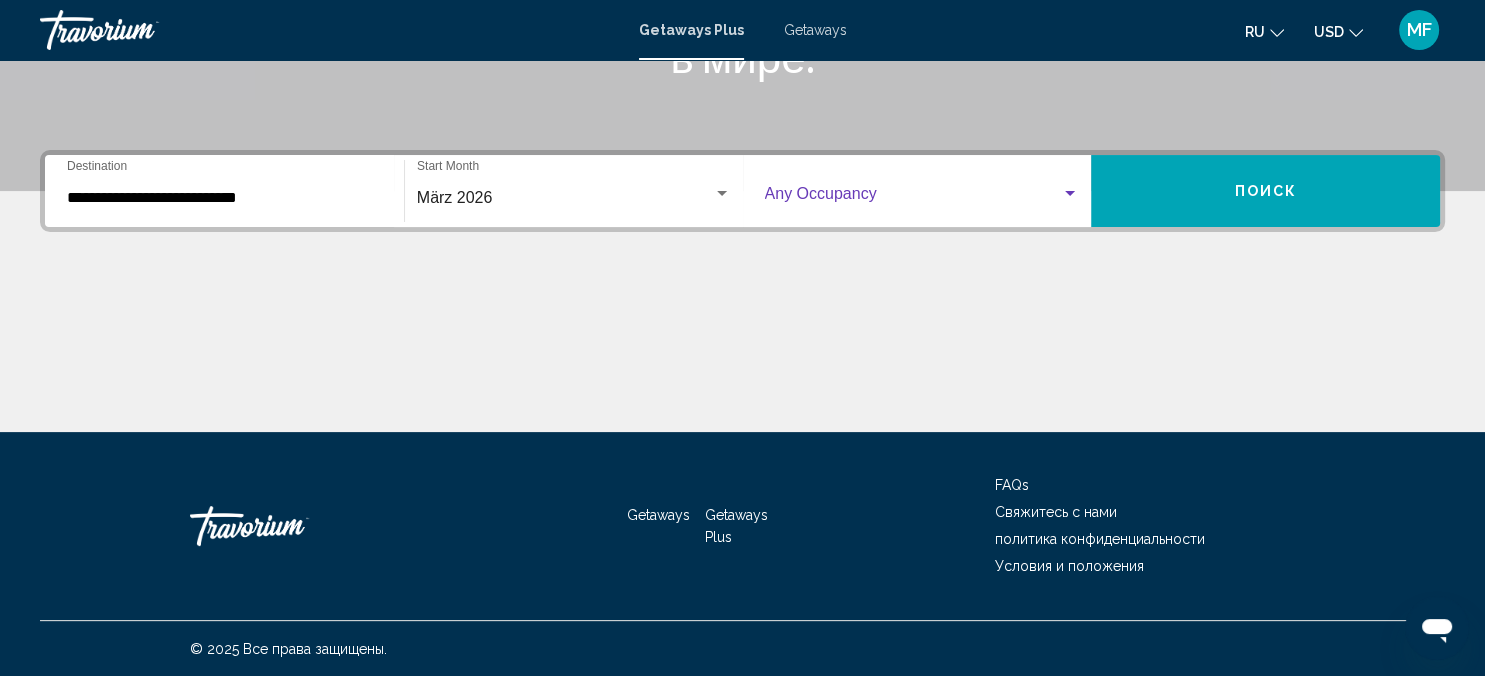 click at bounding box center [913, 198] 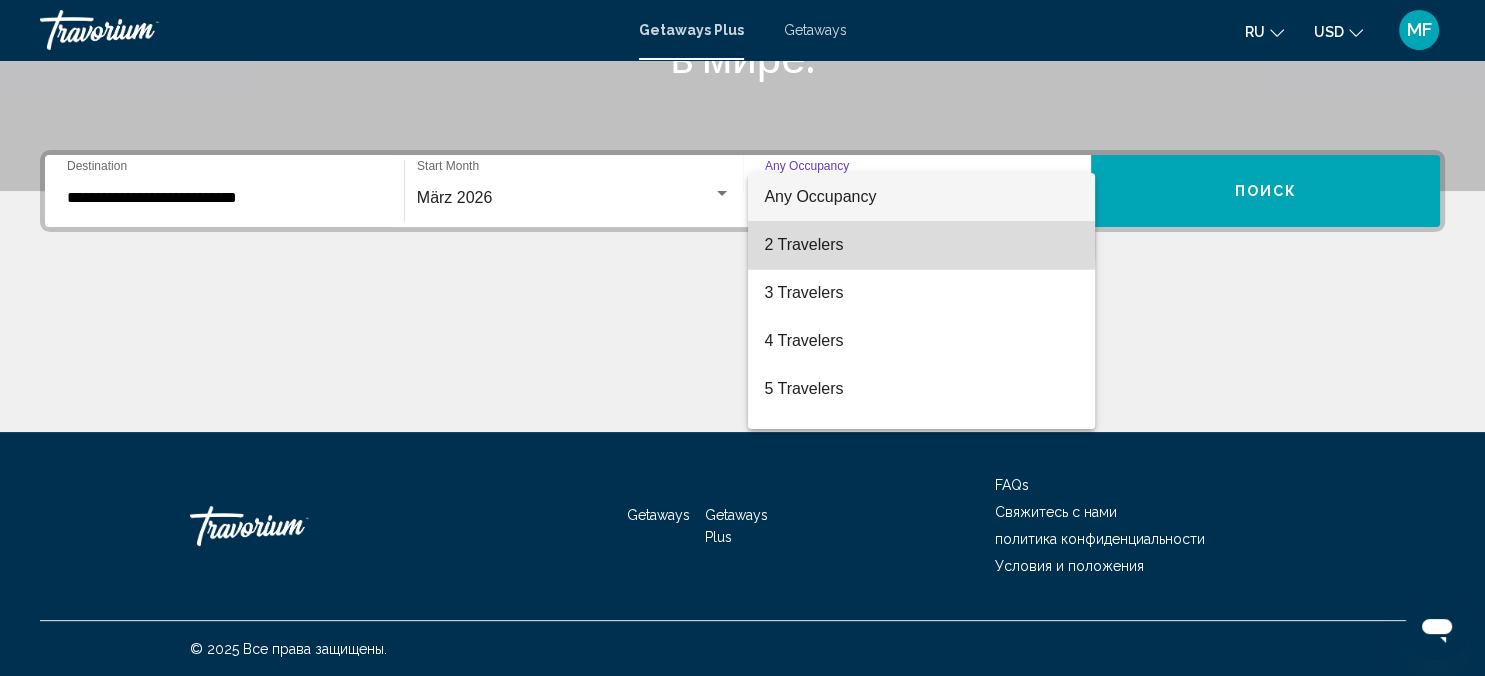 click on "2 Travelers" at bounding box center [921, 245] 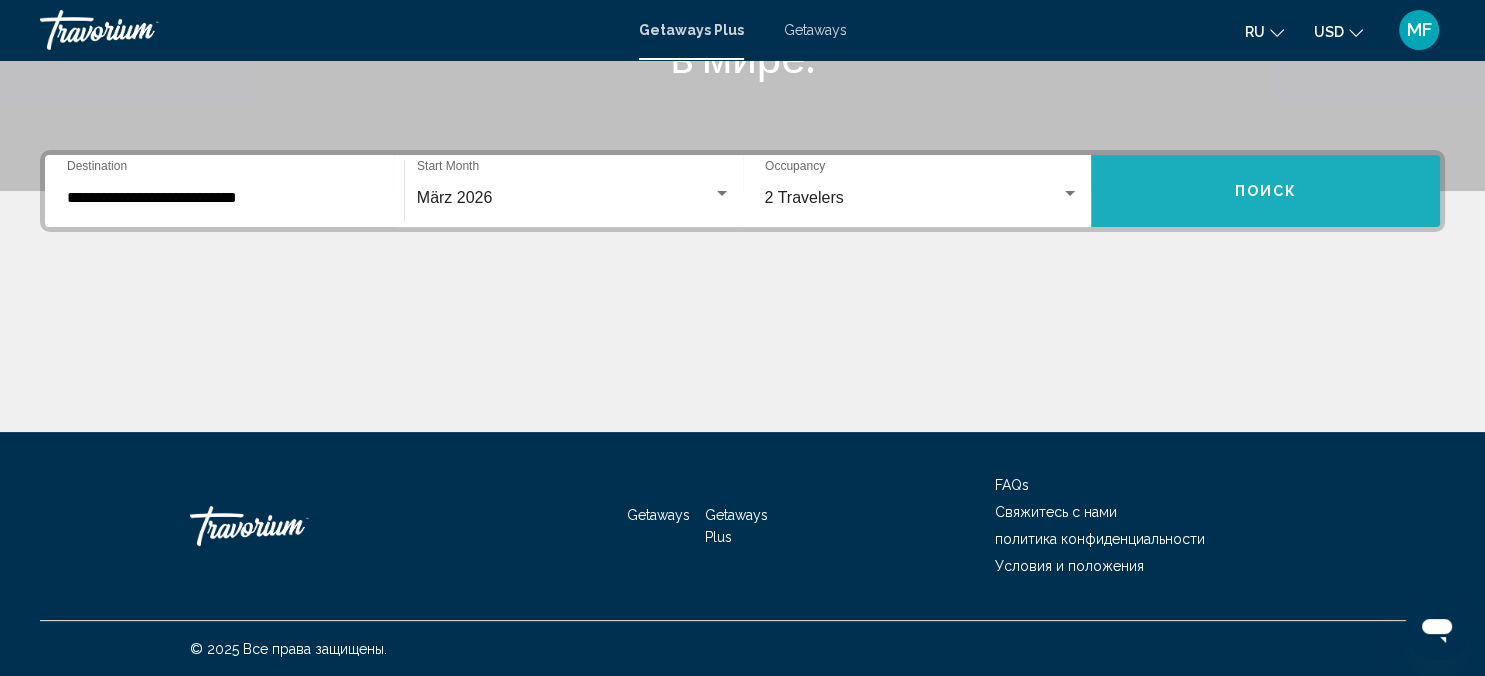 click on "Поиск" at bounding box center [1265, 192] 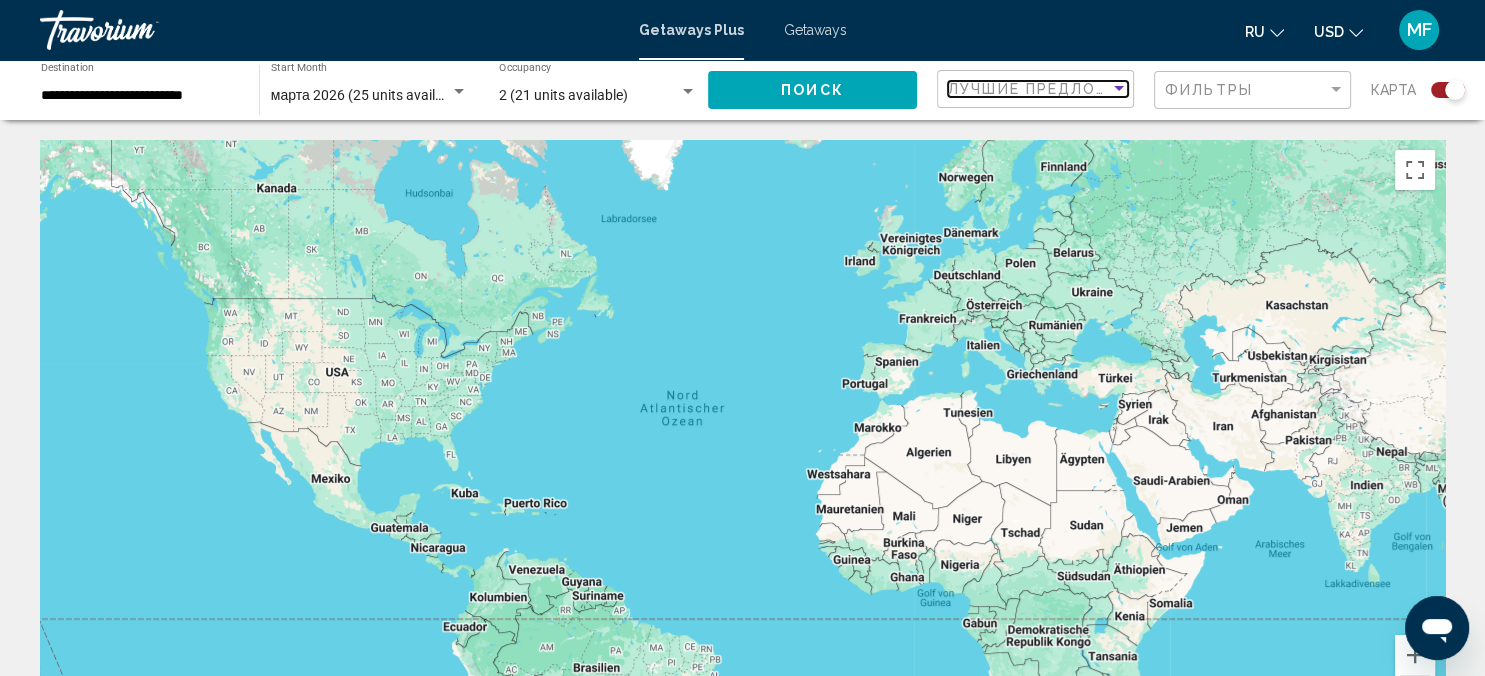 click at bounding box center (1119, 89) 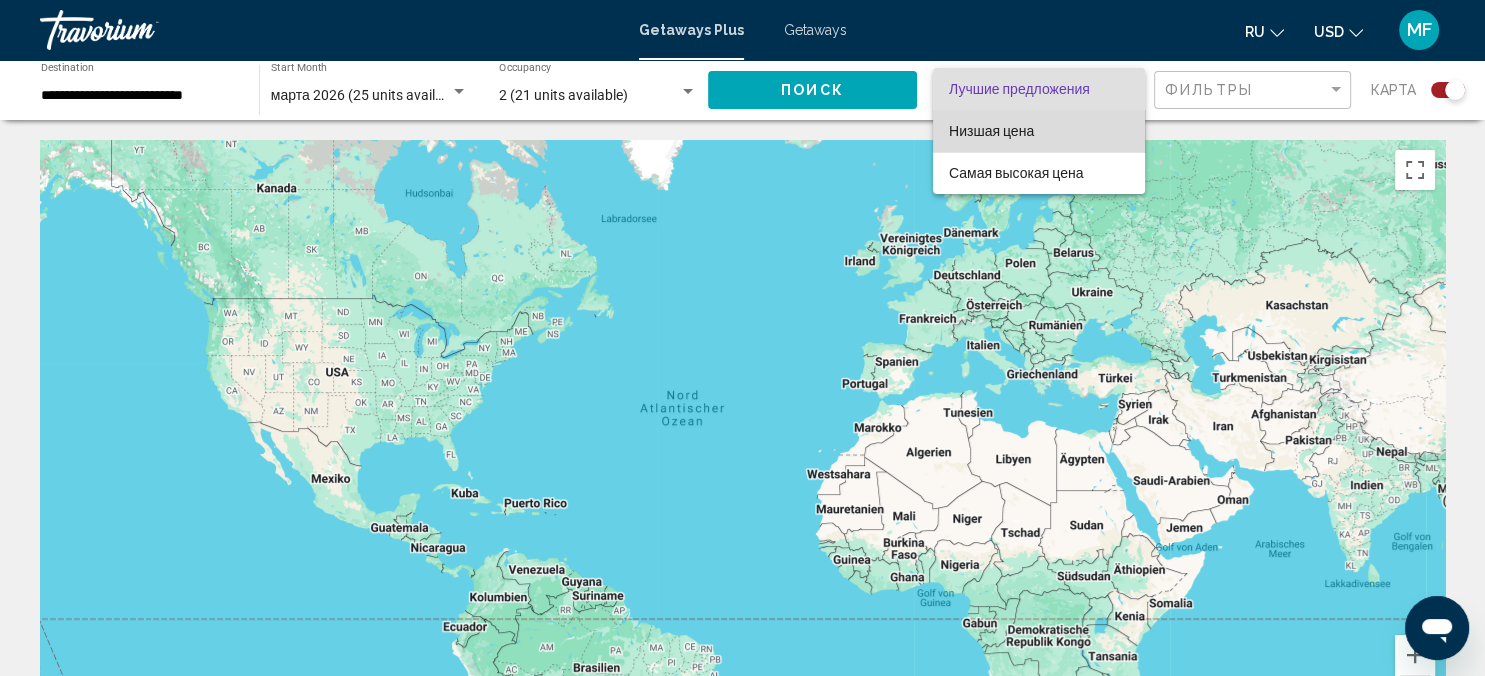 click on "Низшая цена" at bounding box center (1039, 131) 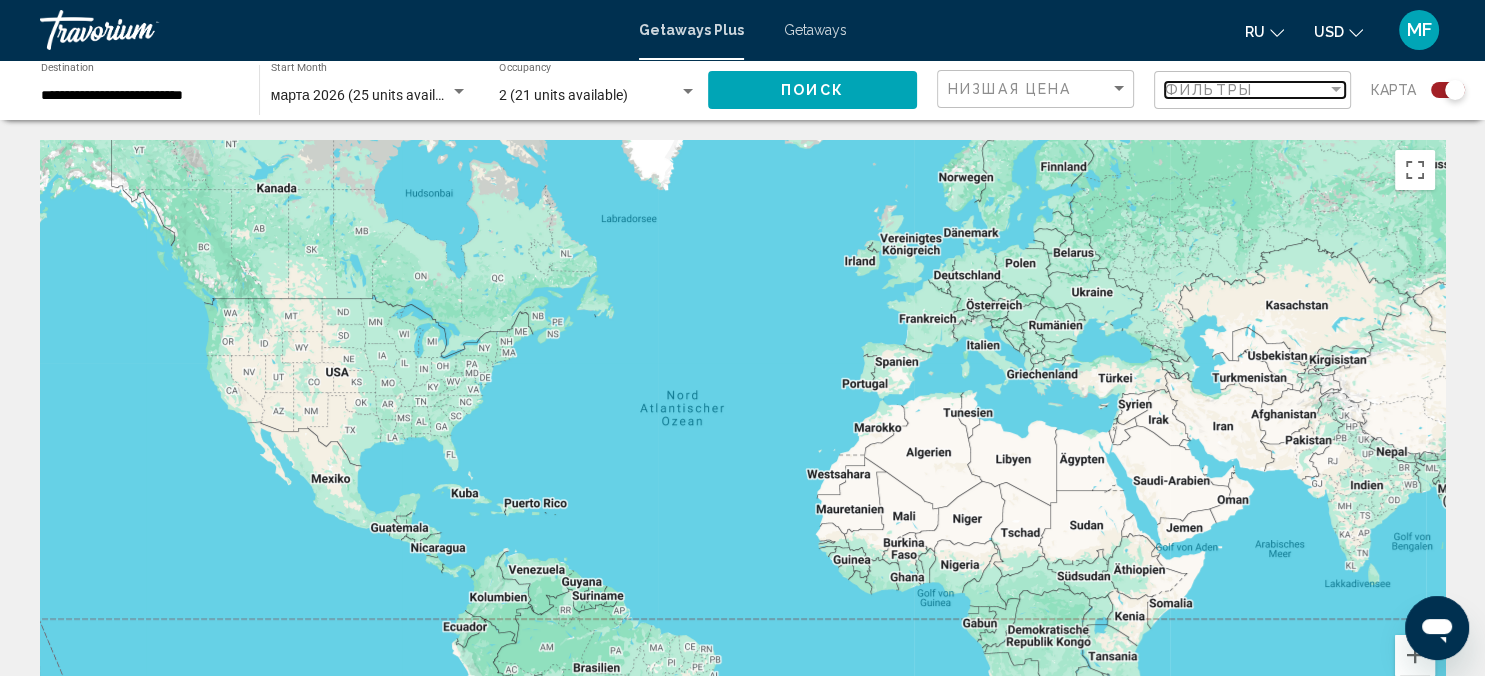 click at bounding box center (1336, 90) 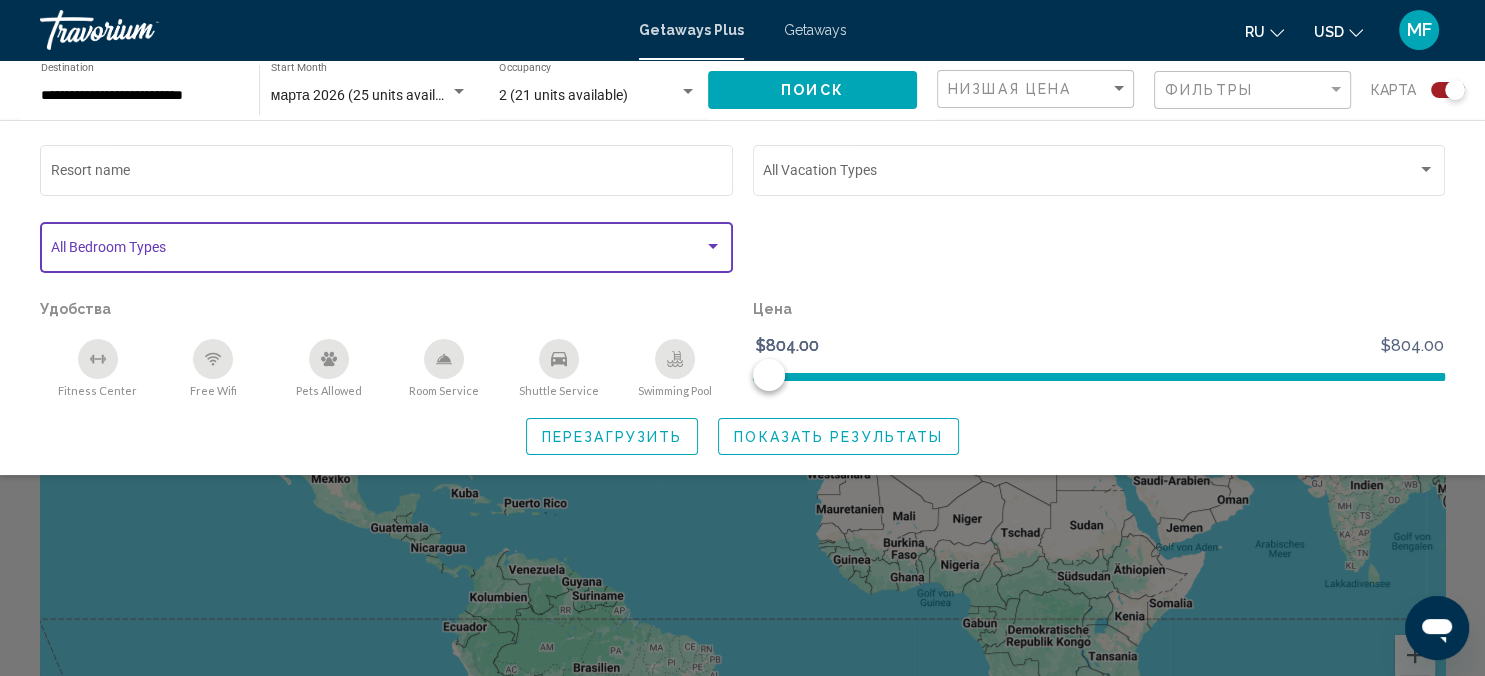 click at bounding box center [713, 247] 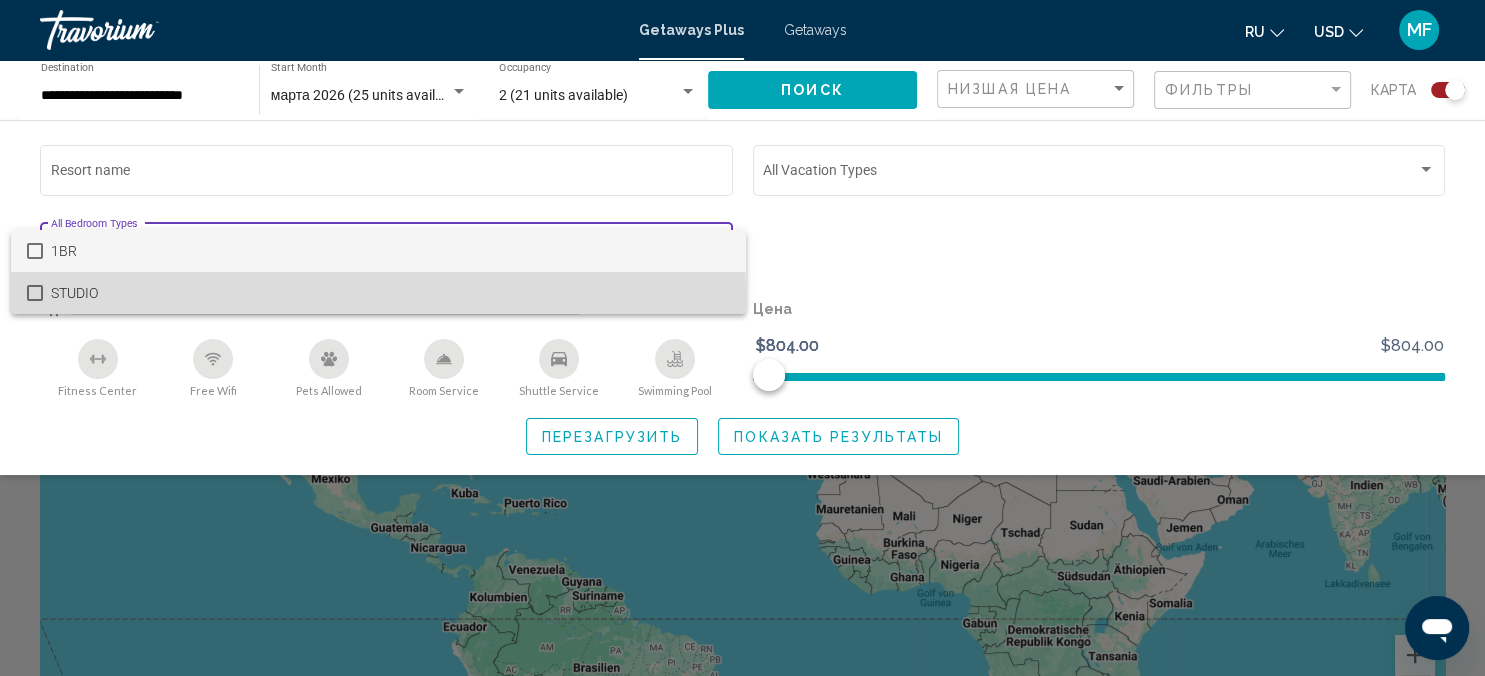 click at bounding box center (35, 293) 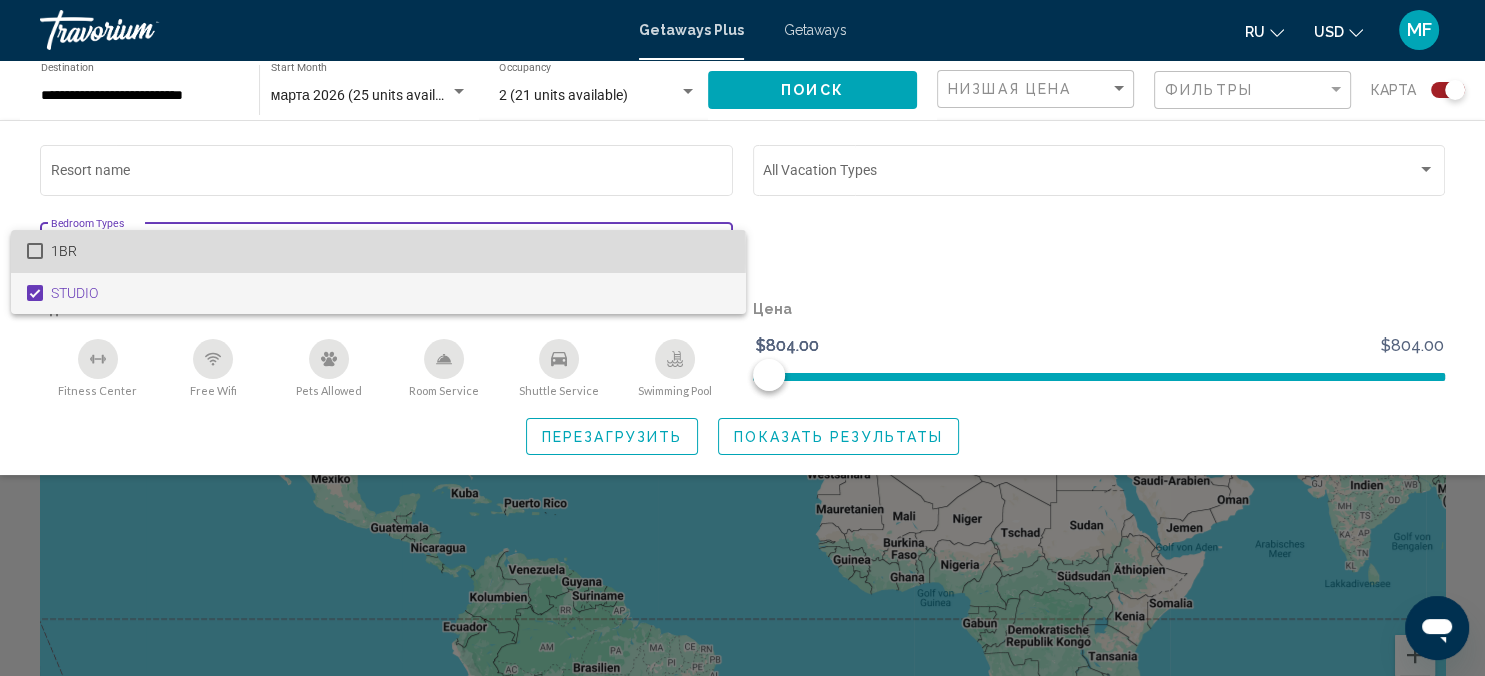 click at bounding box center [35, 251] 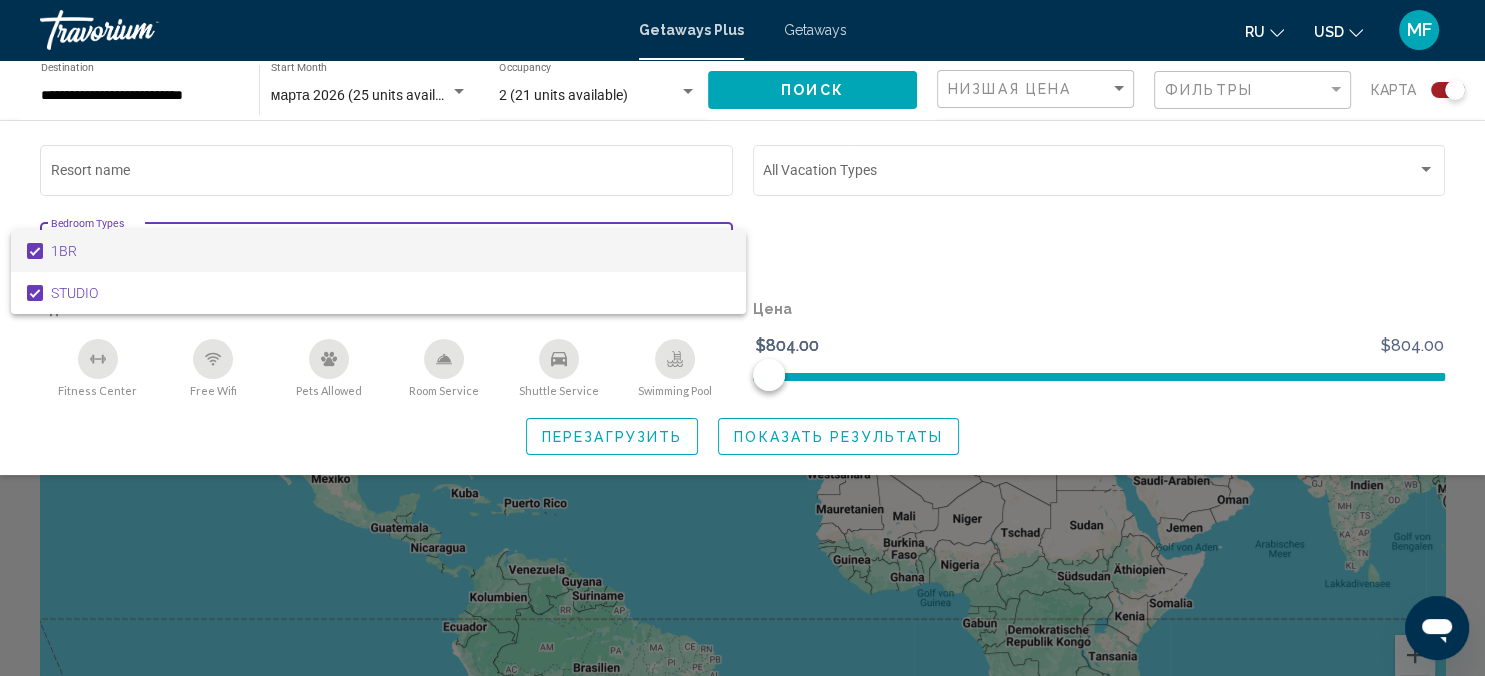 click at bounding box center (742, 338) 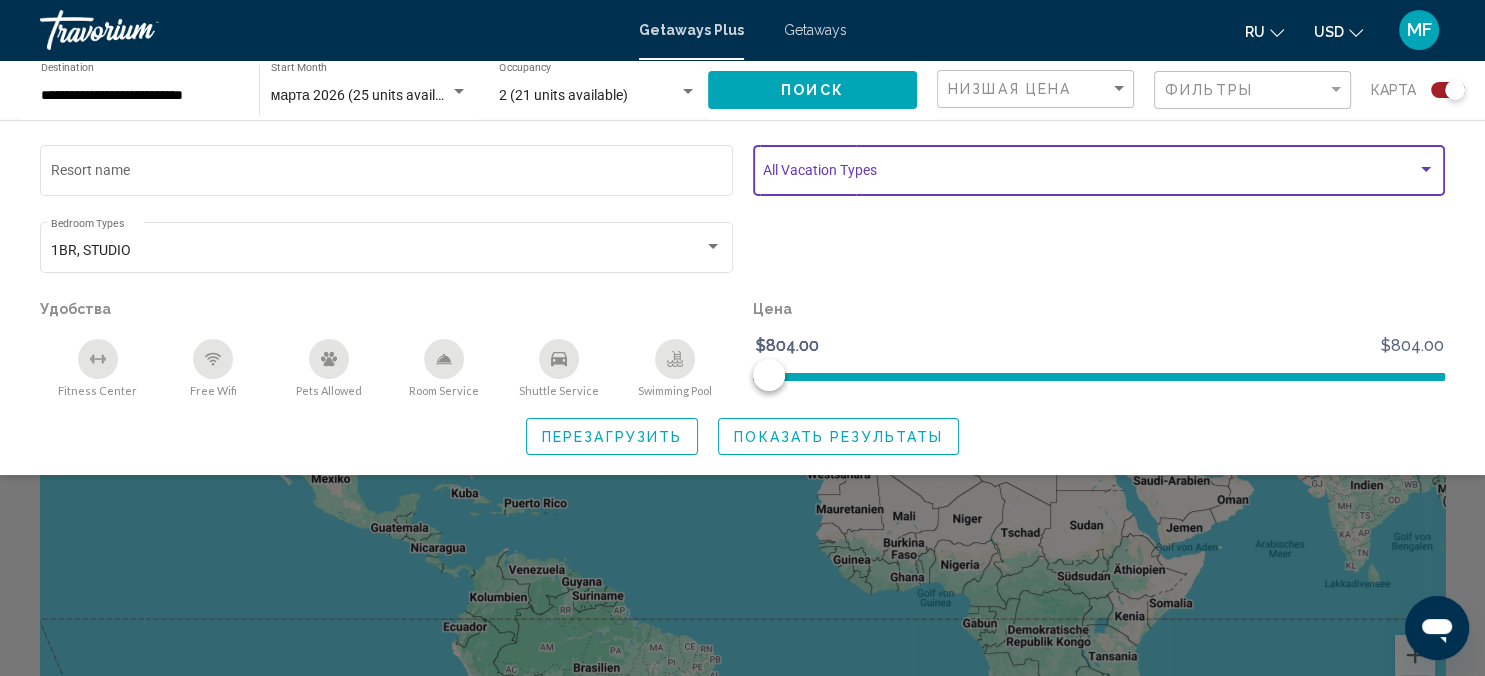 click at bounding box center [1090, 174] 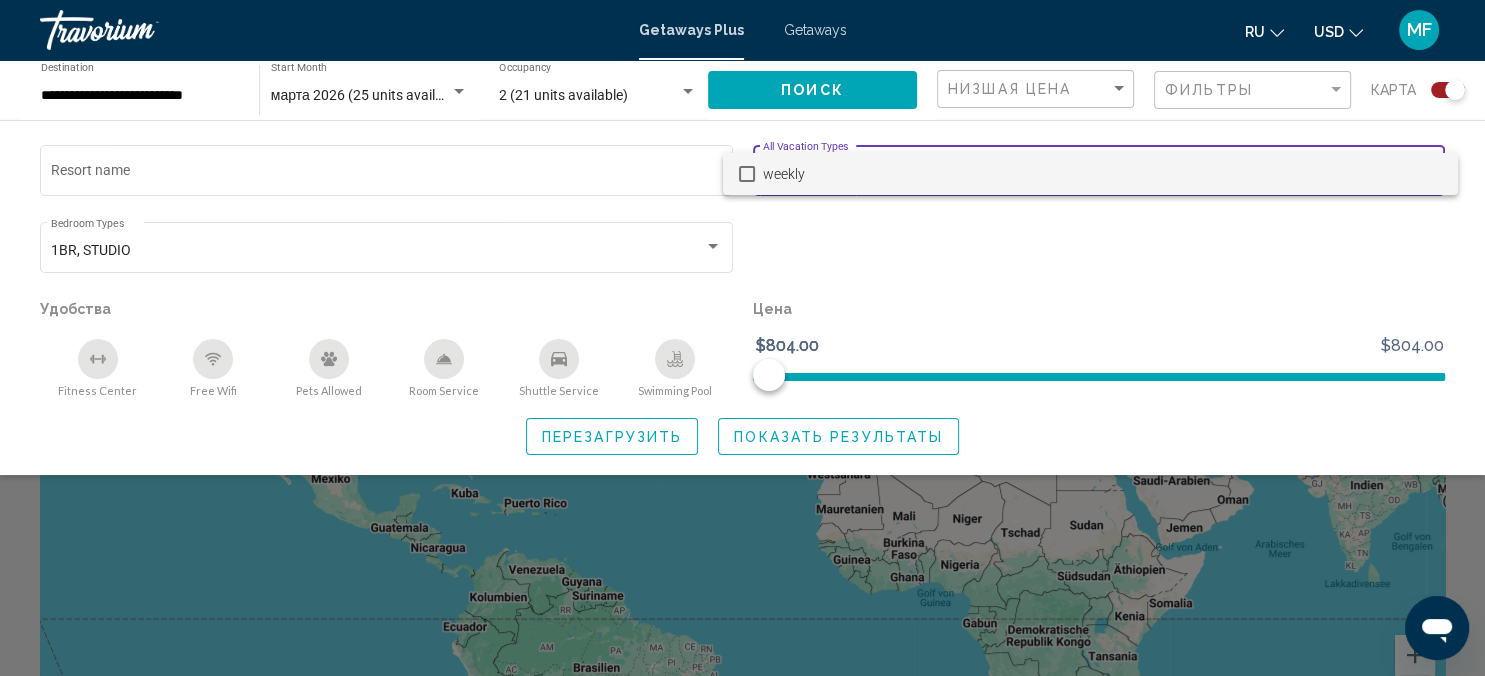 click at bounding box center [742, 338] 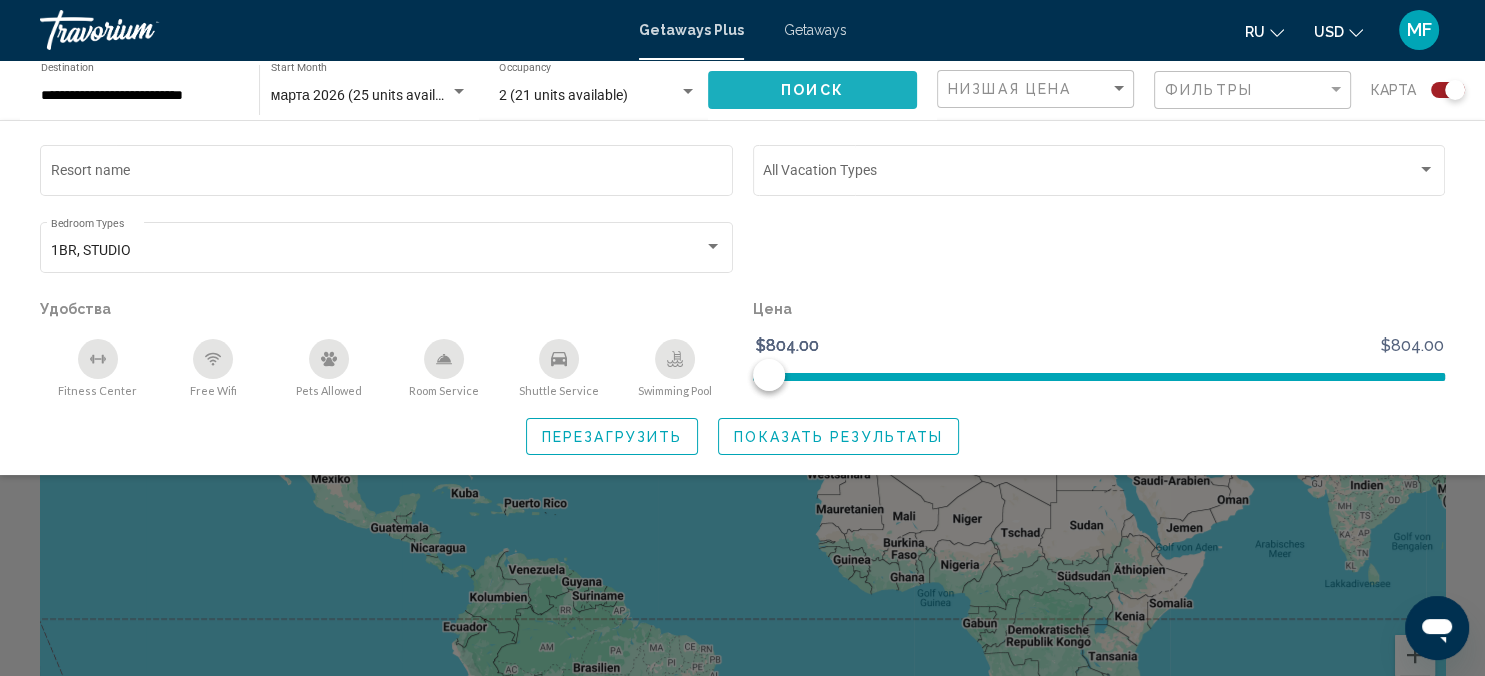 click on "Поиск" 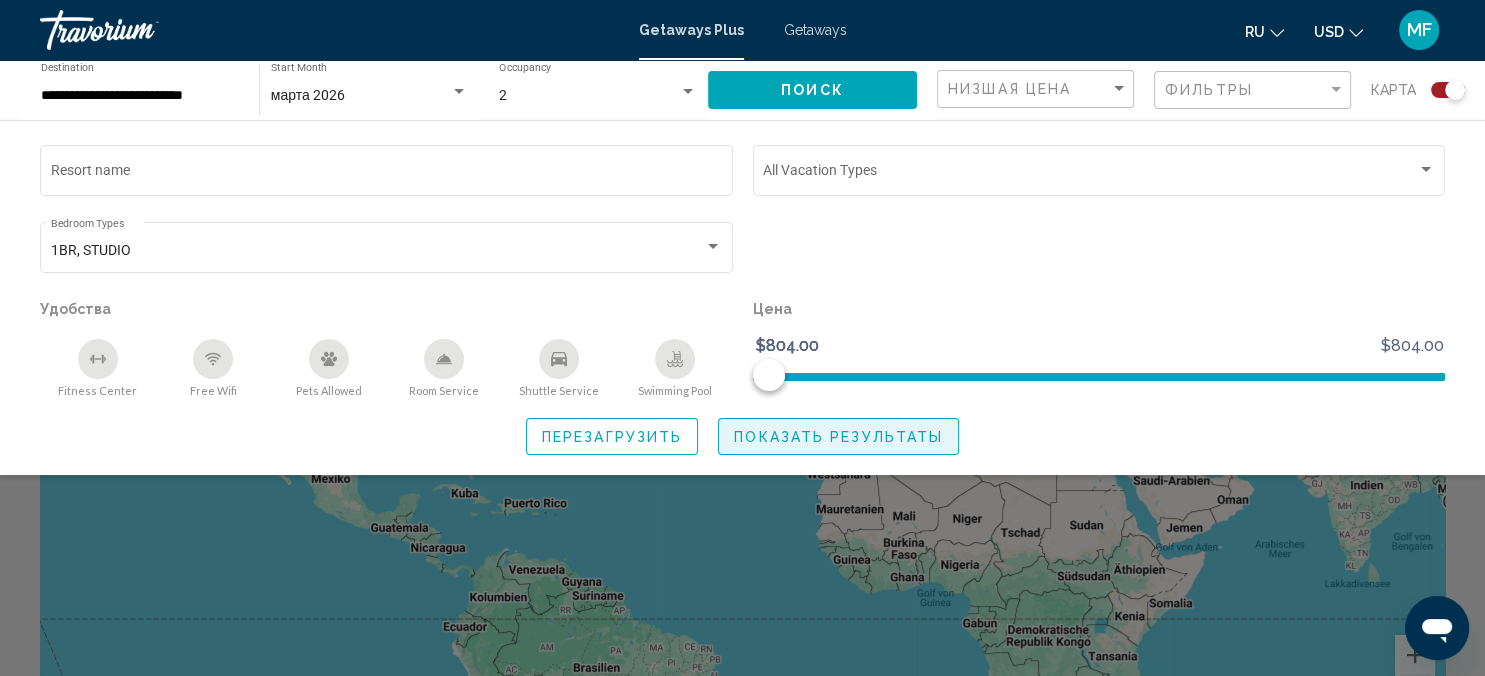 click on "Показать результаты" 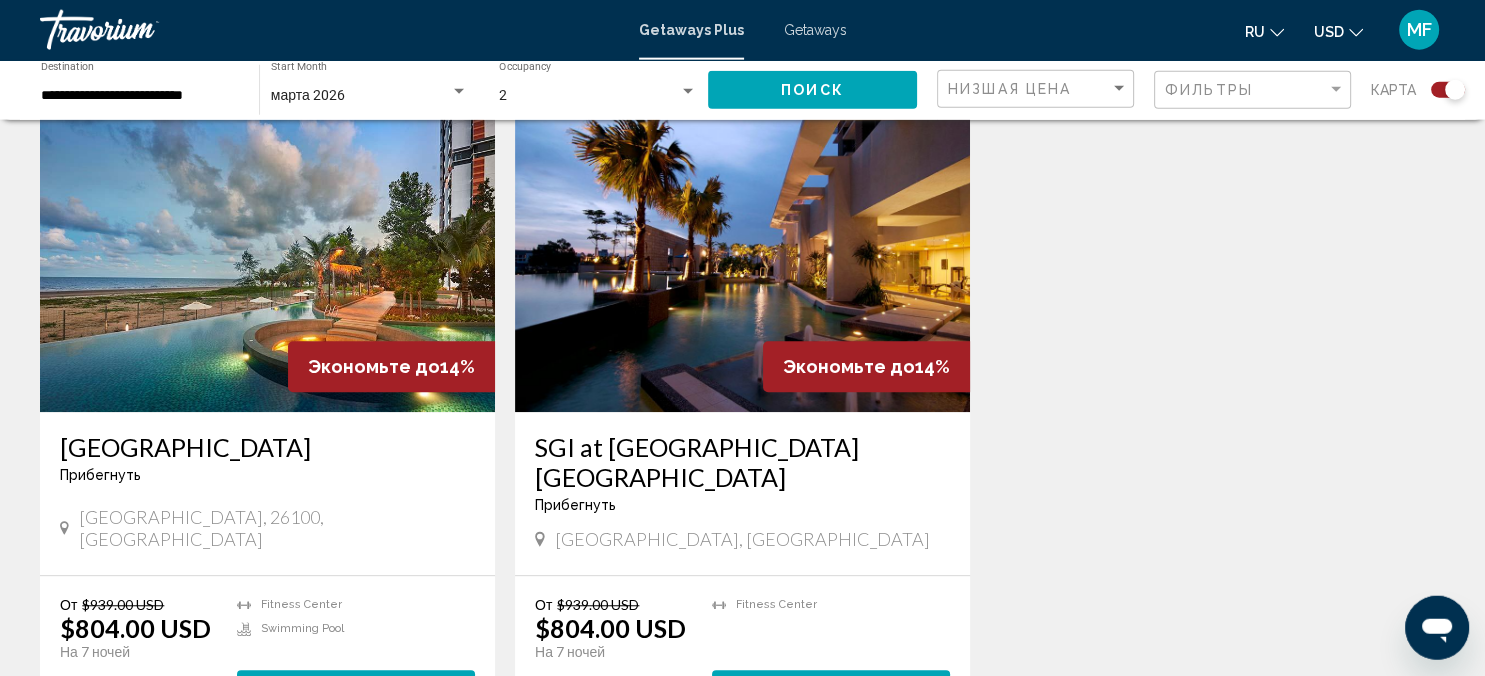 scroll, scrollTop: 1449, scrollLeft: 0, axis: vertical 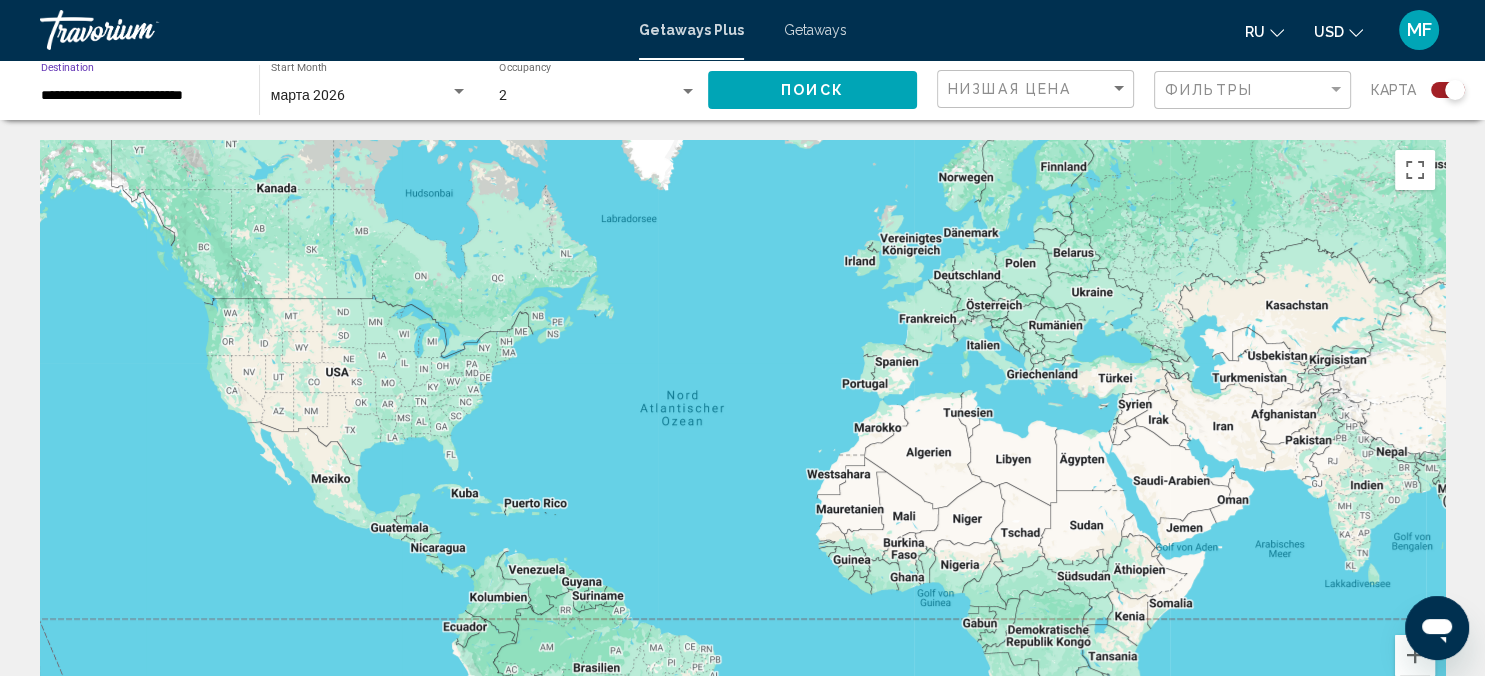 click on "**********" at bounding box center (140, 96) 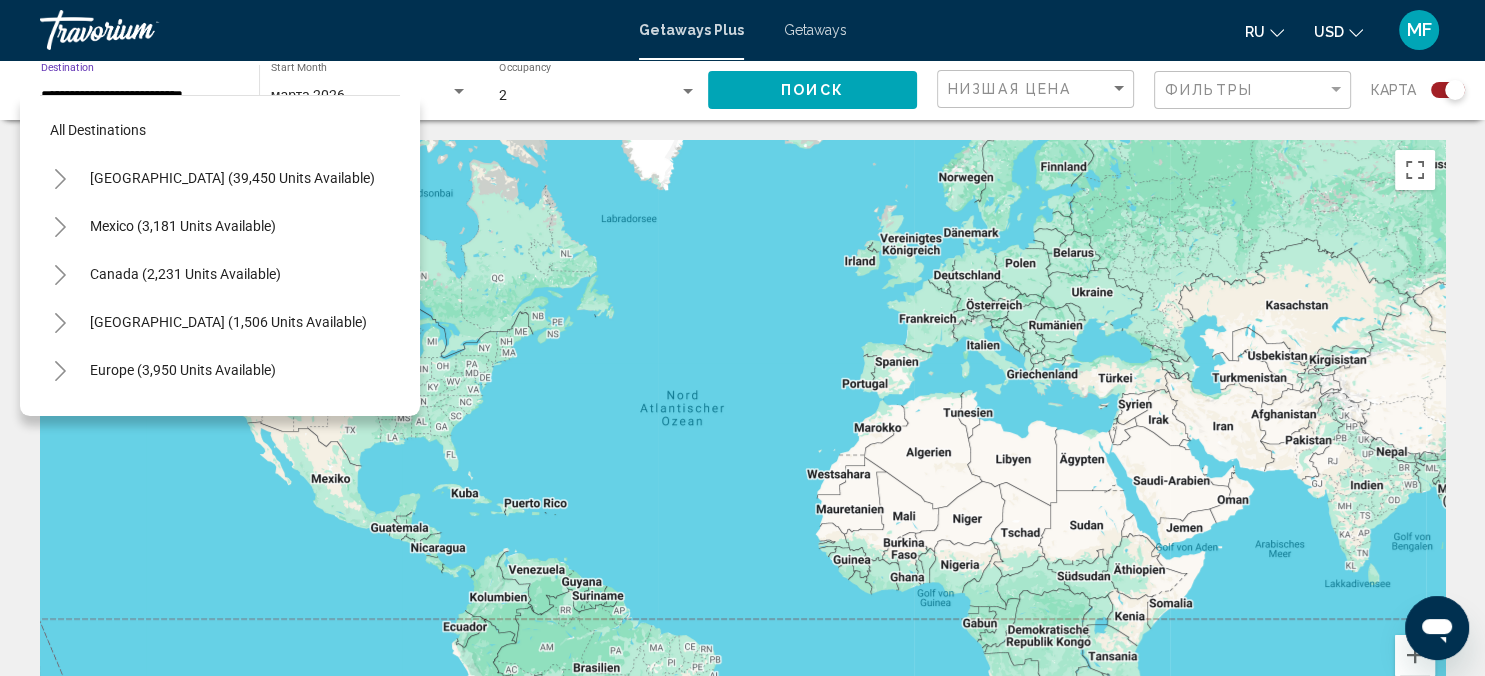 scroll, scrollTop: 359, scrollLeft: 0, axis: vertical 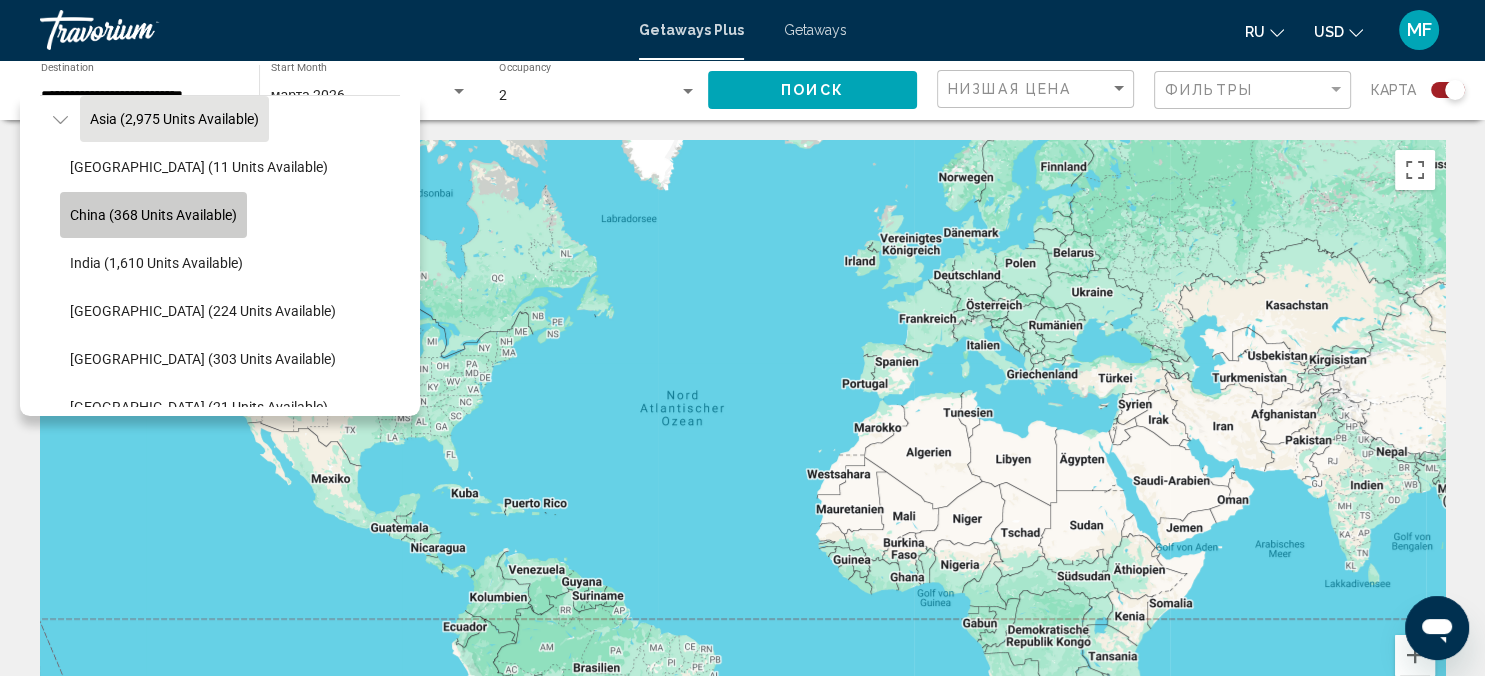 click on "China (368 units available)" 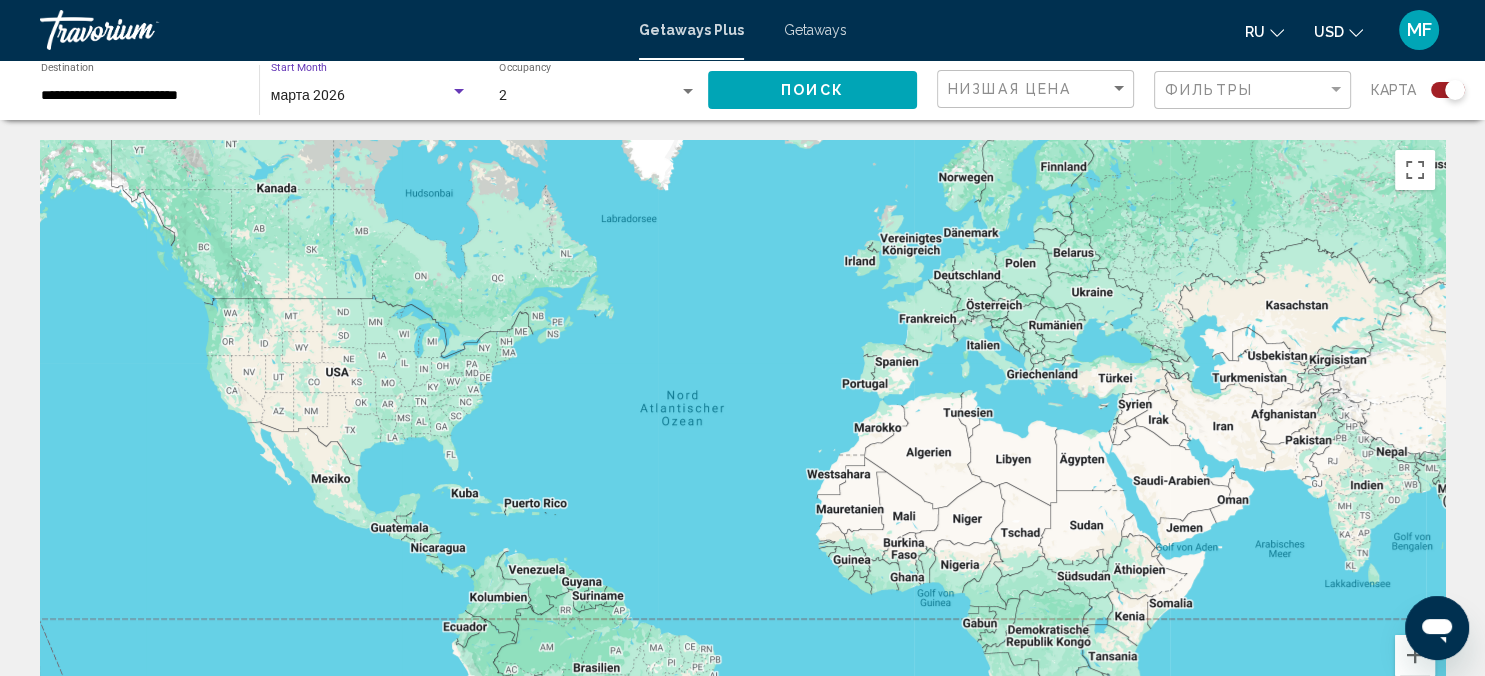 click at bounding box center [459, 92] 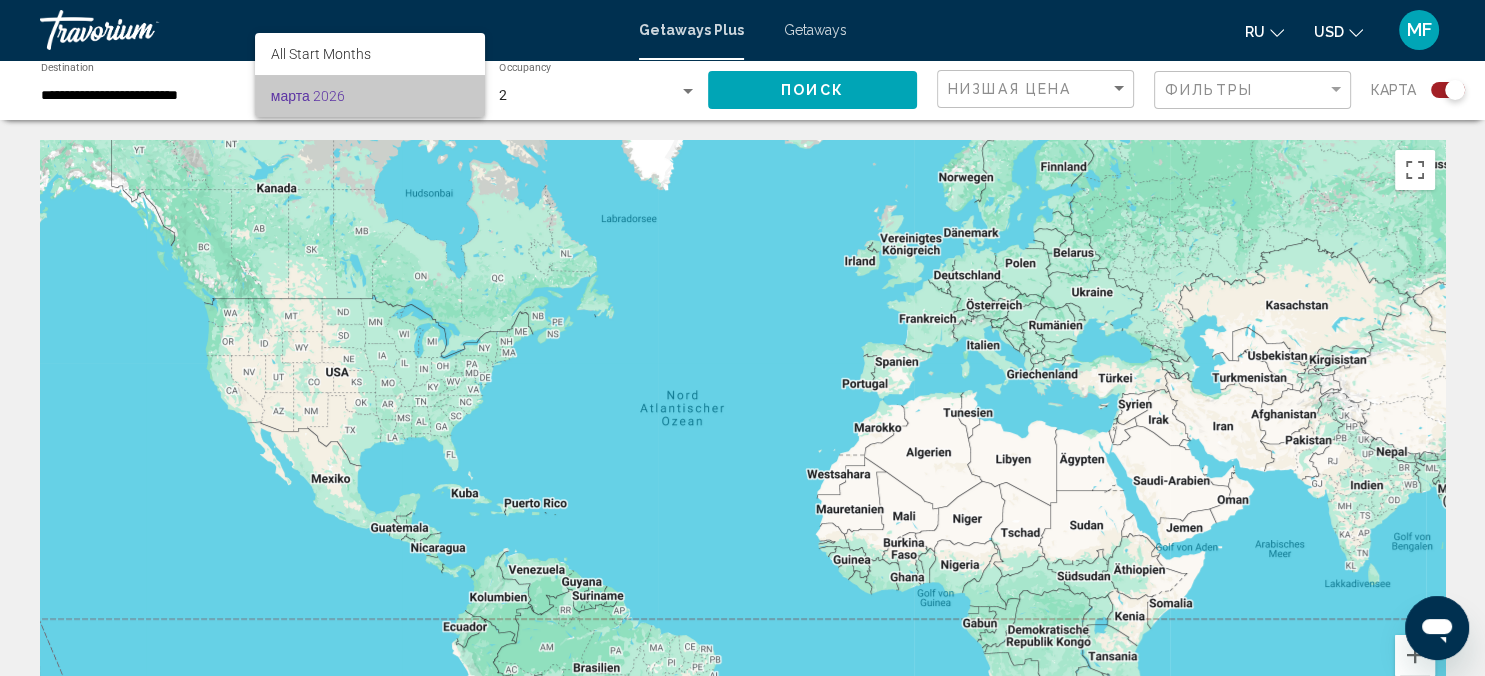 click on "марта 2026" at bounding box center [370, 96] 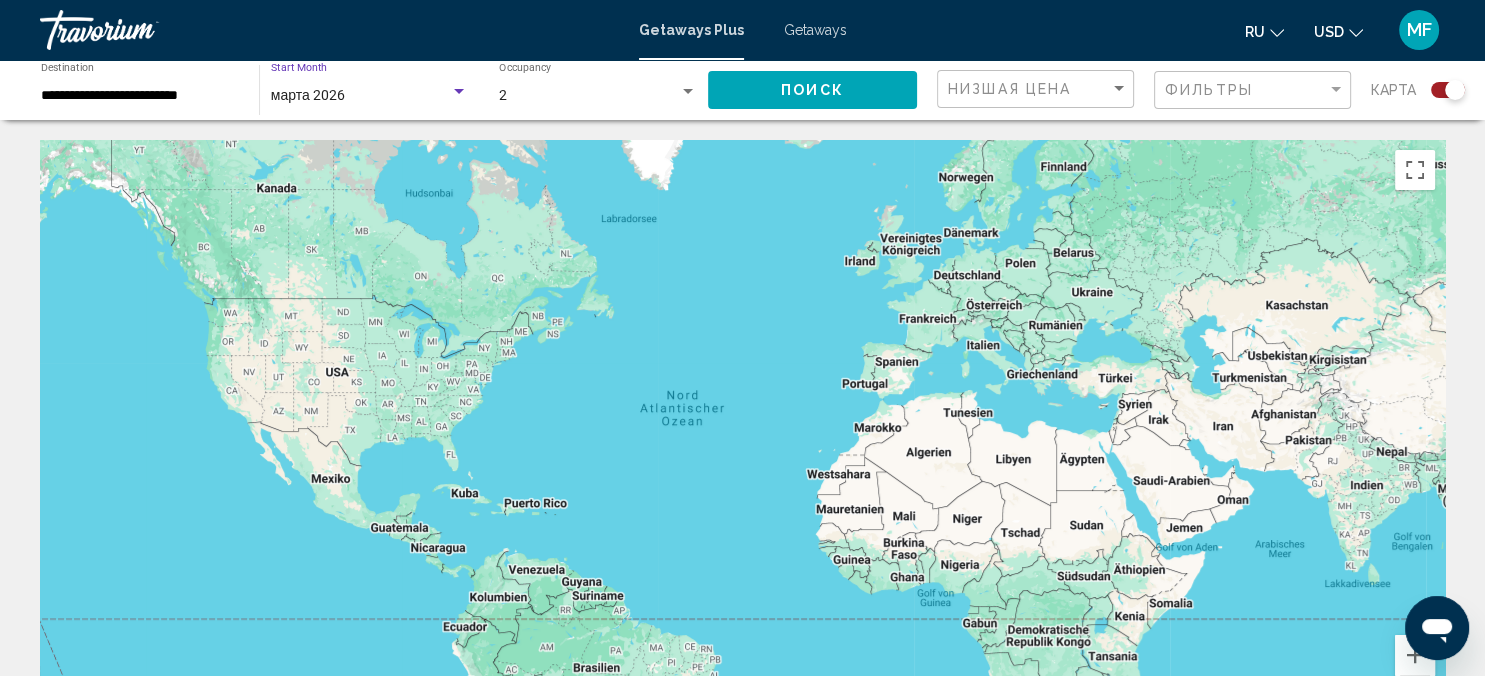 click on "марта 2026" at bounding box center [360, 96] 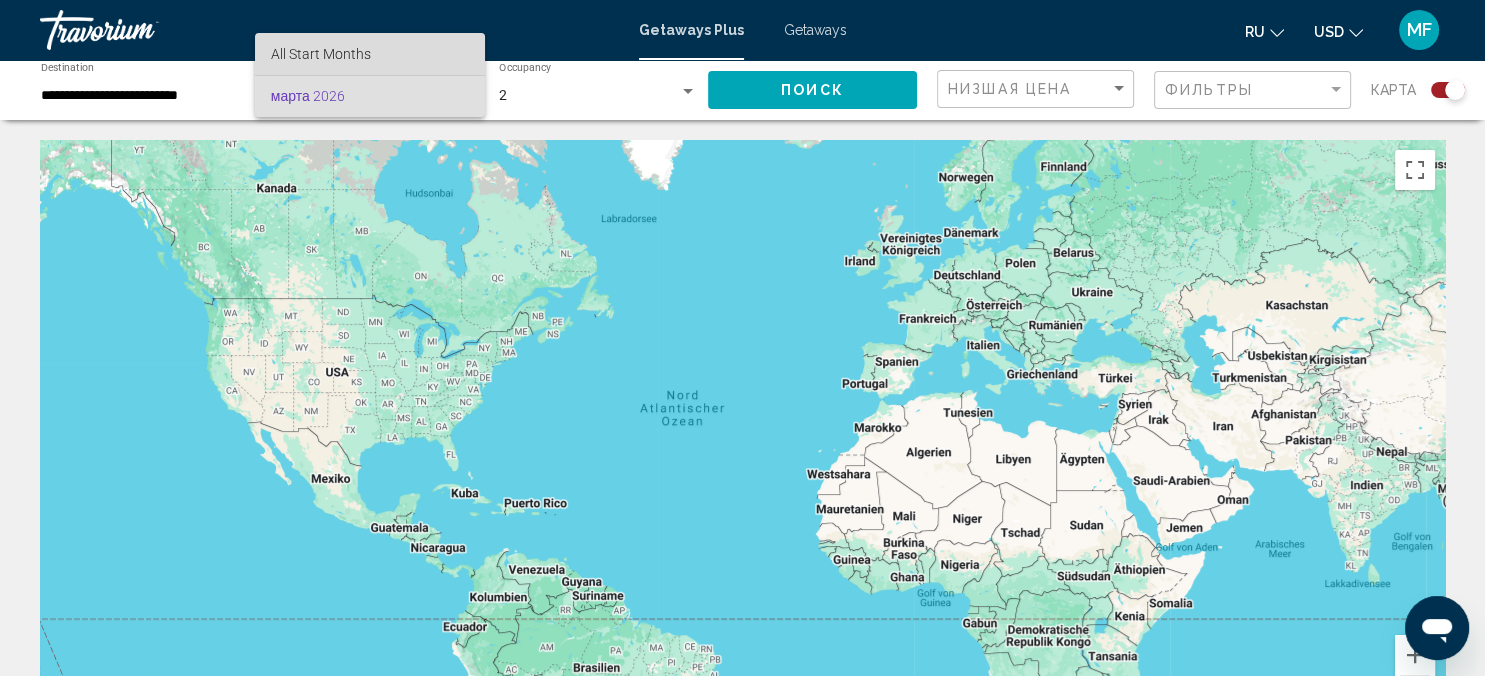 click on "All Start Months" at bounding box center [370, 54] 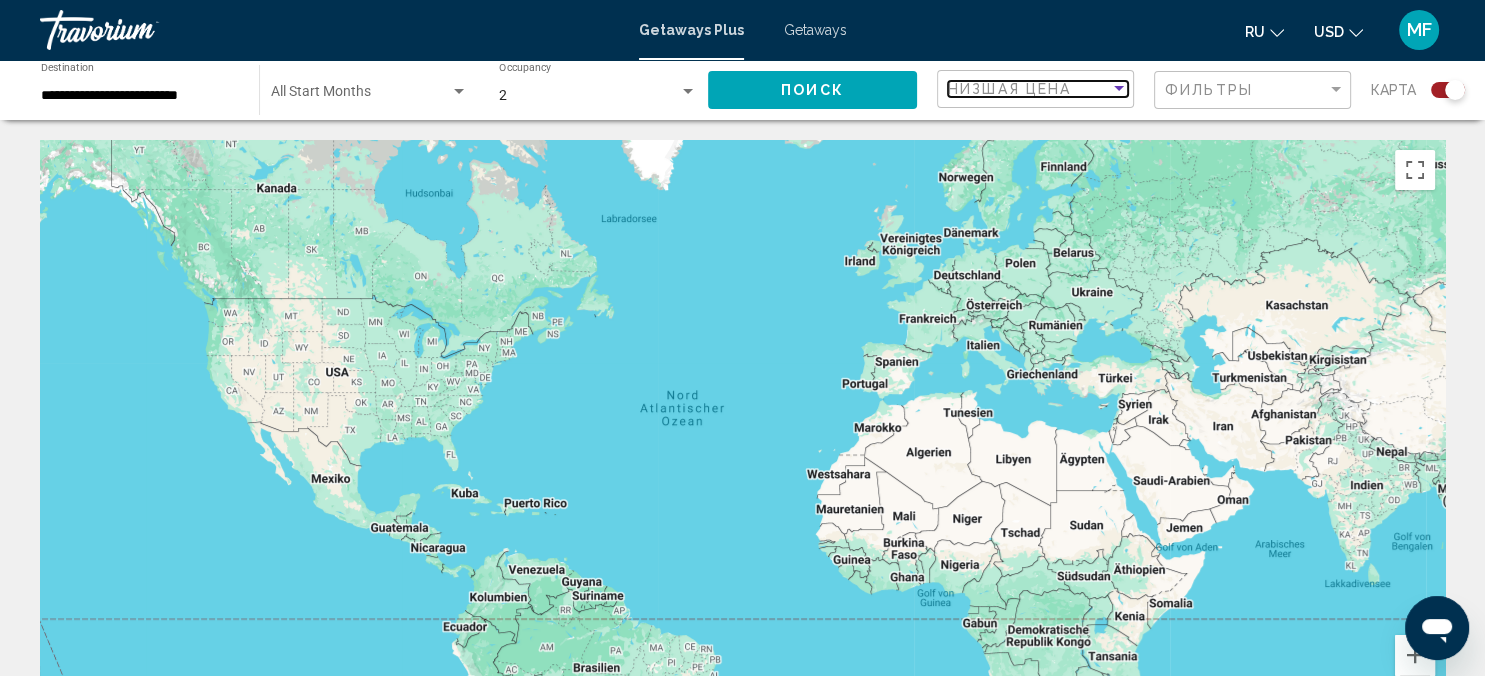 click at bounding box center [1119, 88] 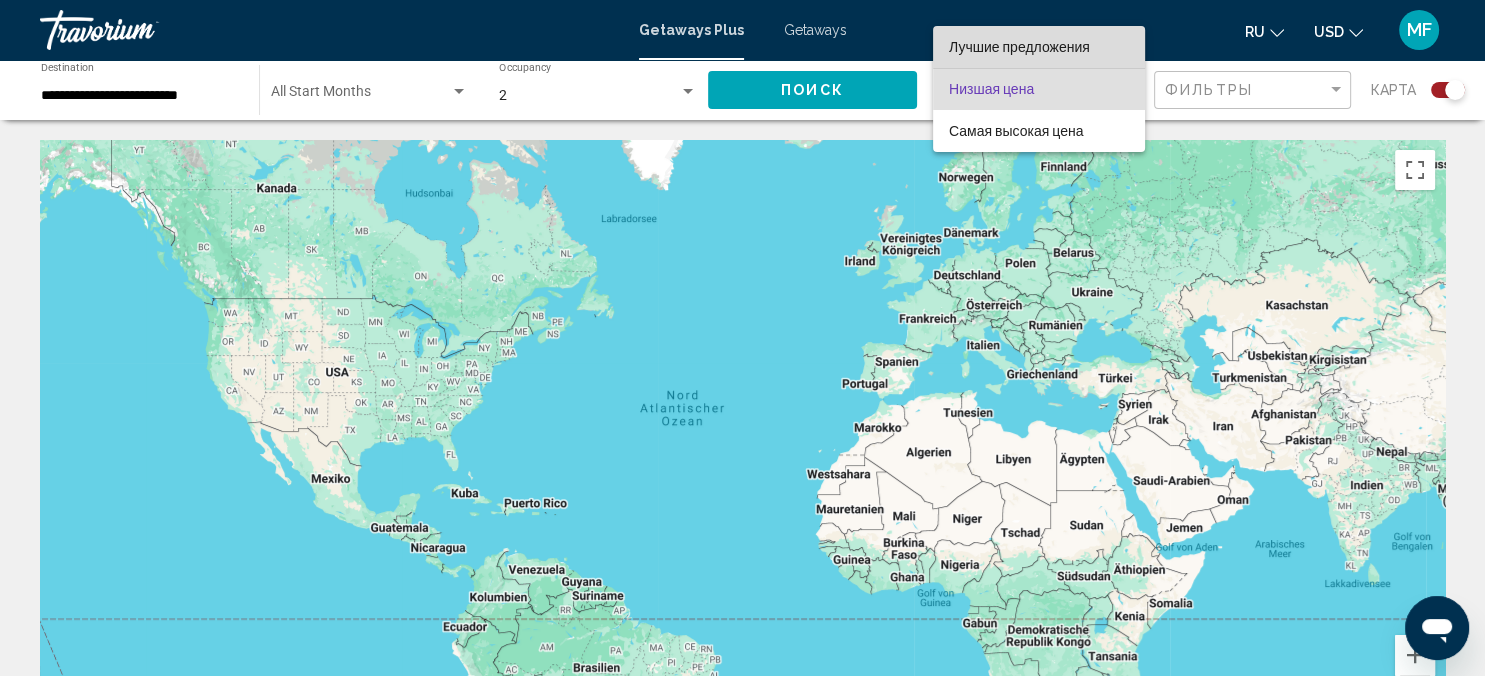 click on "Лучшие предложения" at bounding box center (1019, 47) 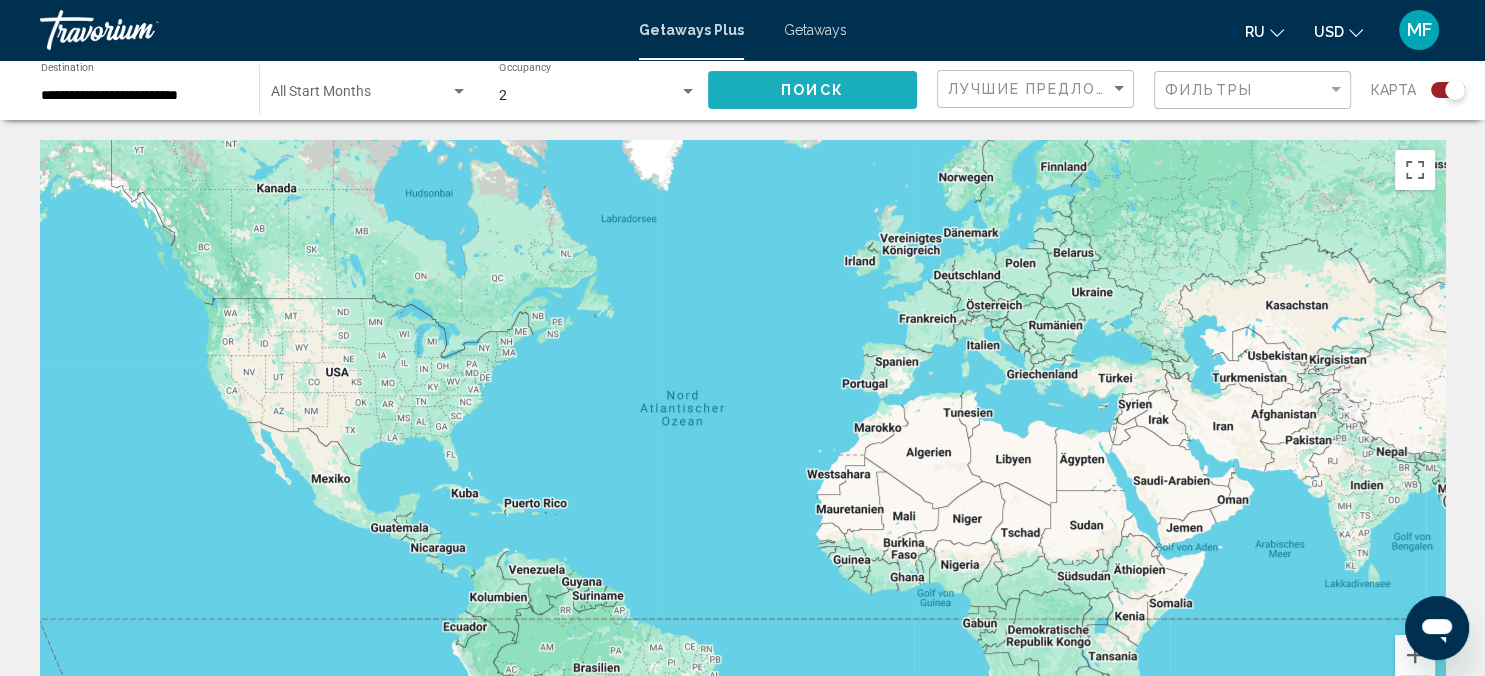 click on "Поиск" 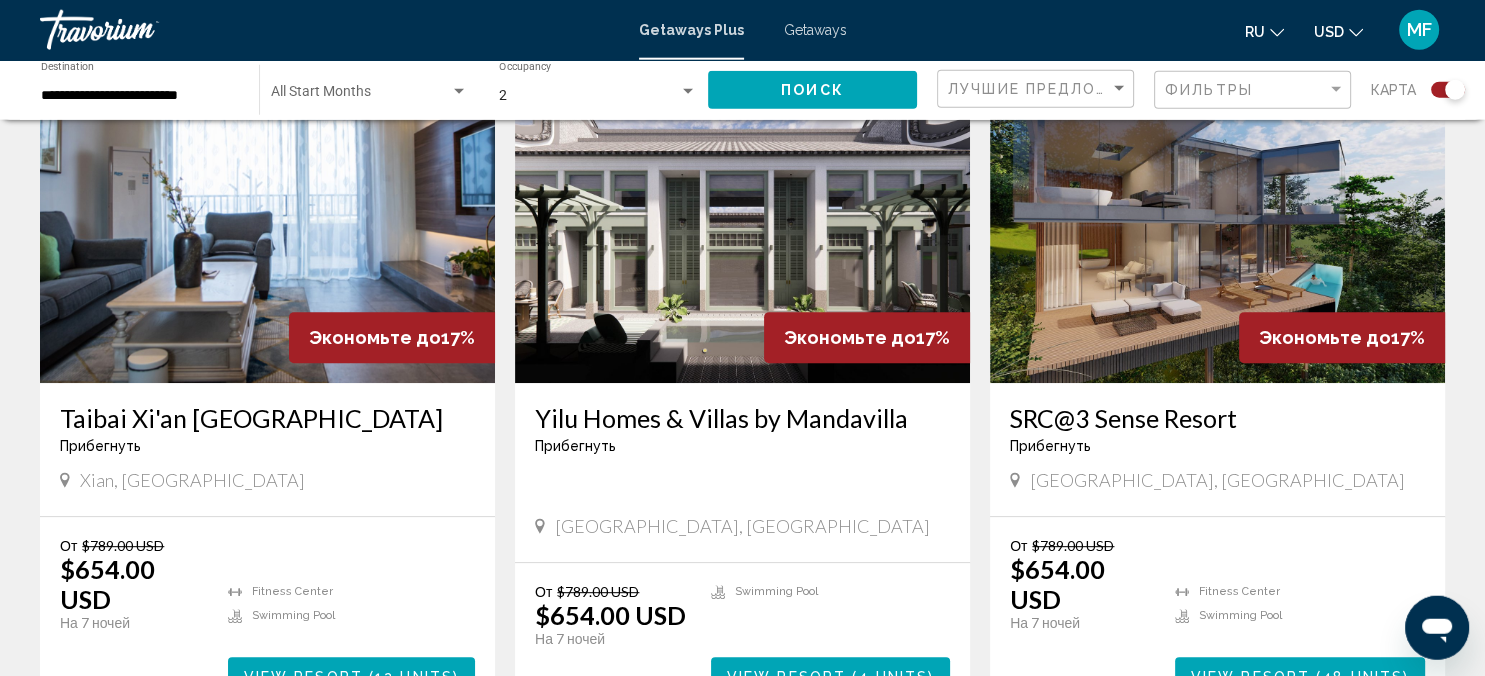 scroll, scrollTop: 771, scrollLeft: 0, axis: vertical 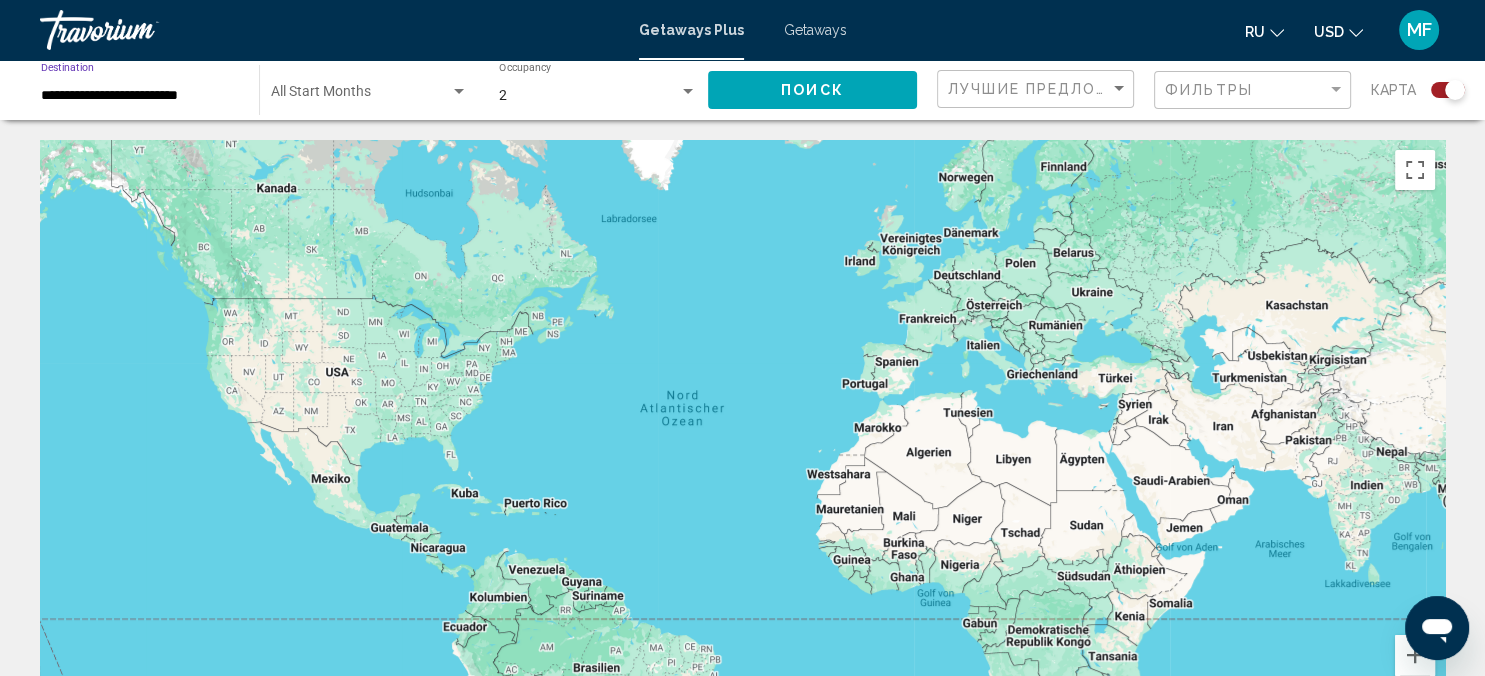 click on "**********" at bounding box center (140, 96) 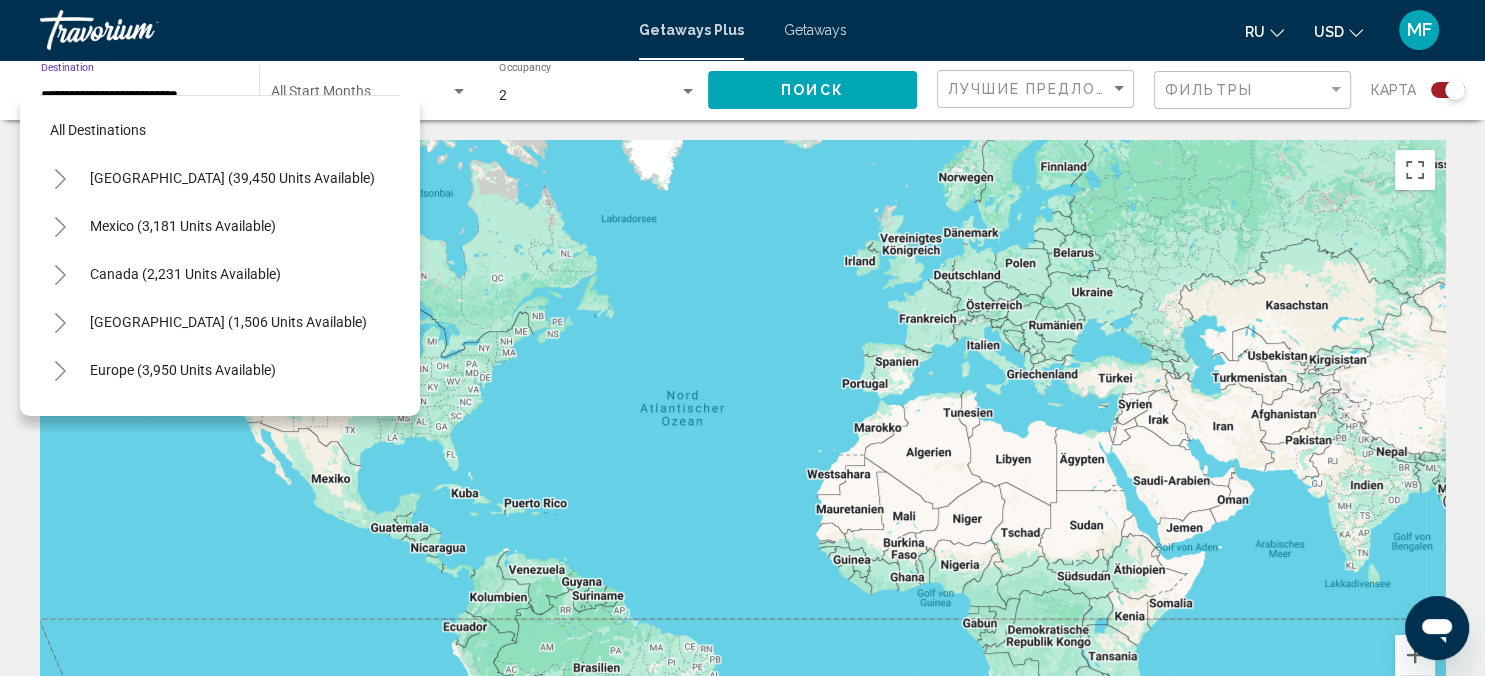 scroll, scrollTop: 455, scrollLeft: 0, axis: vertical 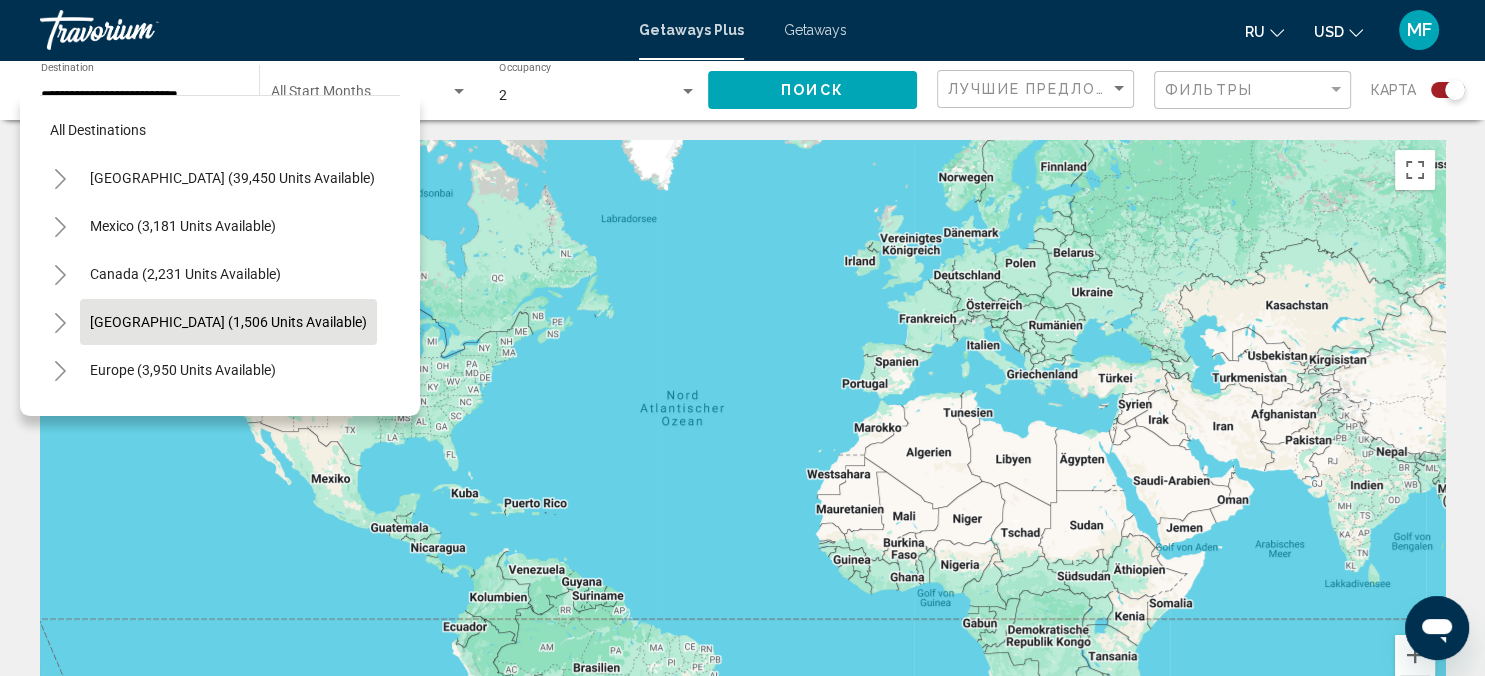 click on "[GEOGRAPHIC_DATA] (1,506 units available)" at bounding box center [183, 370] 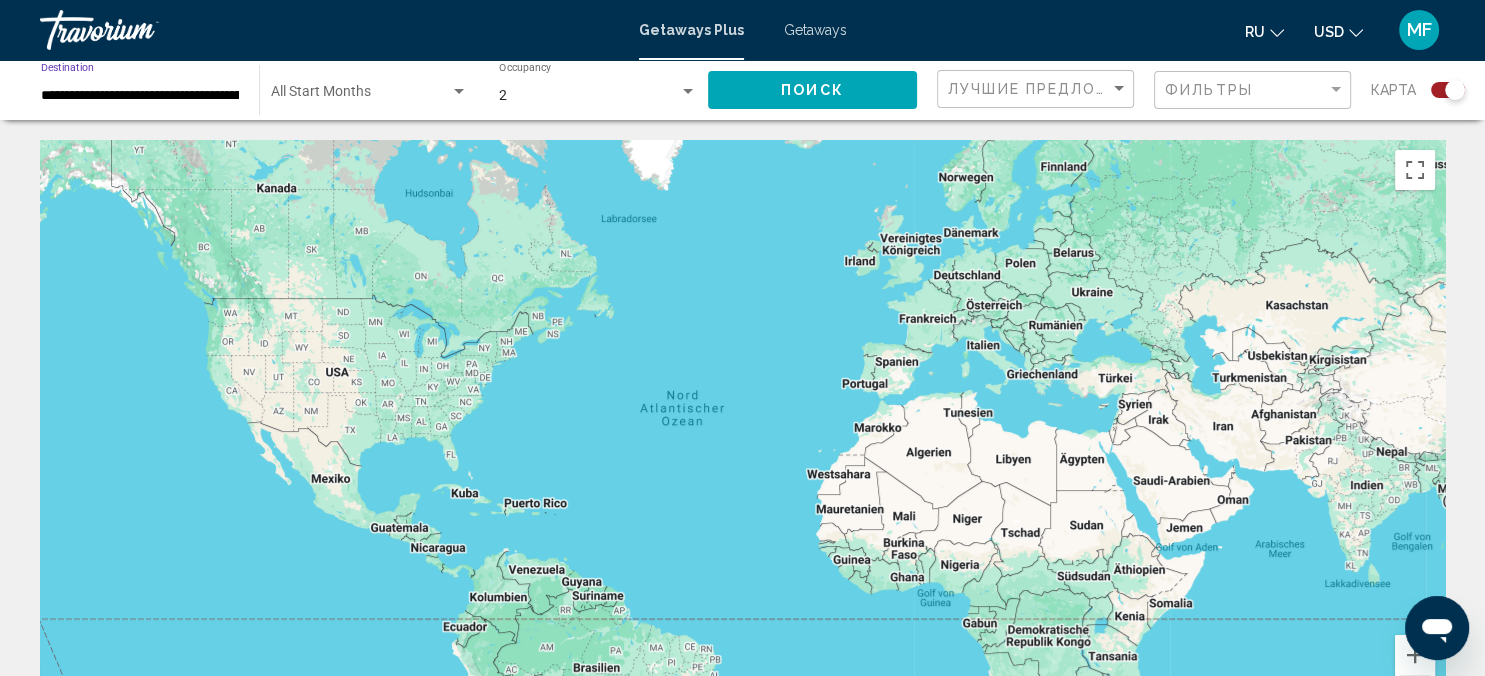 scroll, scrollTop: 0, scrollLeft: 116, axis: horizontal 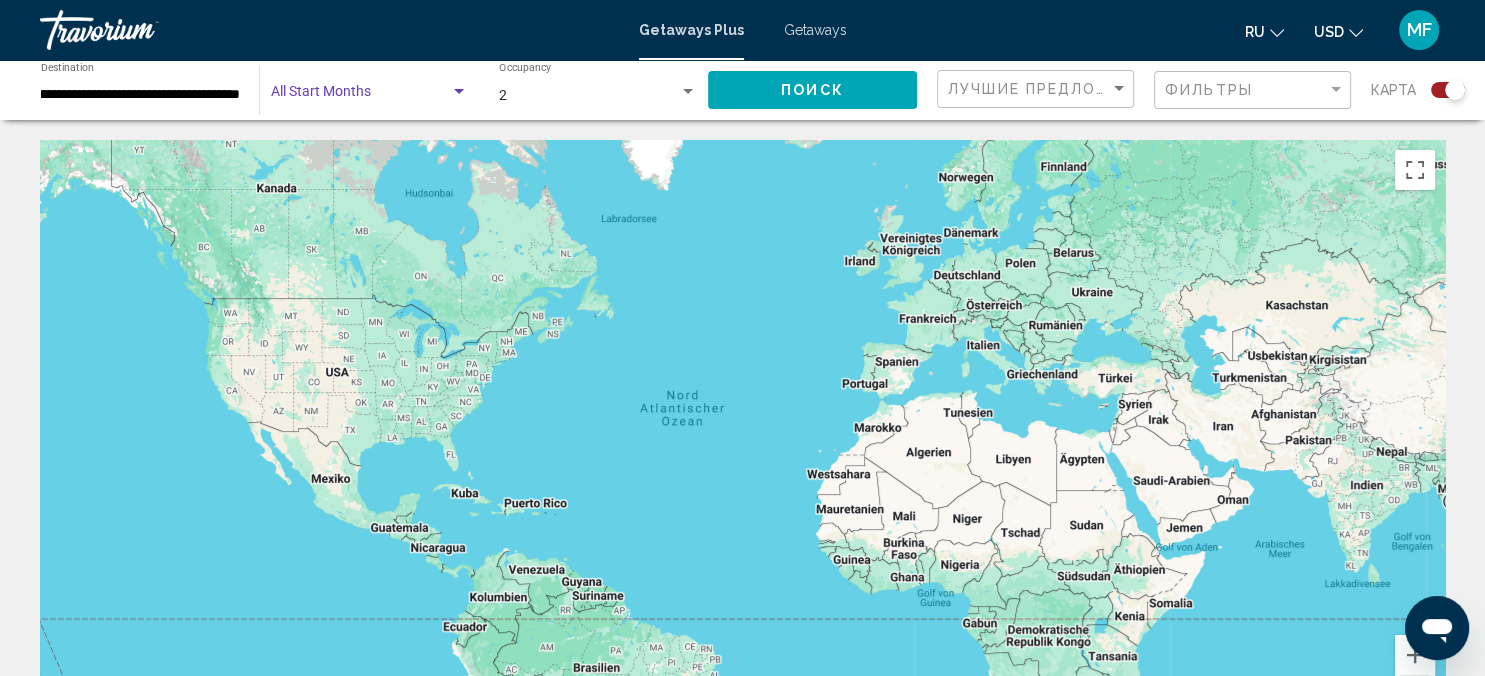 click at bounding box center [459, 92] 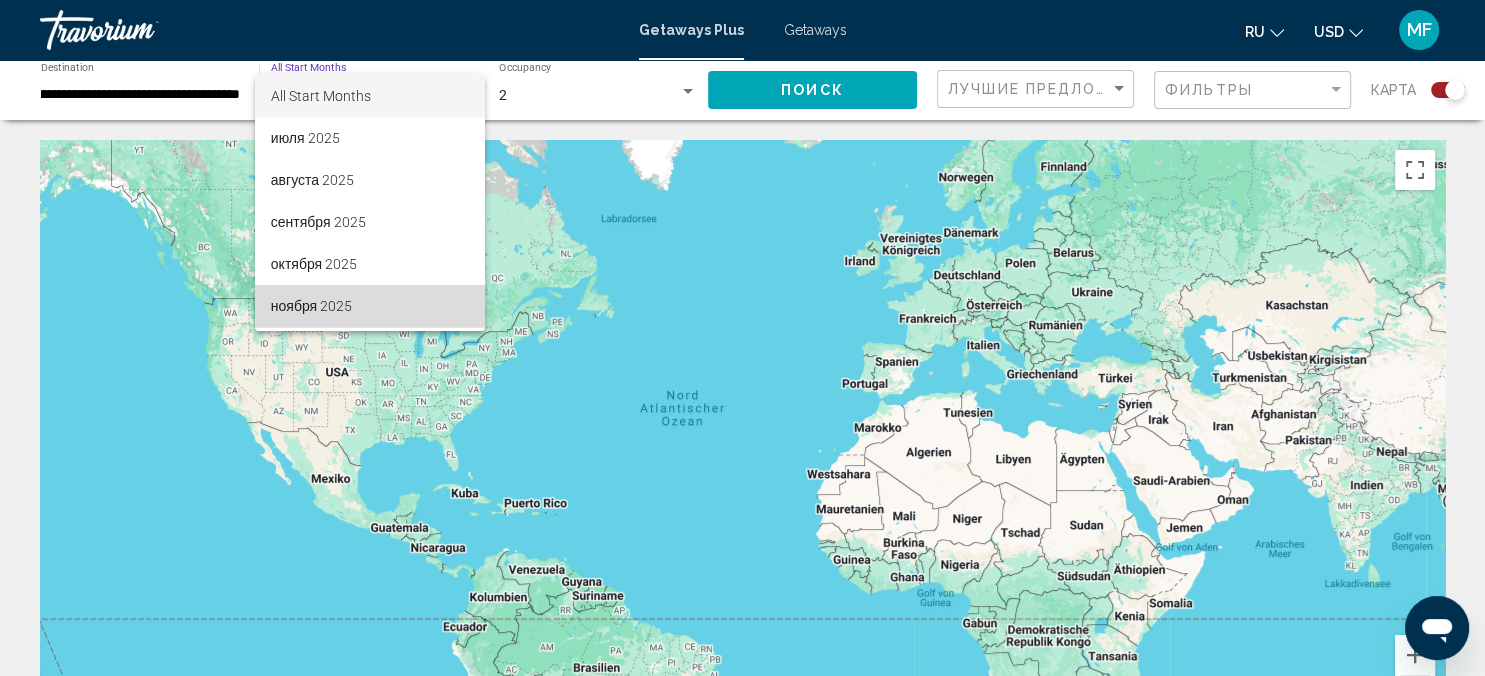 click on "ноября 2025" at bounding box center [370, 306] 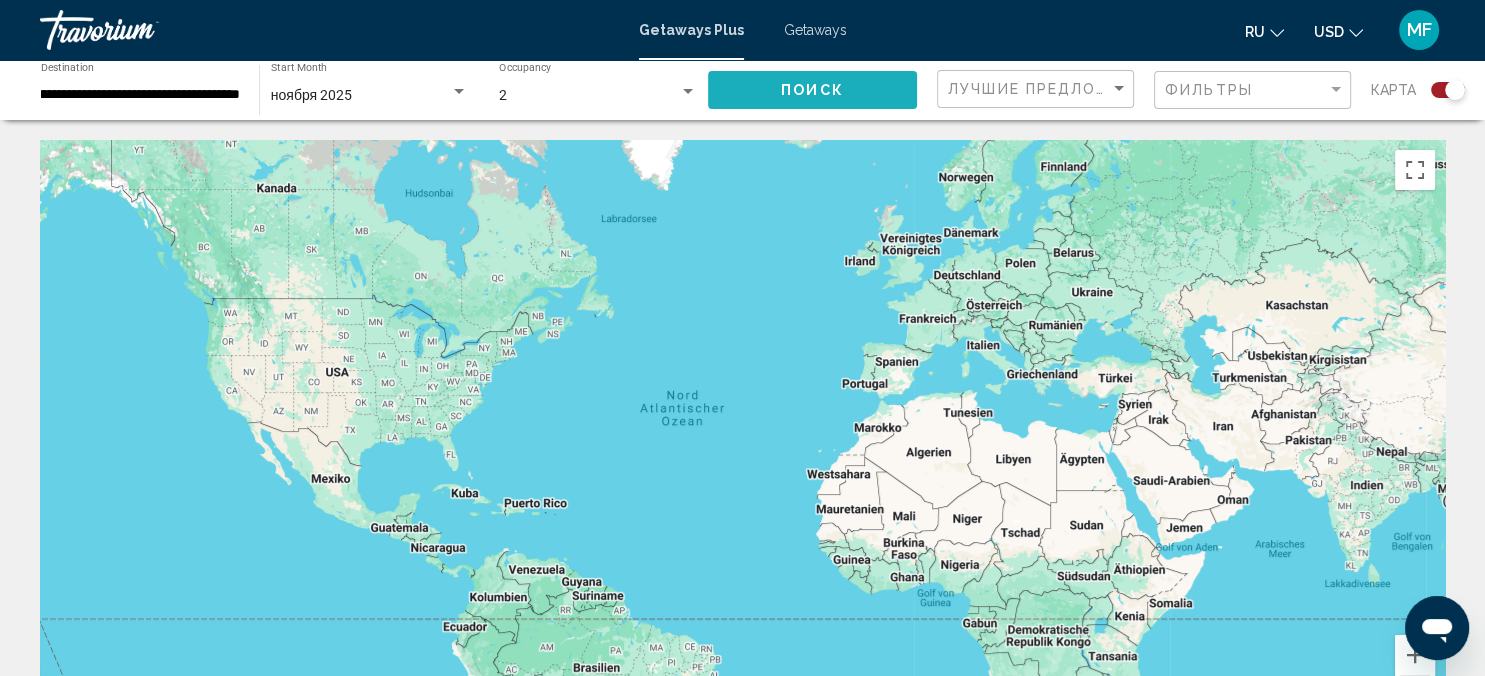 click on "Поиск" 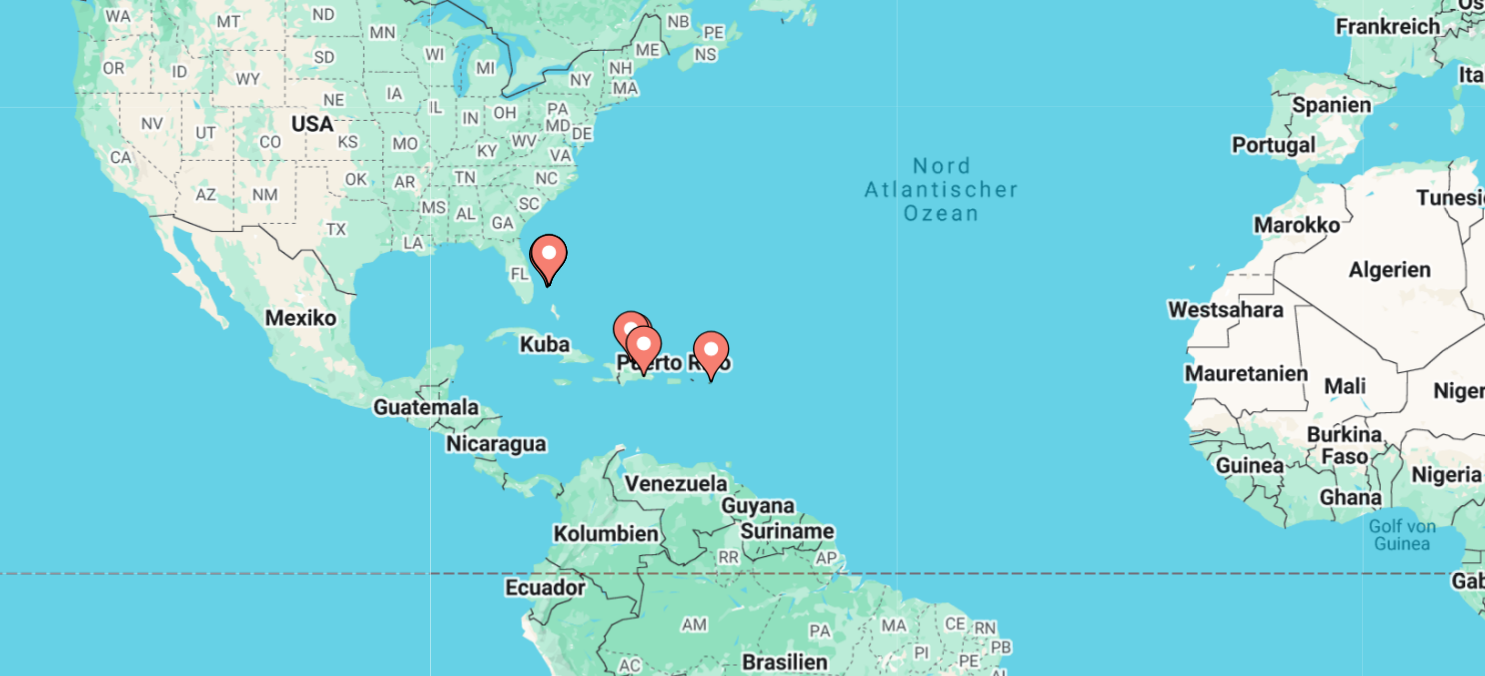 drag, startPoint x: 497, startPoint y: 456, endPoint x: 562, endPoint y: 303, distance: 166.23477 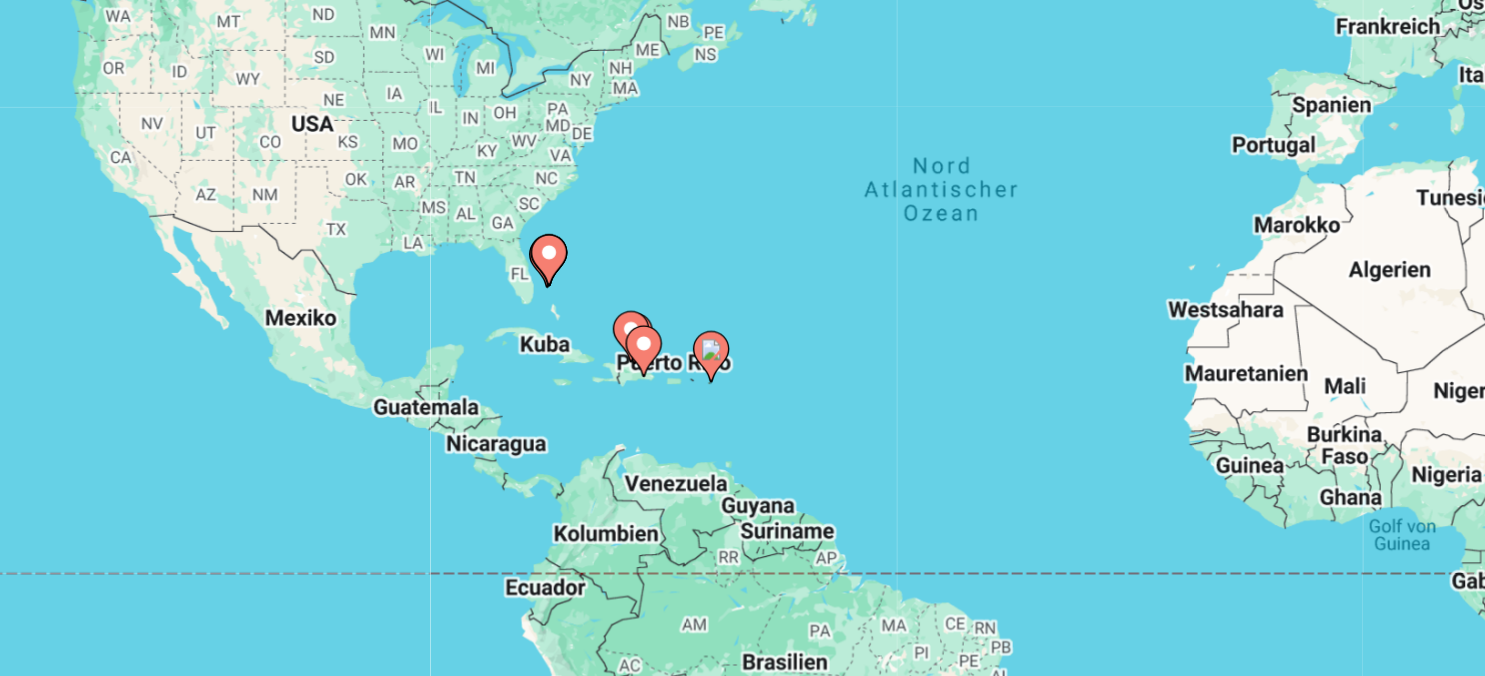 click on "Um von einem Element zum anderen zu gelangen, drückst du die Pfeiltasten entsprechend. Um den Modus zum Ziehen mit der Tastatur zu aktivieren, drückst du Alt + Eingabetaste. Wenn du den Modus aktiviert hast, kannst du die Markierung mit den Pfeiltasten verschieben. Nachdem du sie an die gewünschte Stelle gezogen bzw. verschoben hast, drückst du einfach die Eingabetaste. Durch Drücken der Esc-Taste kannst du den Vorgang abbrechen." at bounding box center (742, 440) 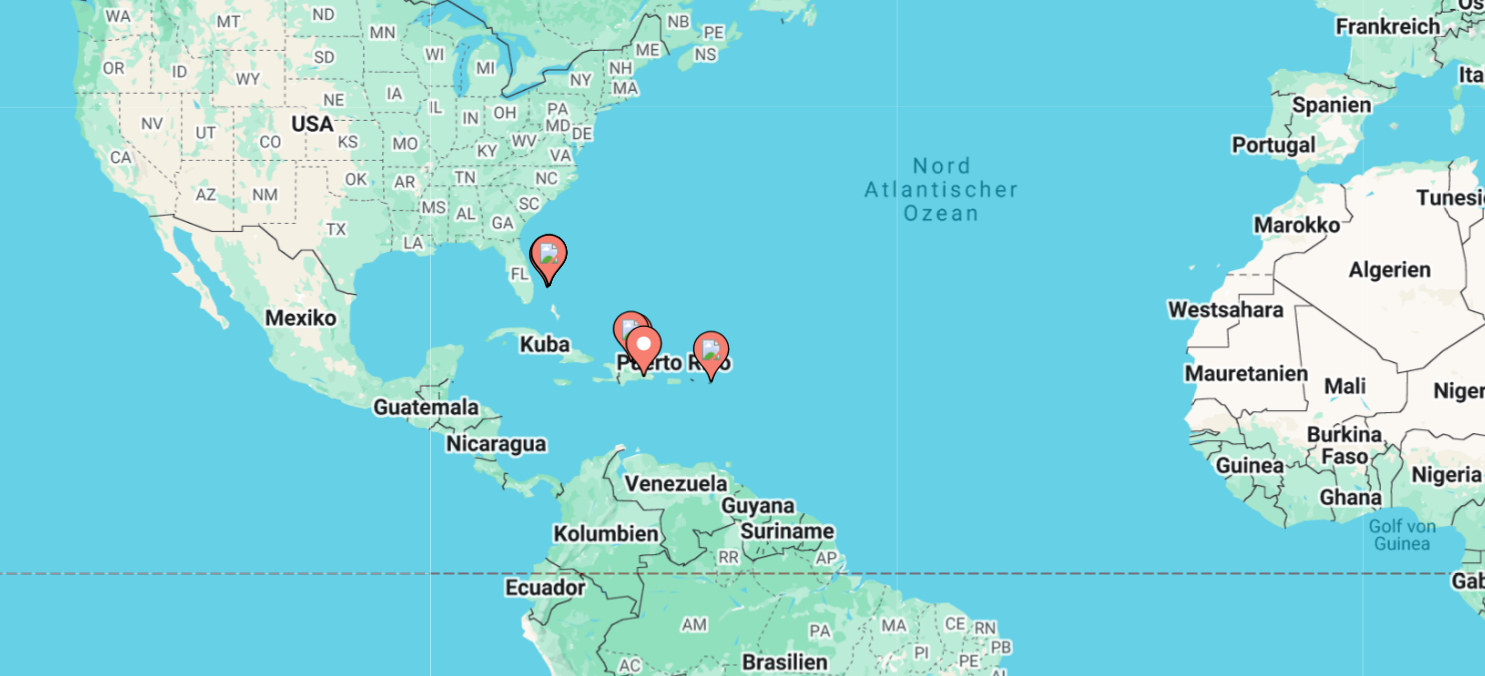 click 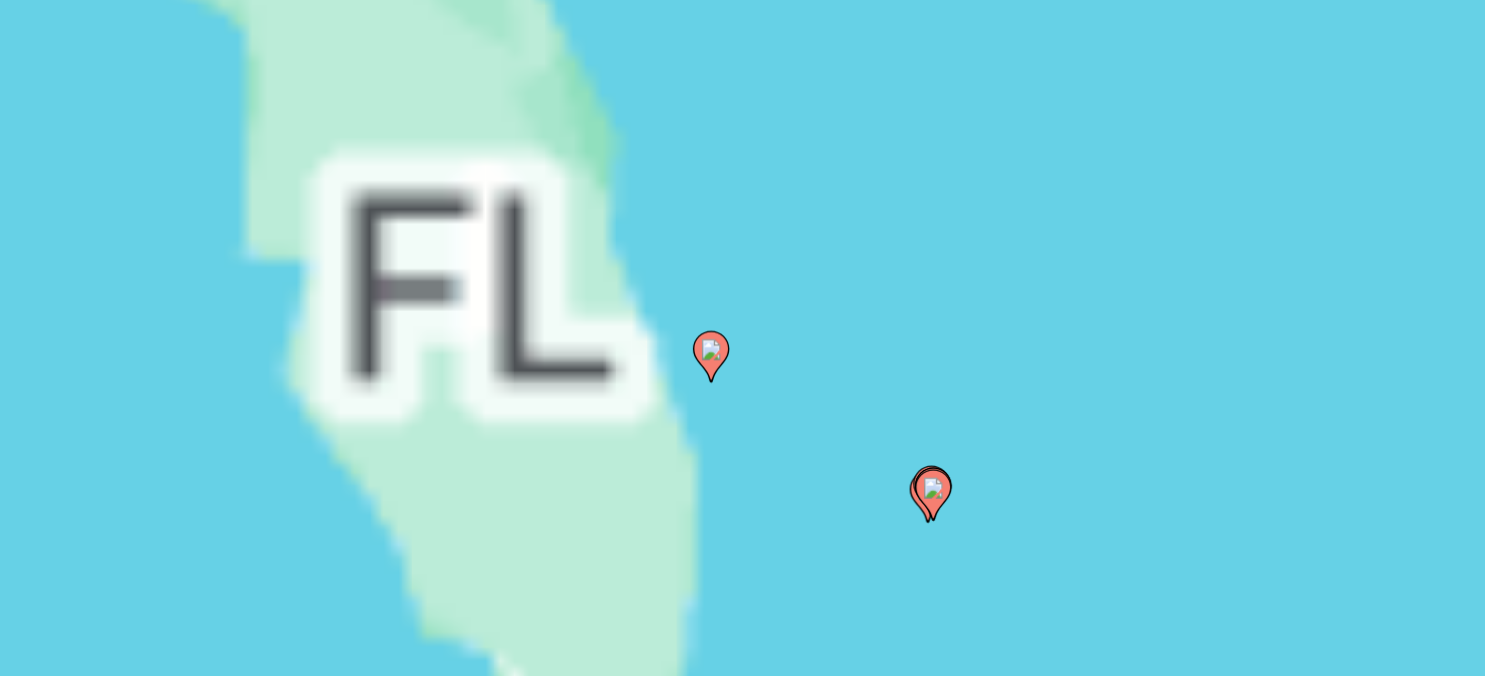 type on "**********" 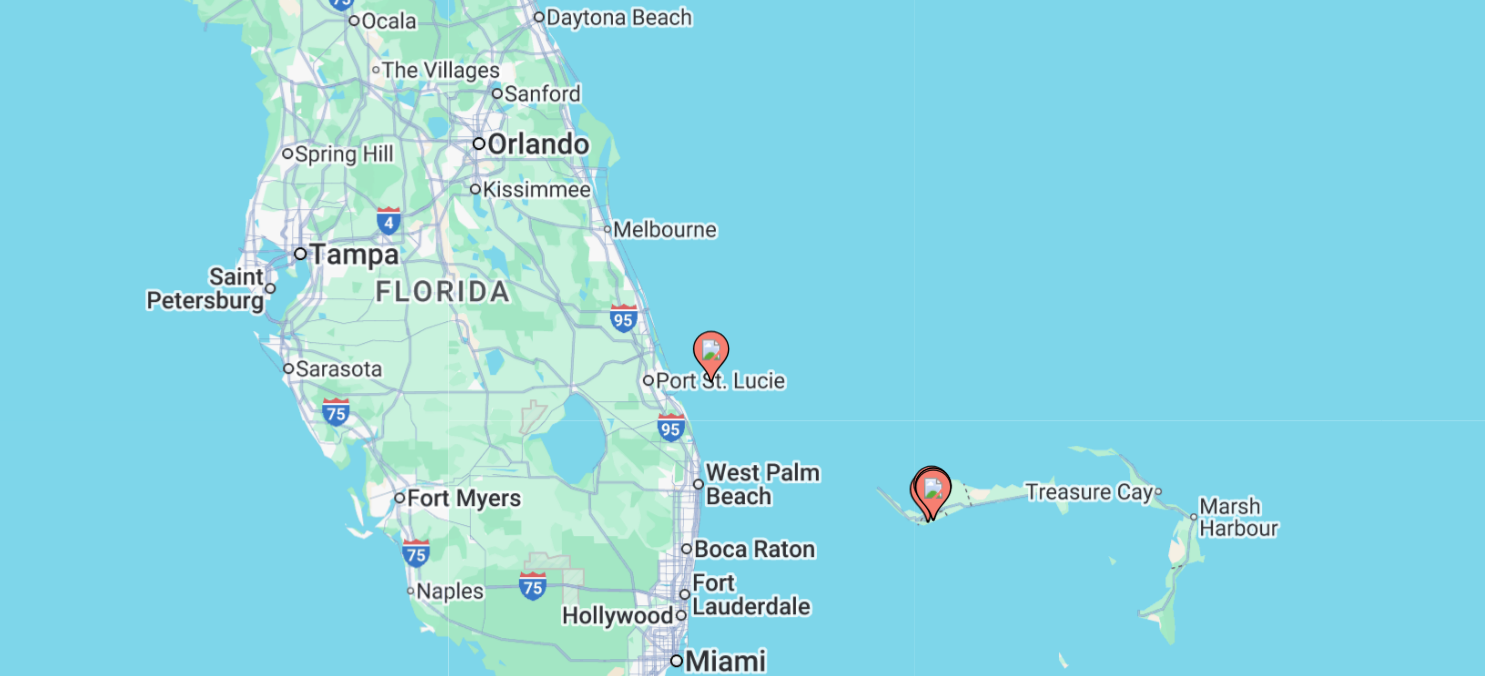 click 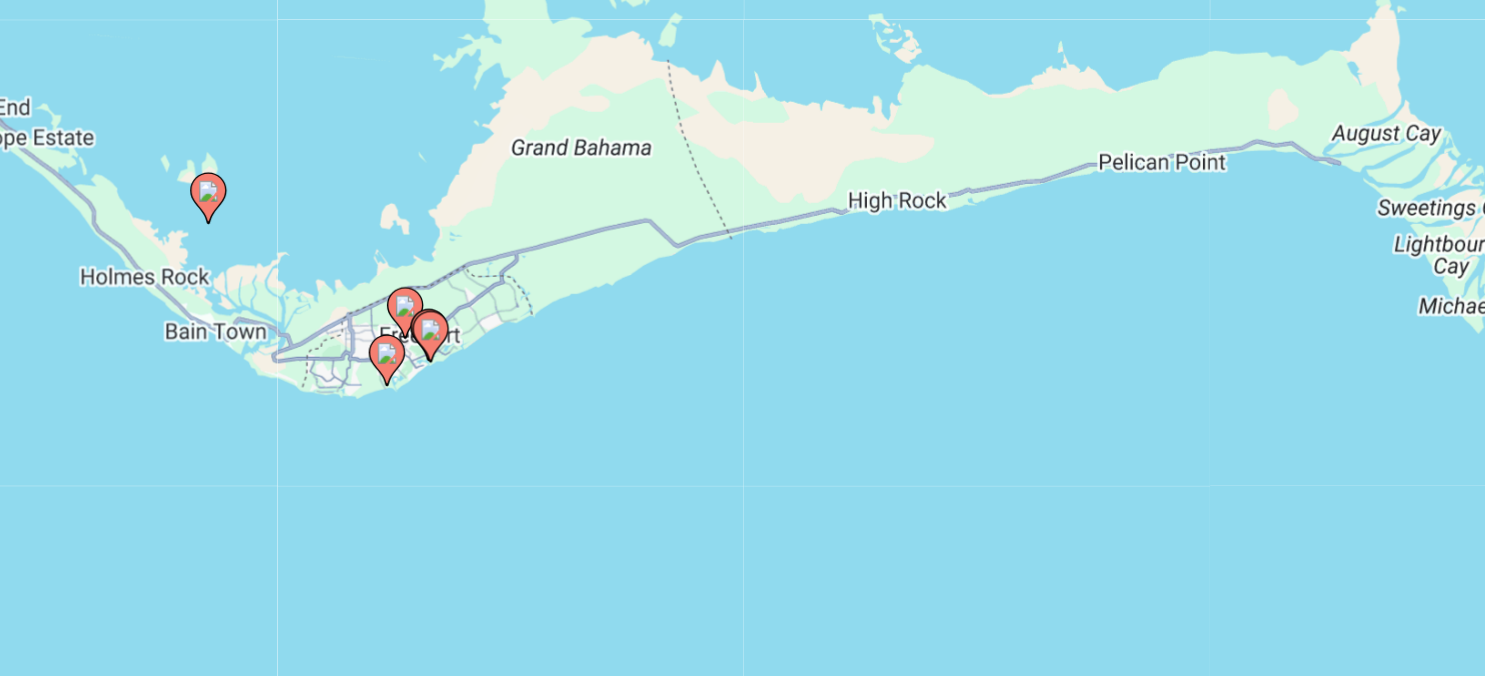 drag, startPoint x: 854, startPoint y: 438, endPoint x: 575, endPoint y: 352, distance: 291.95377 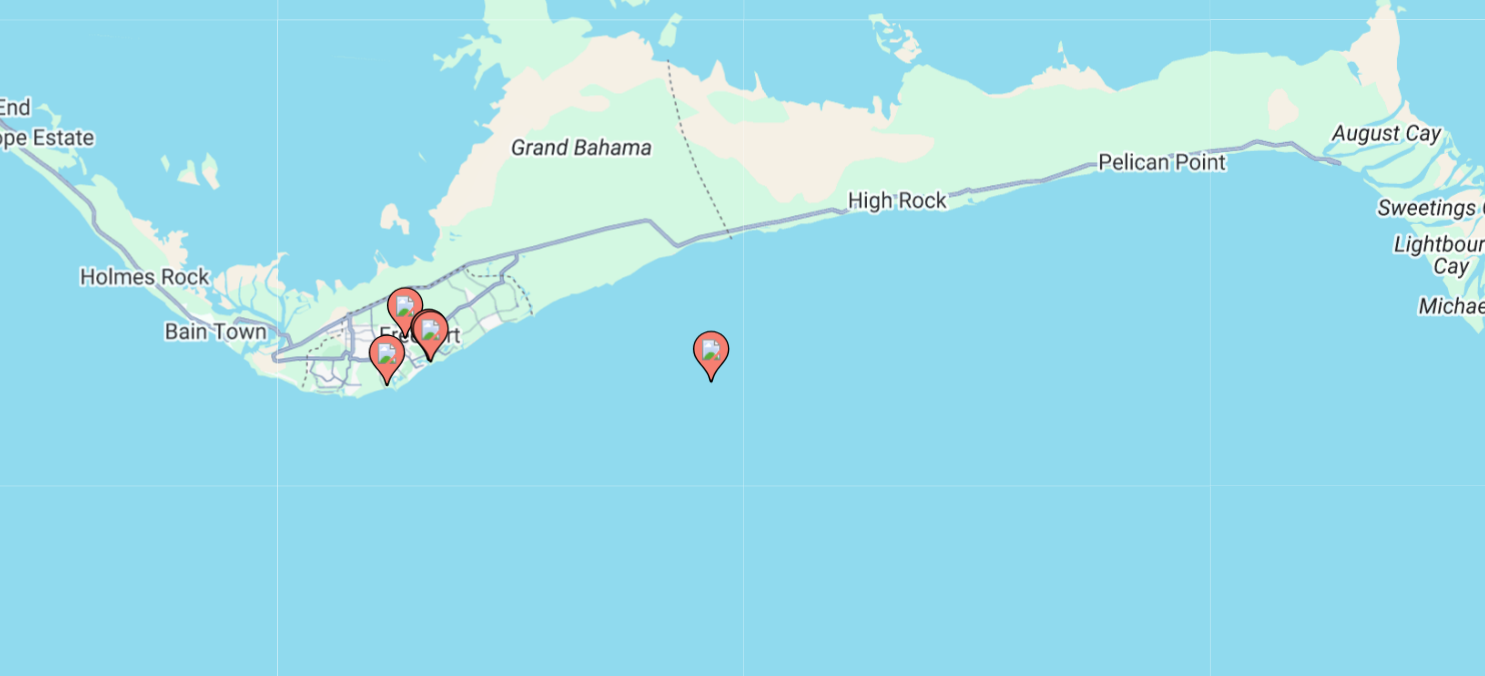 click 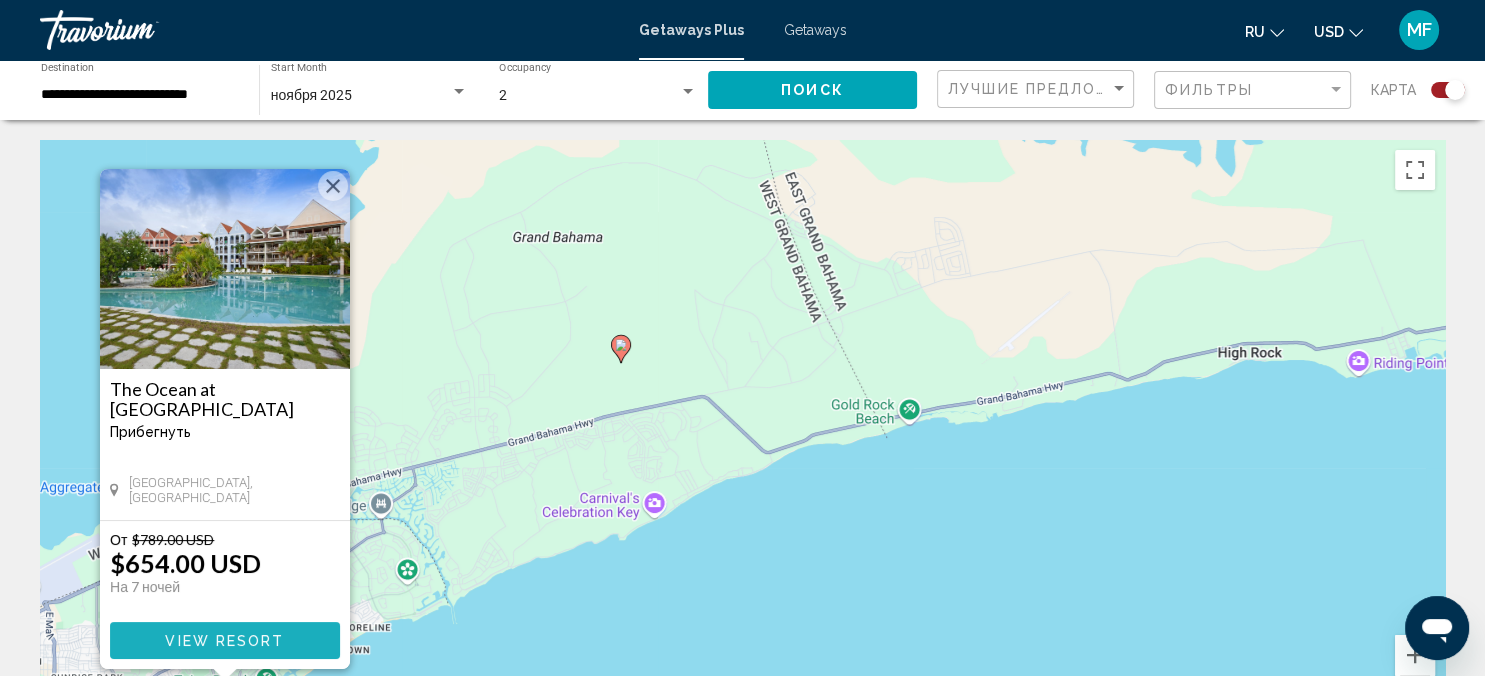 click on "View Resort" at bounding box center [224, 641] 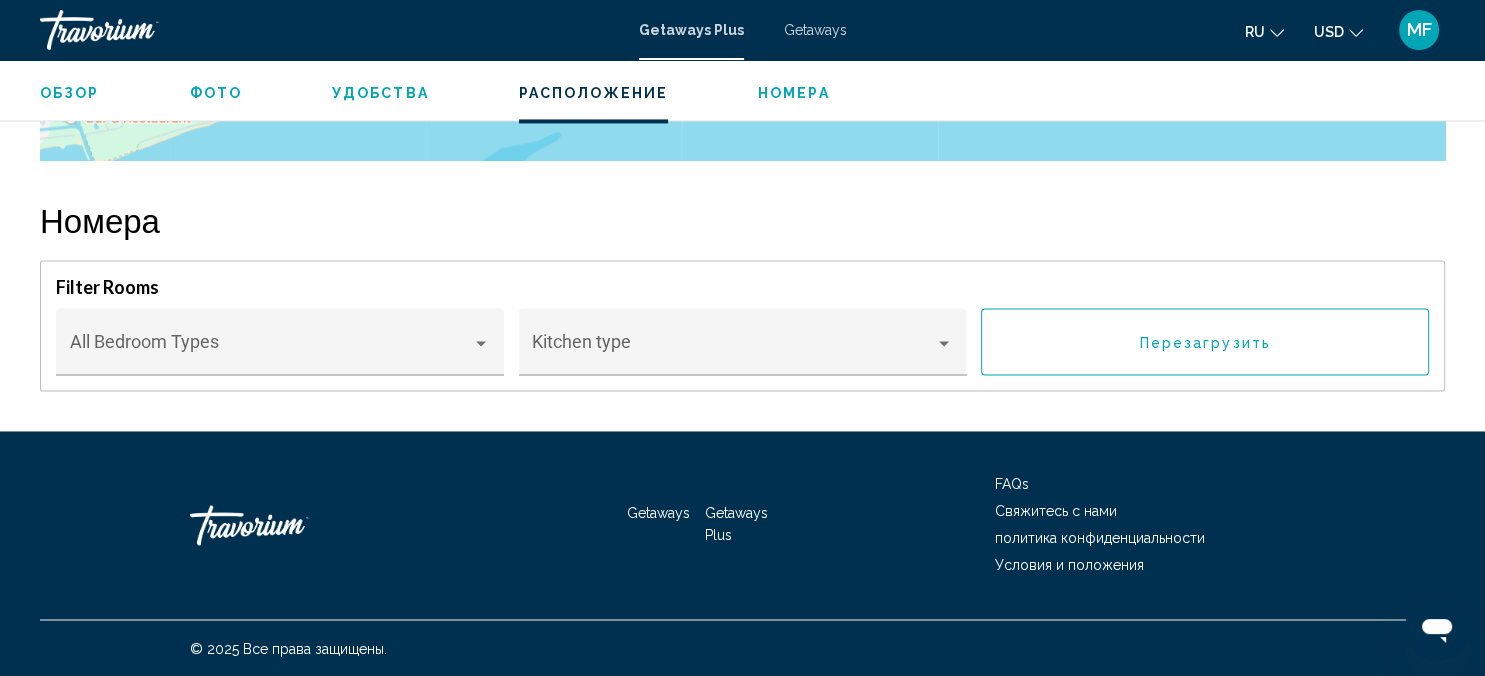 scroll, scrollTop: 9827, scrollLeft: 0, axis: vertical 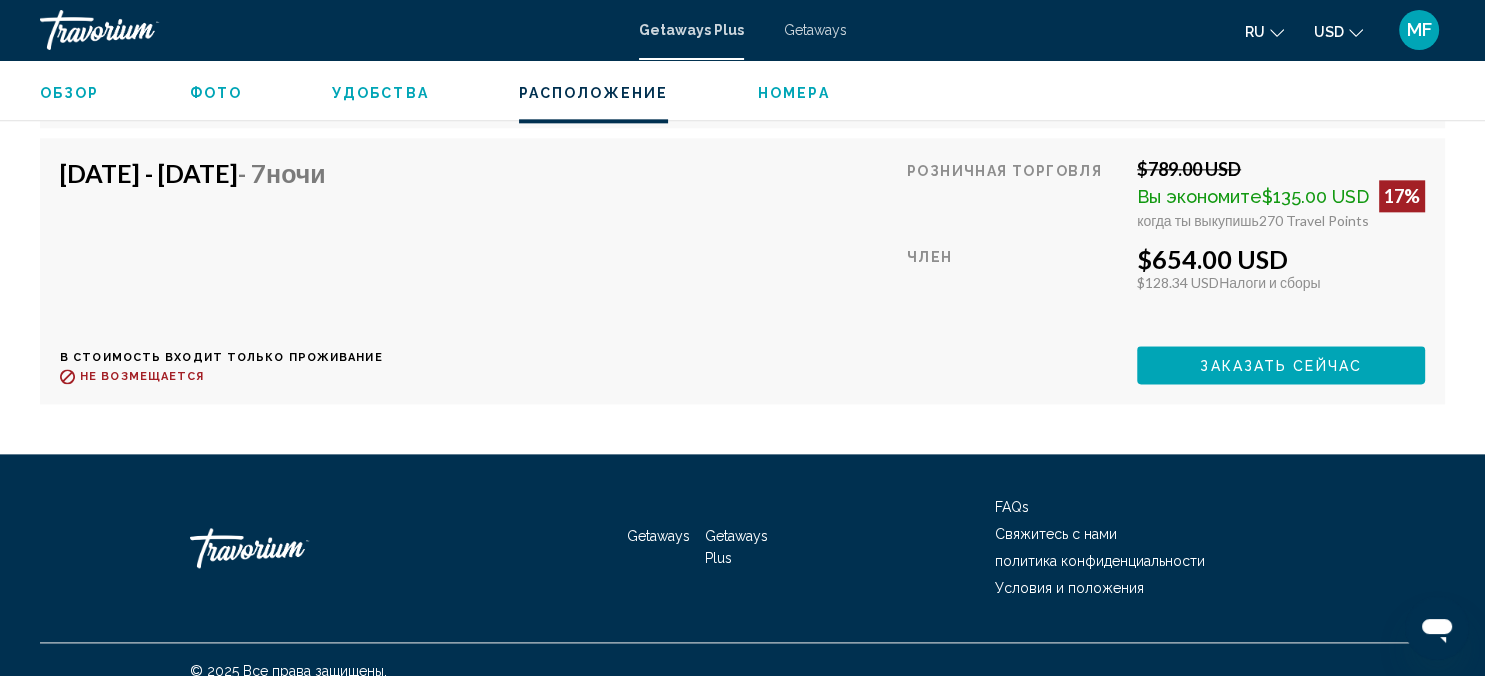 click on "Обзор" at bounding box center [70, 93] 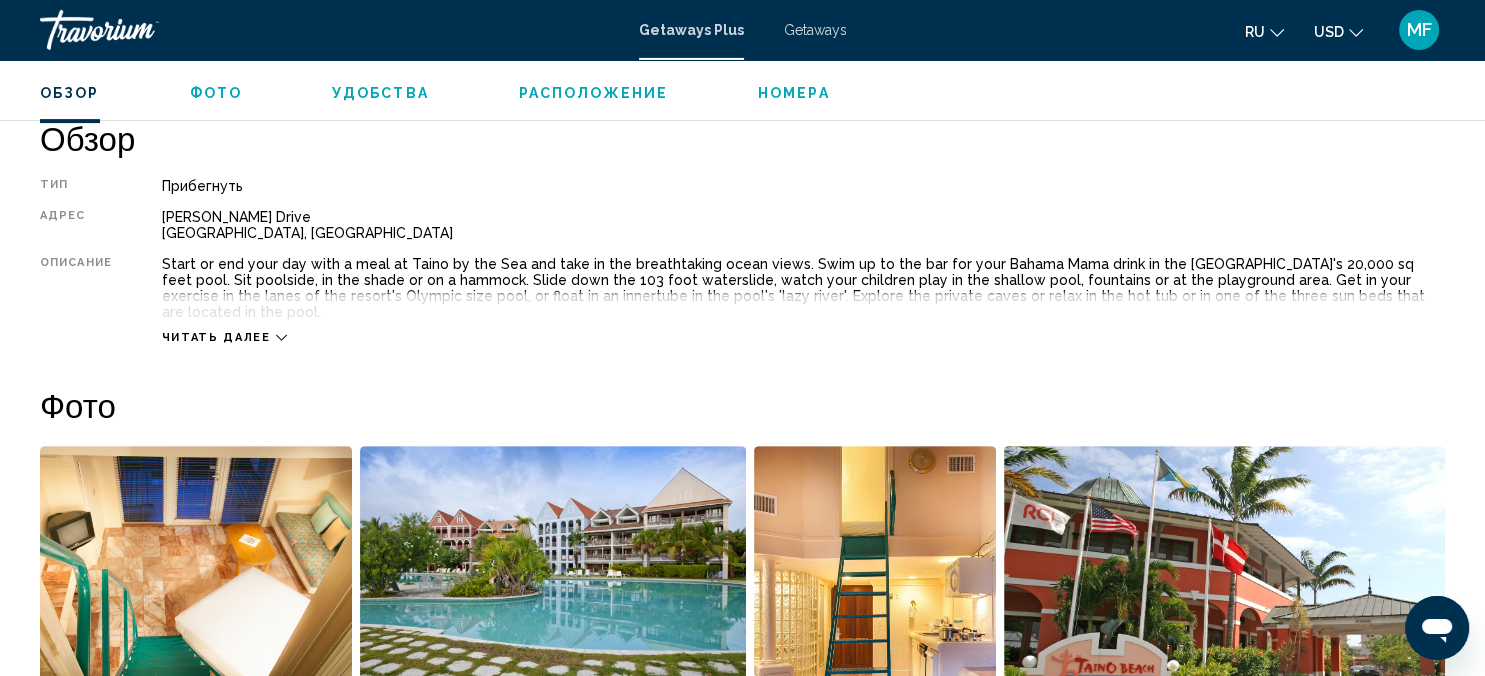 scroll, scrollTop: 640, scrollLeft: 0, axis: vertical 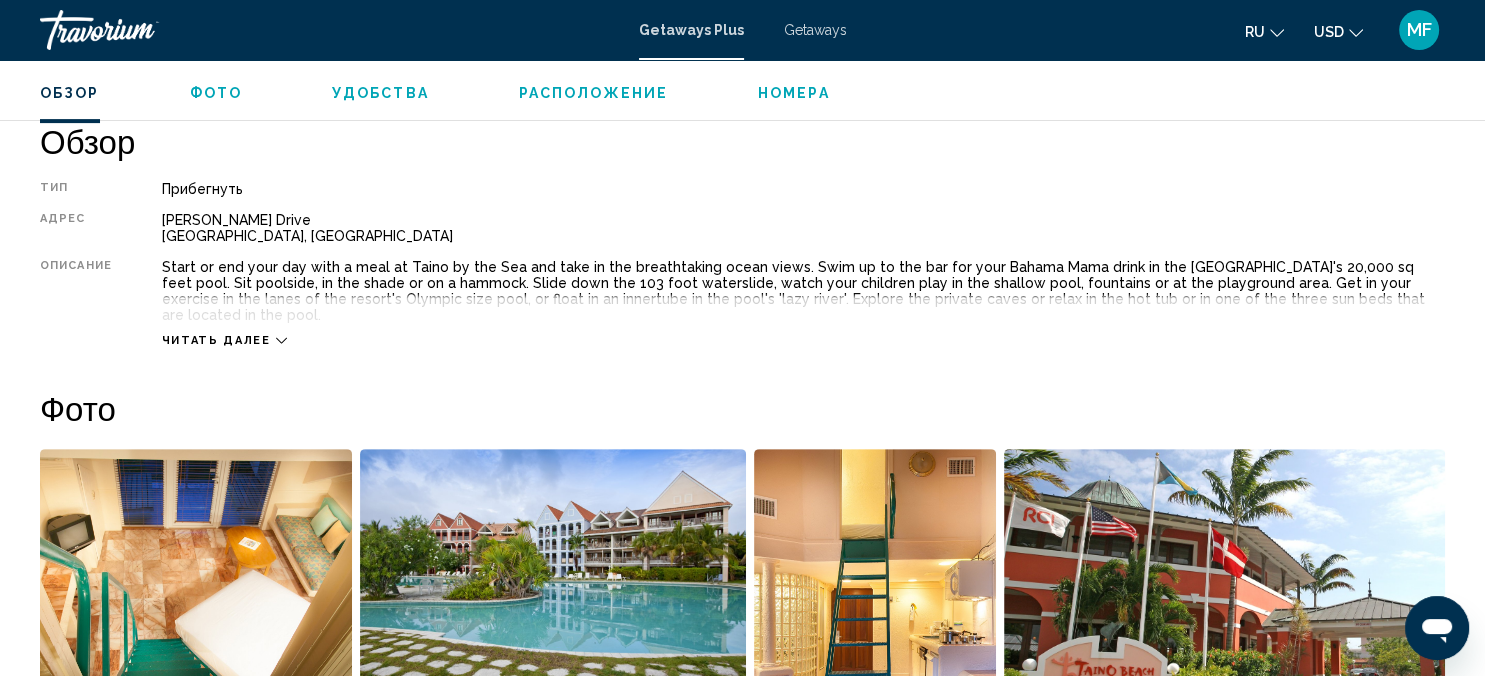 click 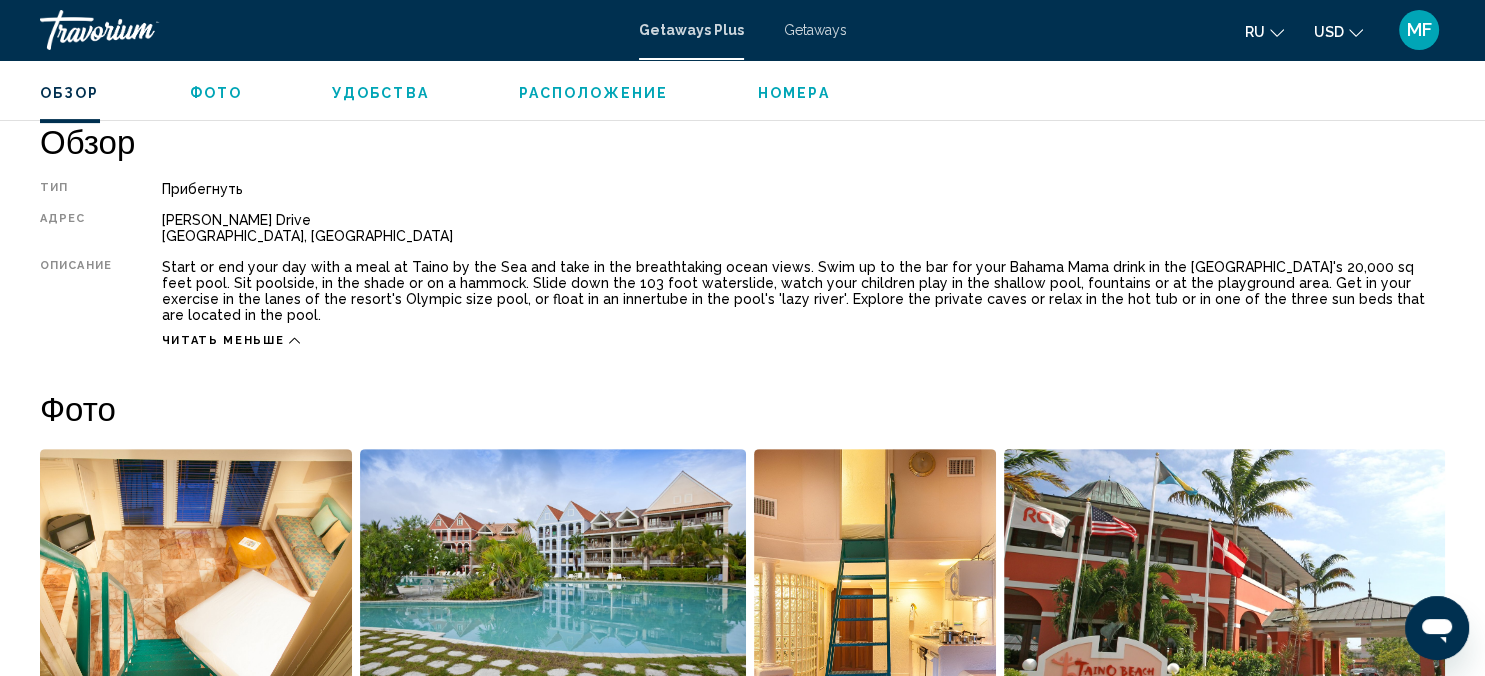 drag, startPoint x: 162, startPoint y: 266, endPoint x: 1010, endPoint y: 310, distance: 849.14075 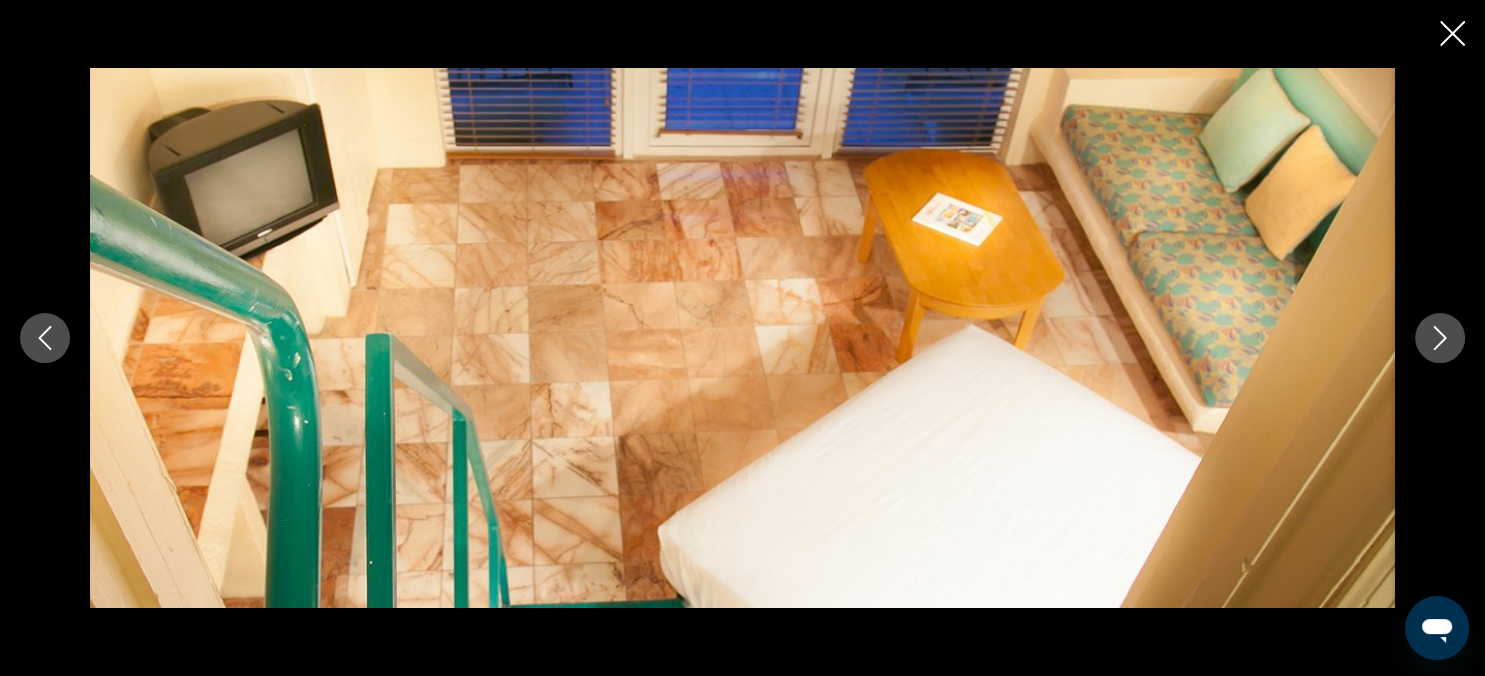 click 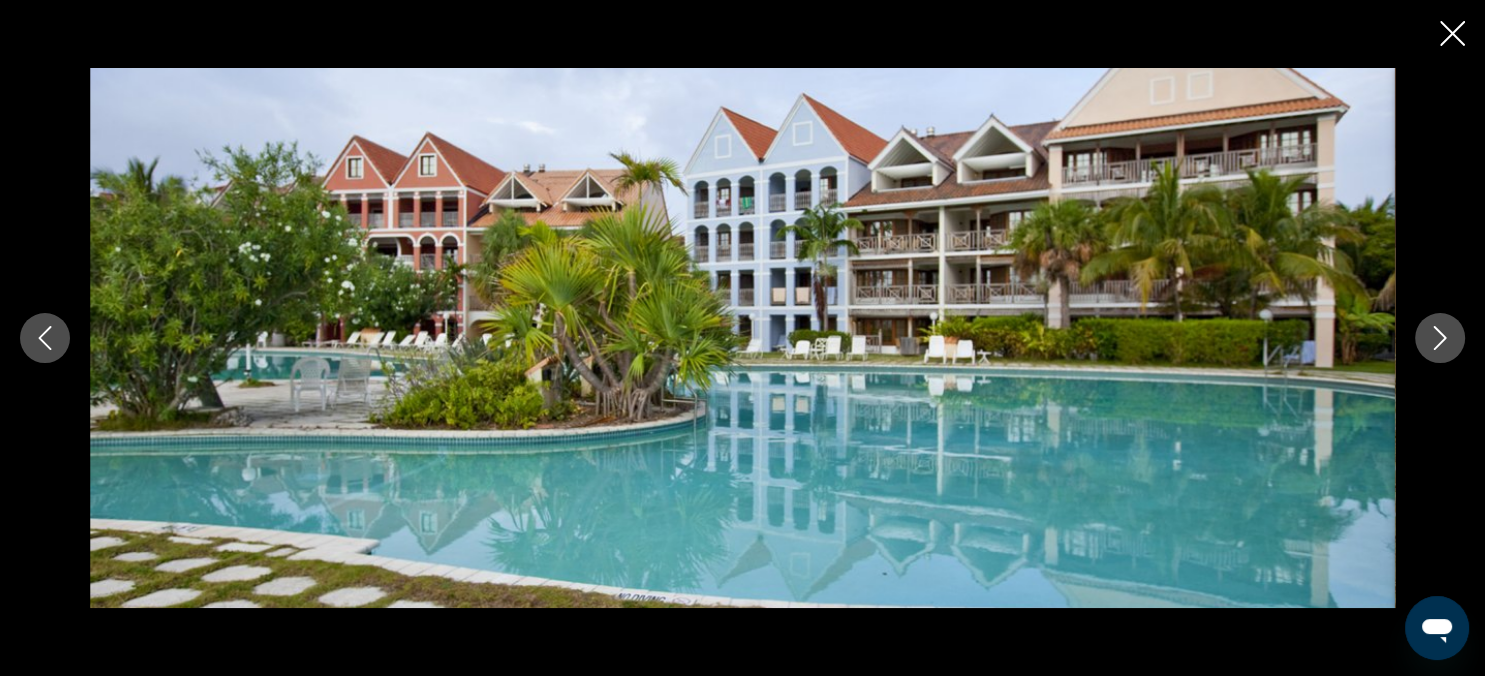 click 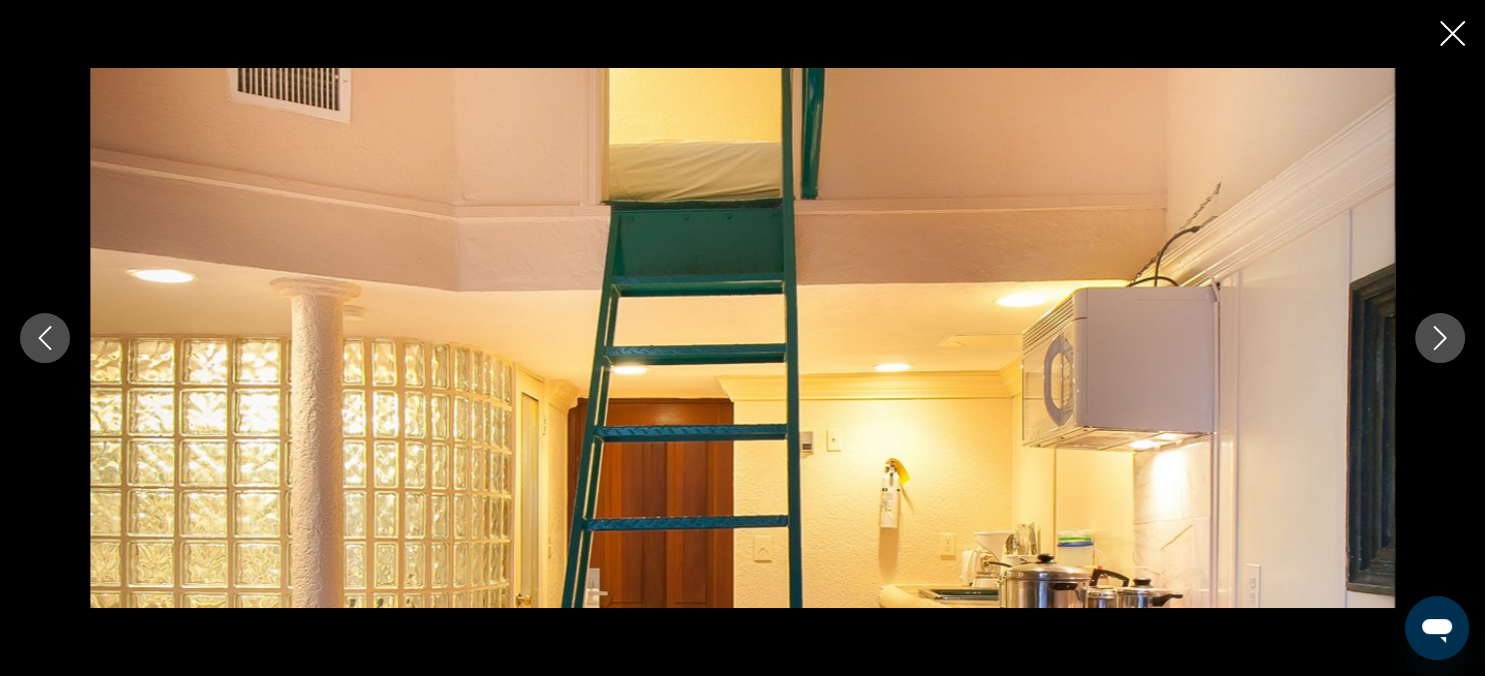 click 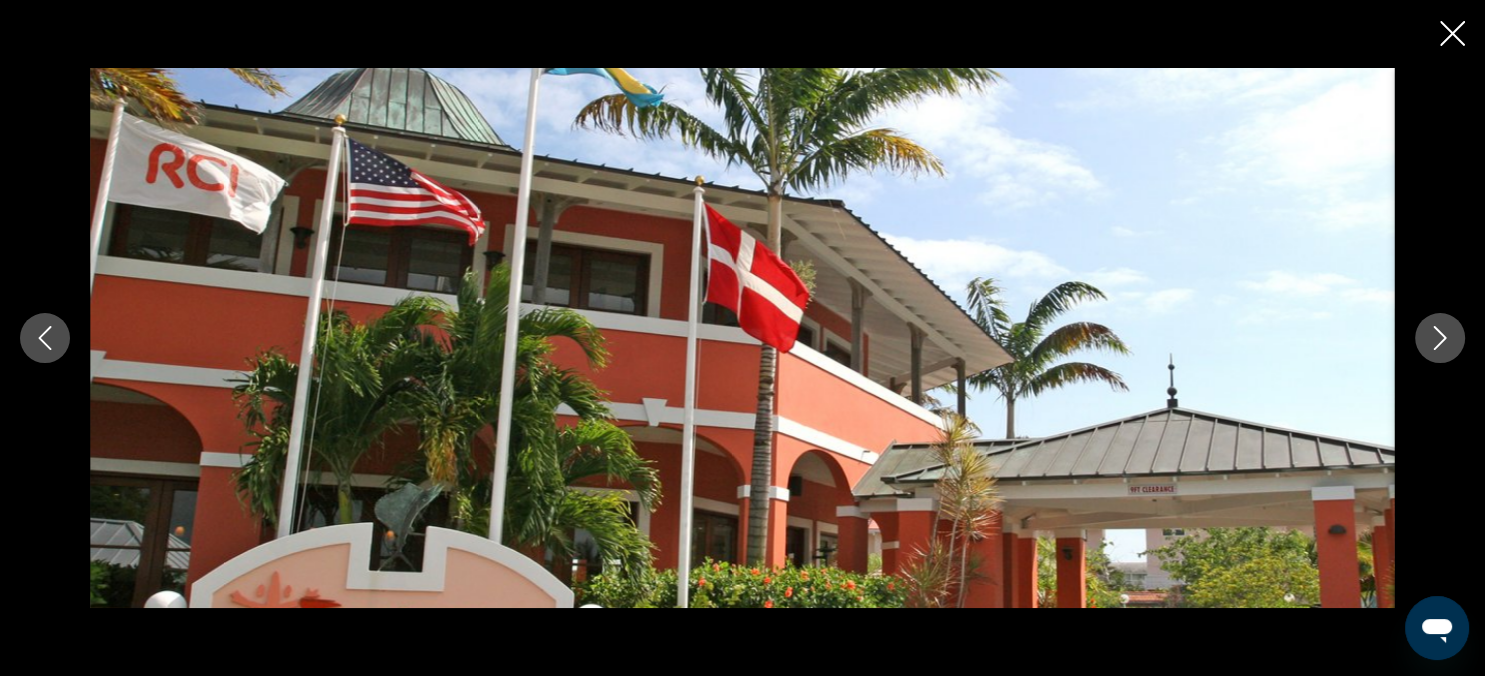 click 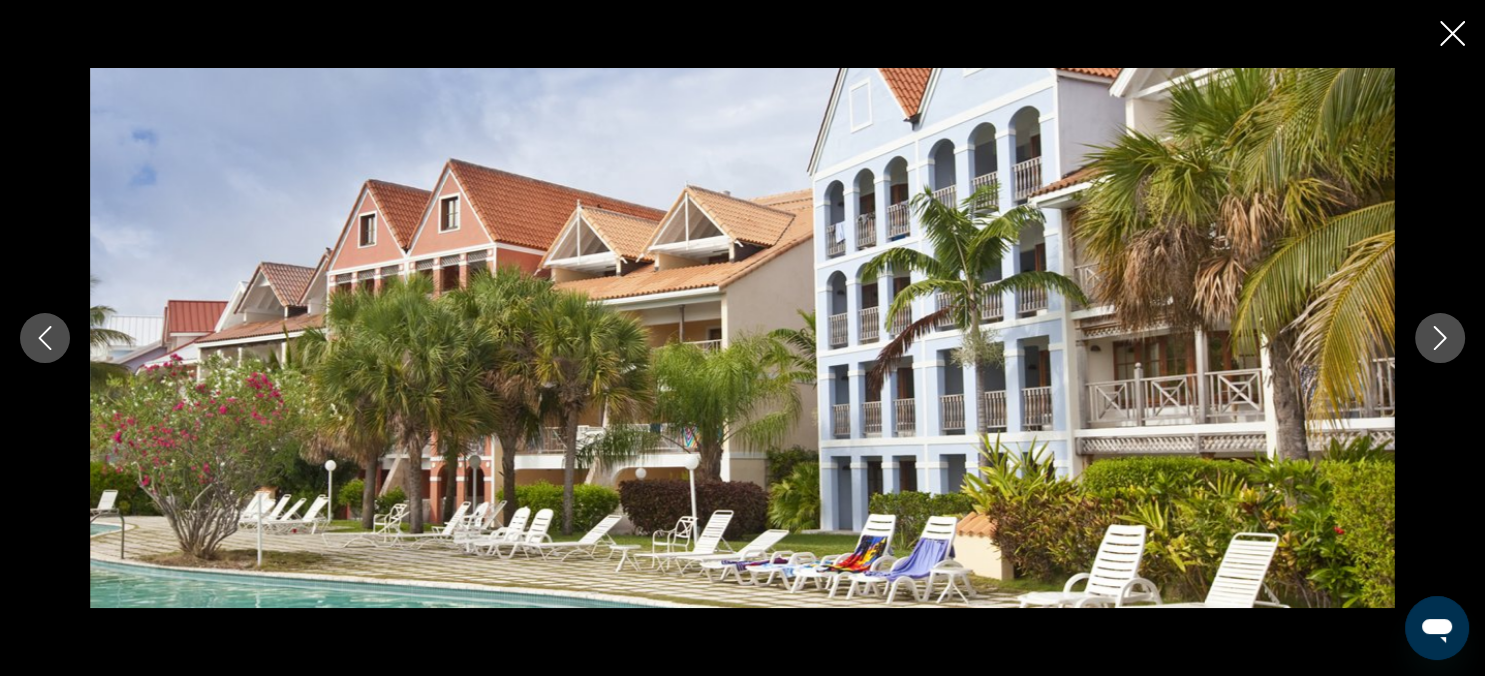click 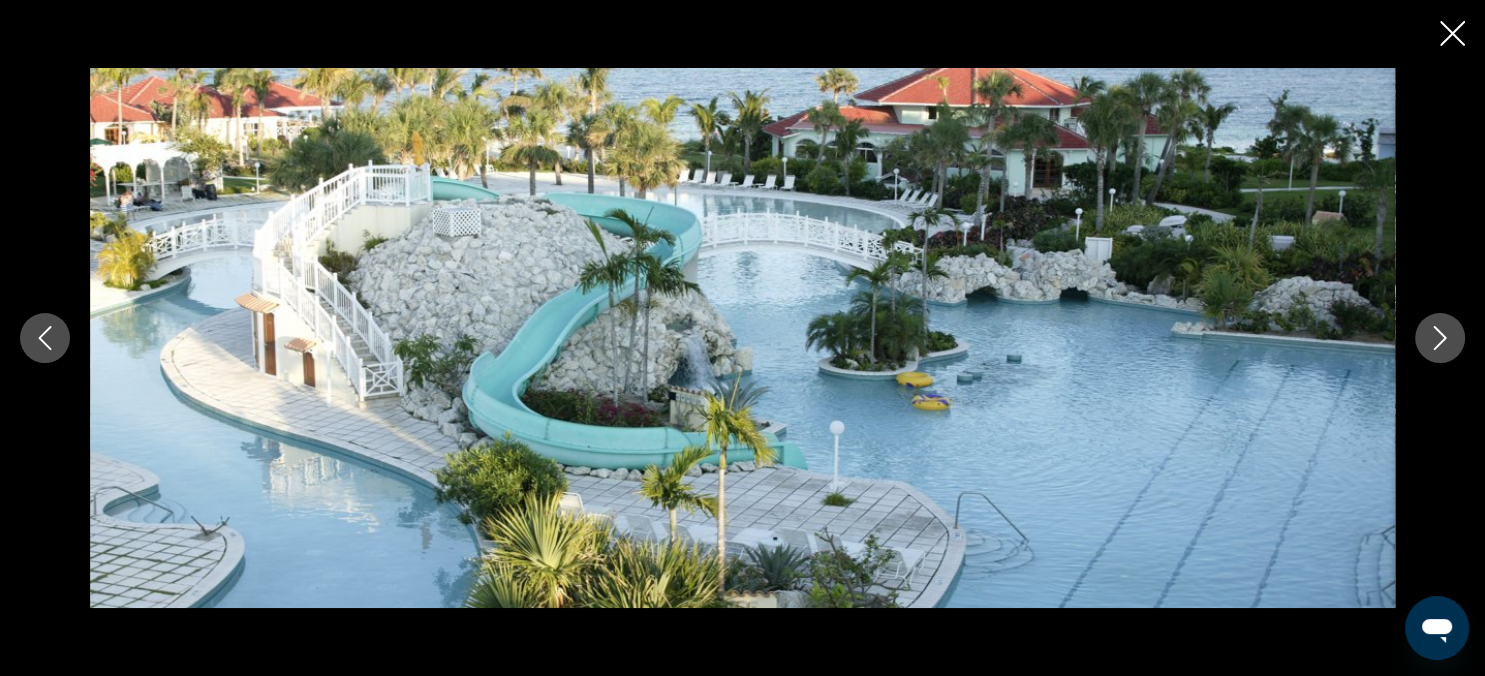 click 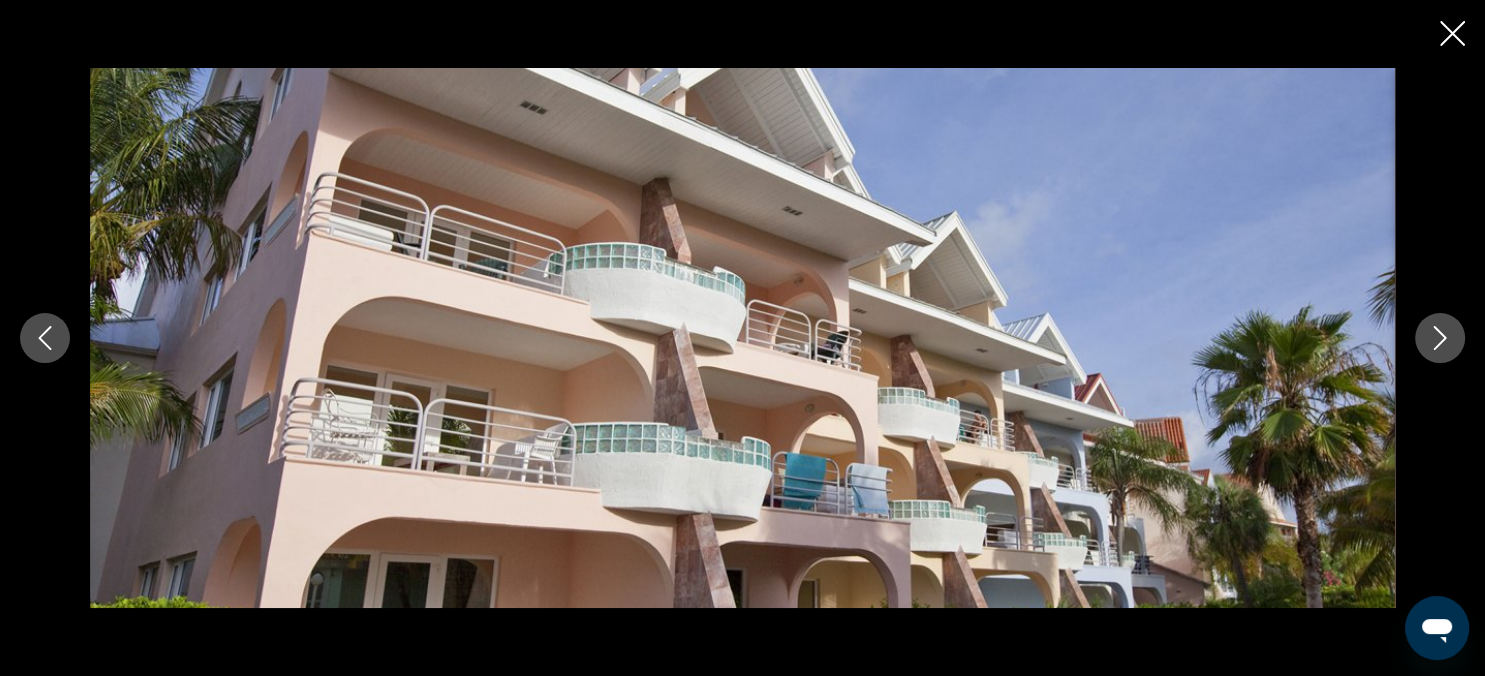 click 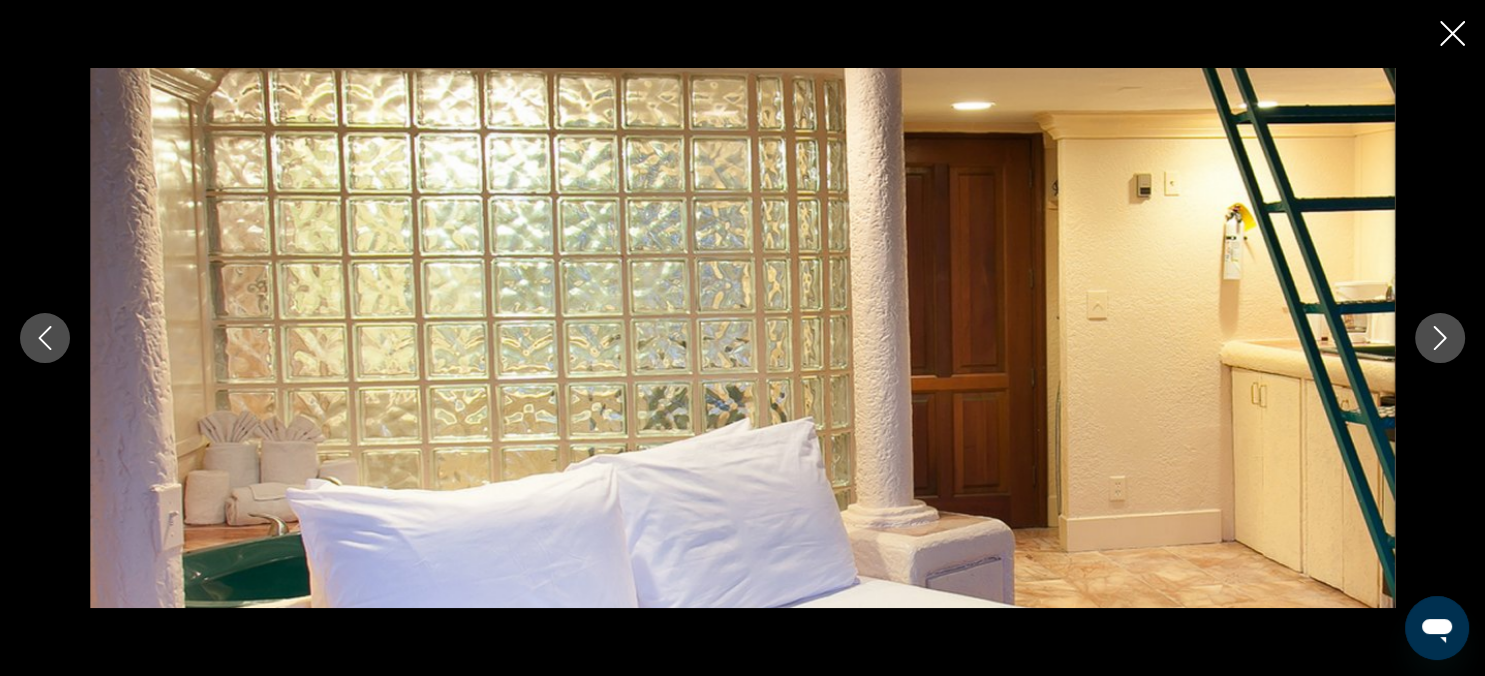 click 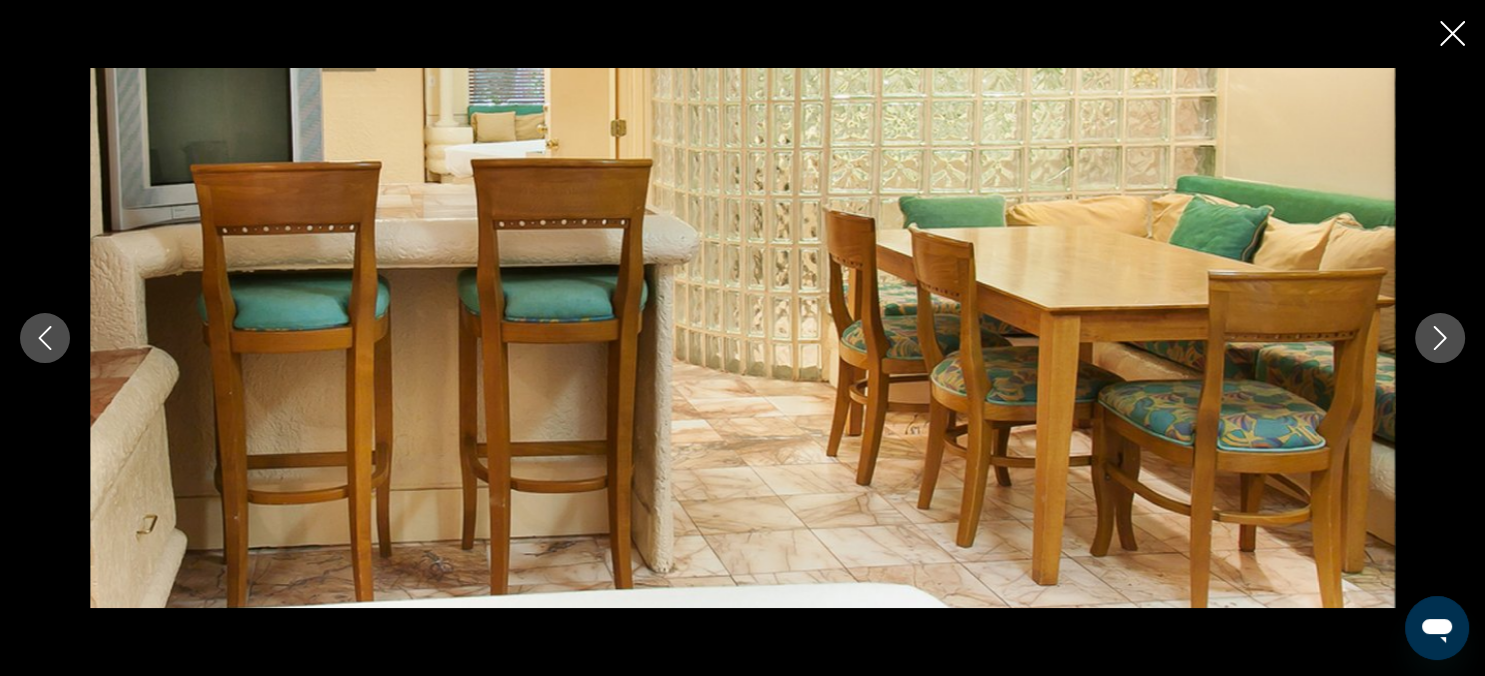 click 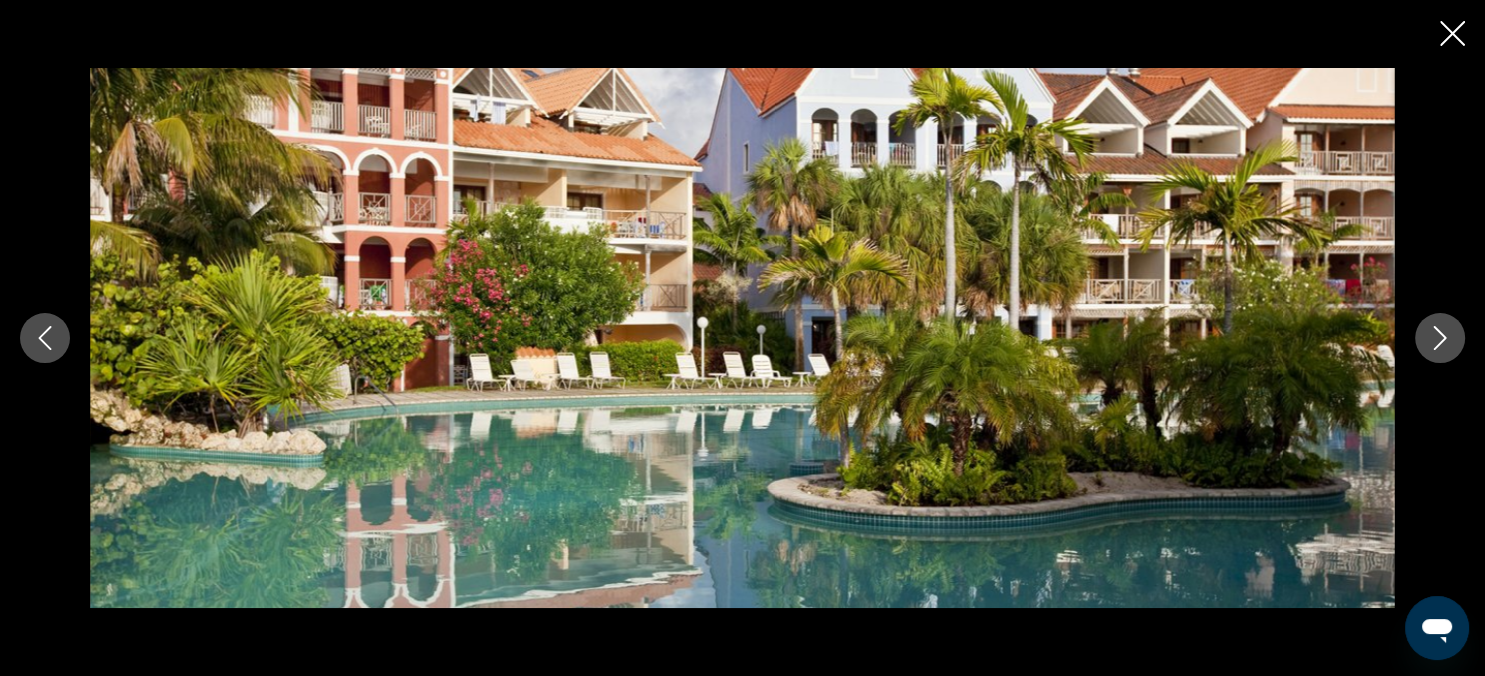 click 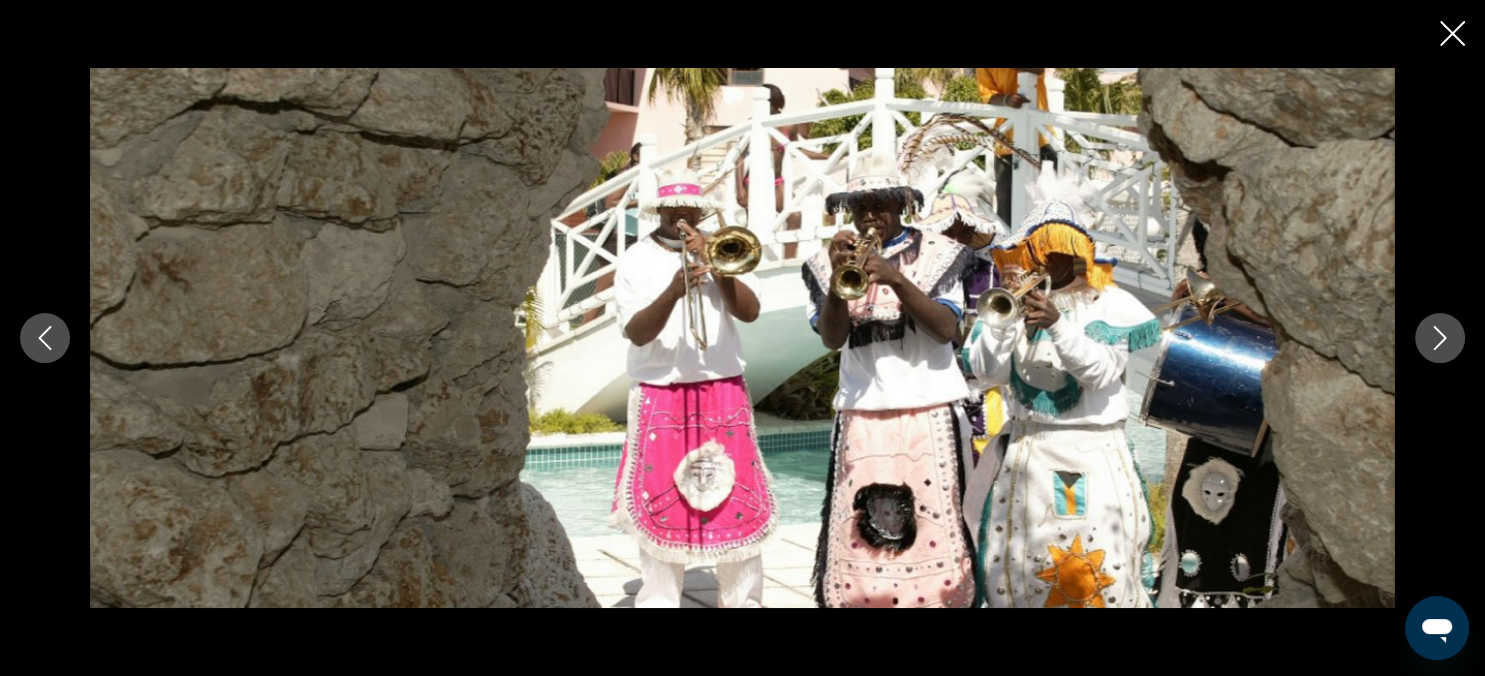click 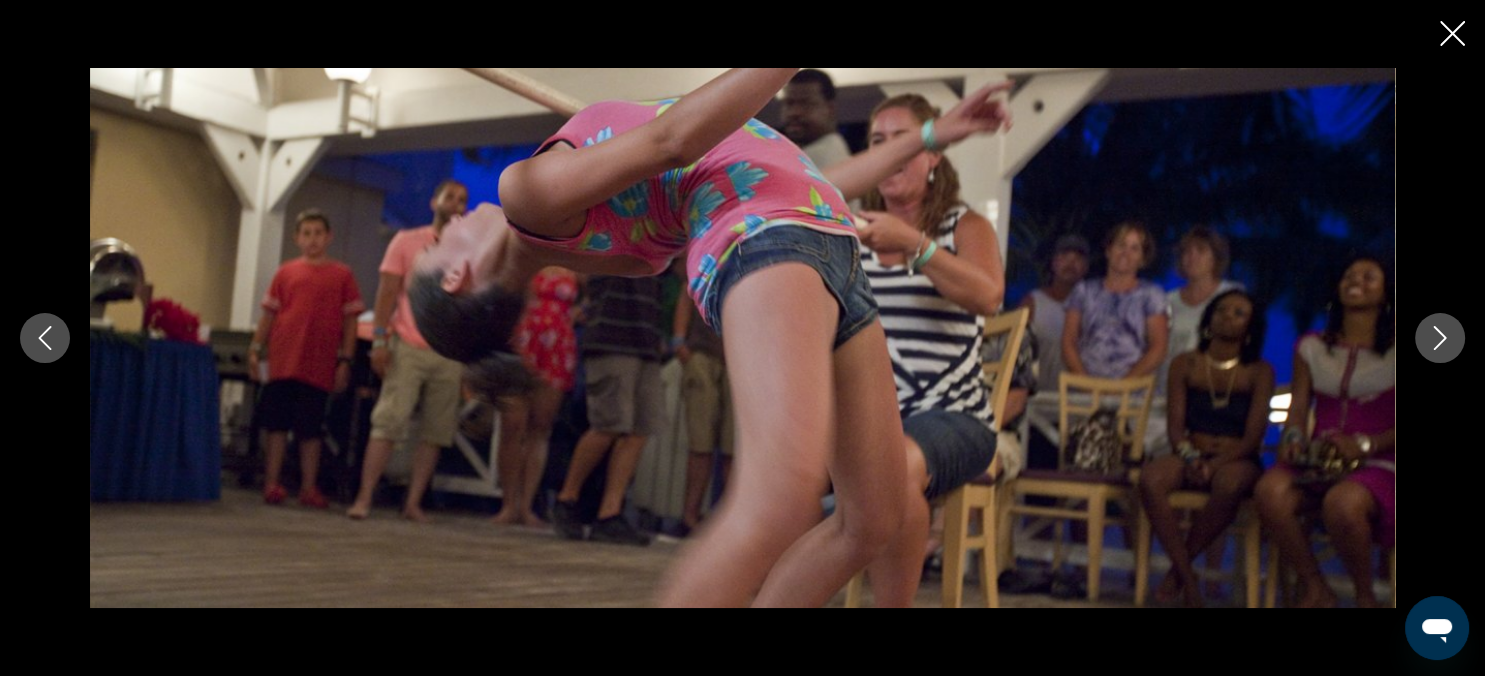 click 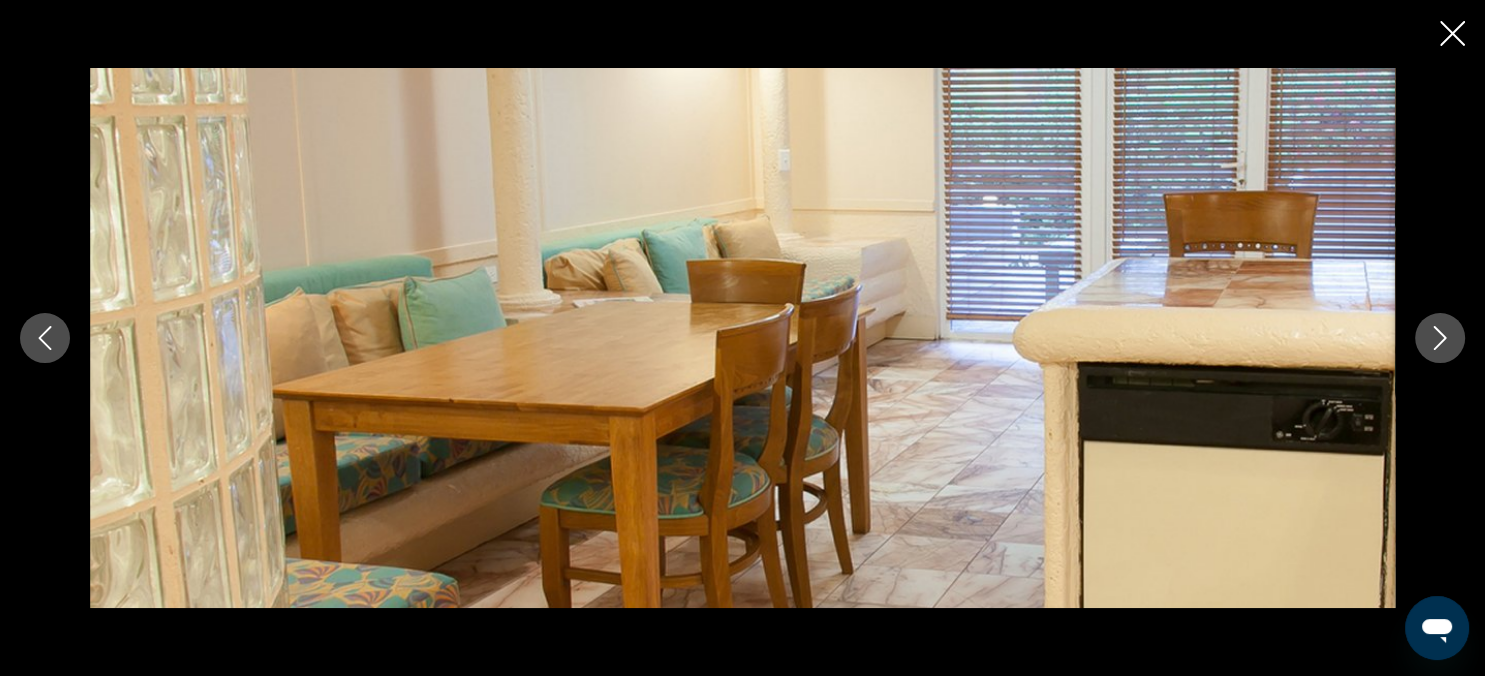 click 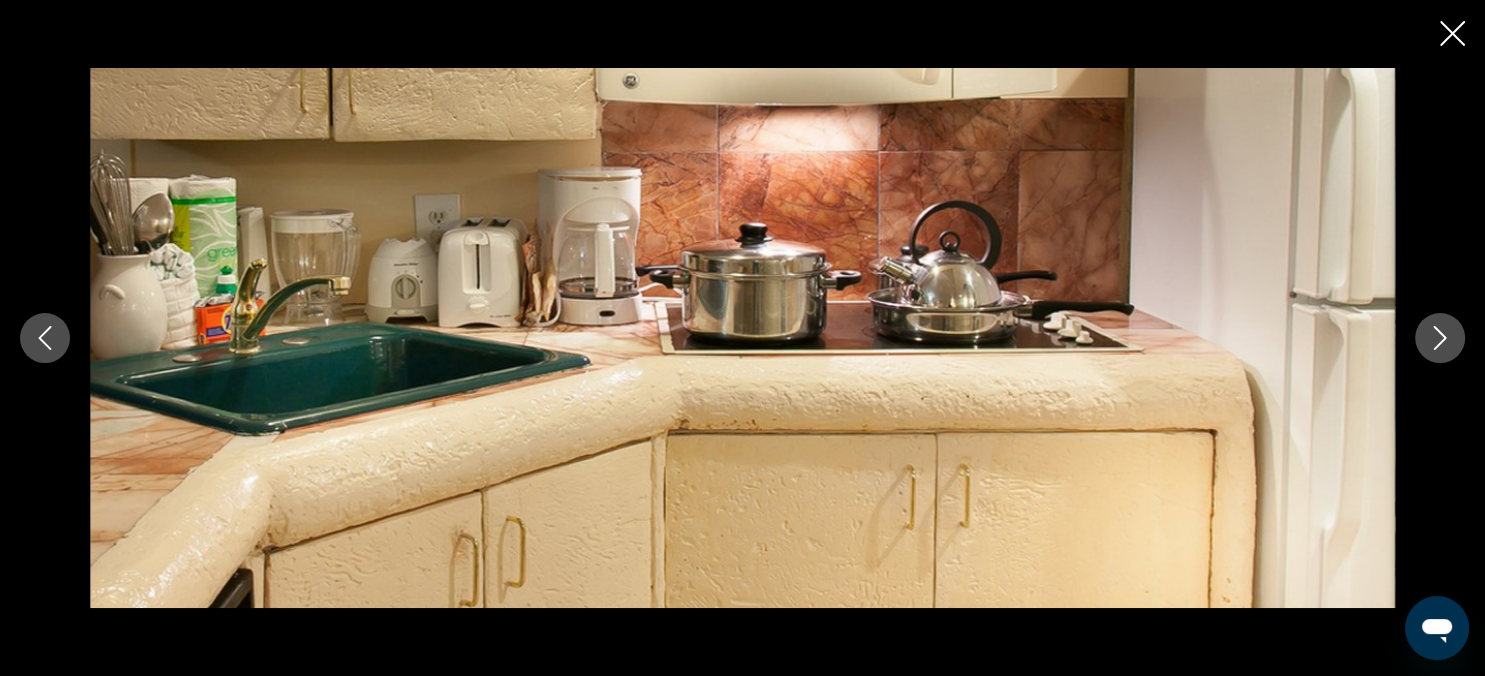 click 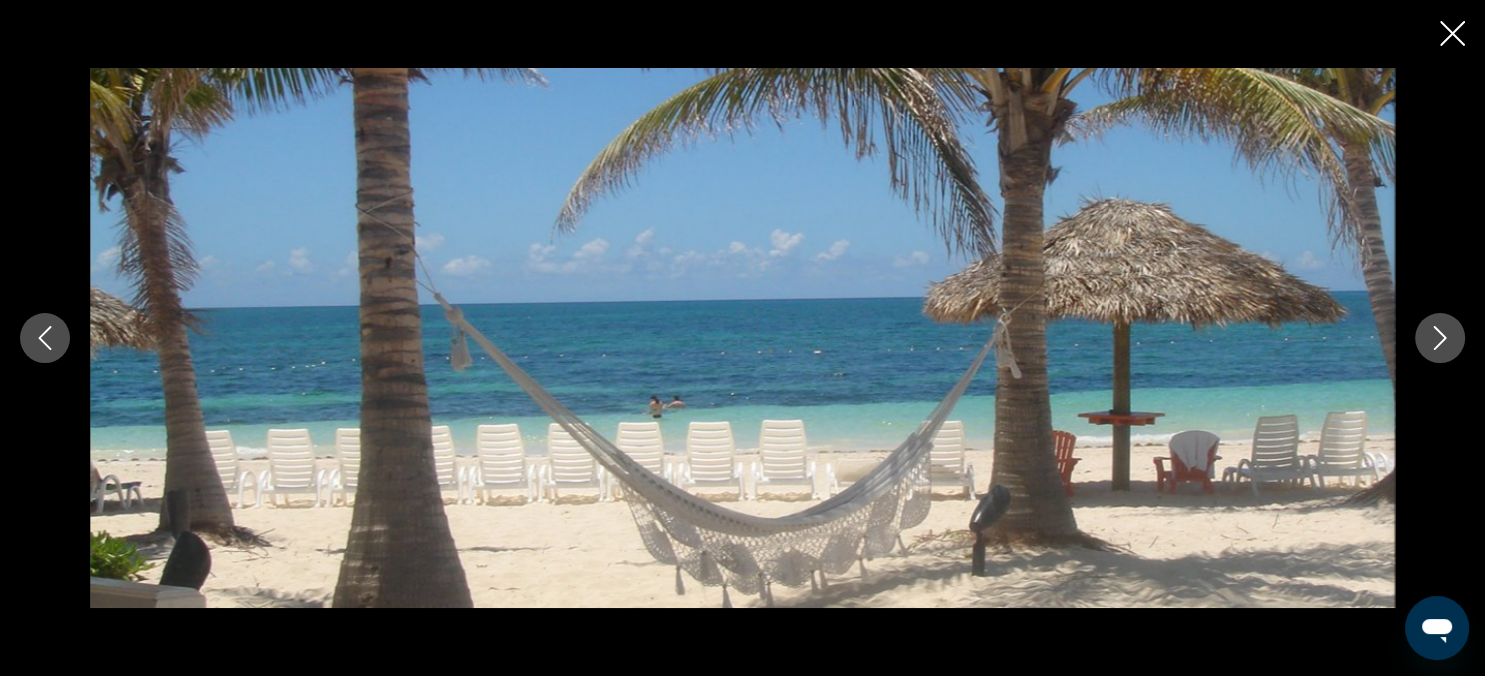 click 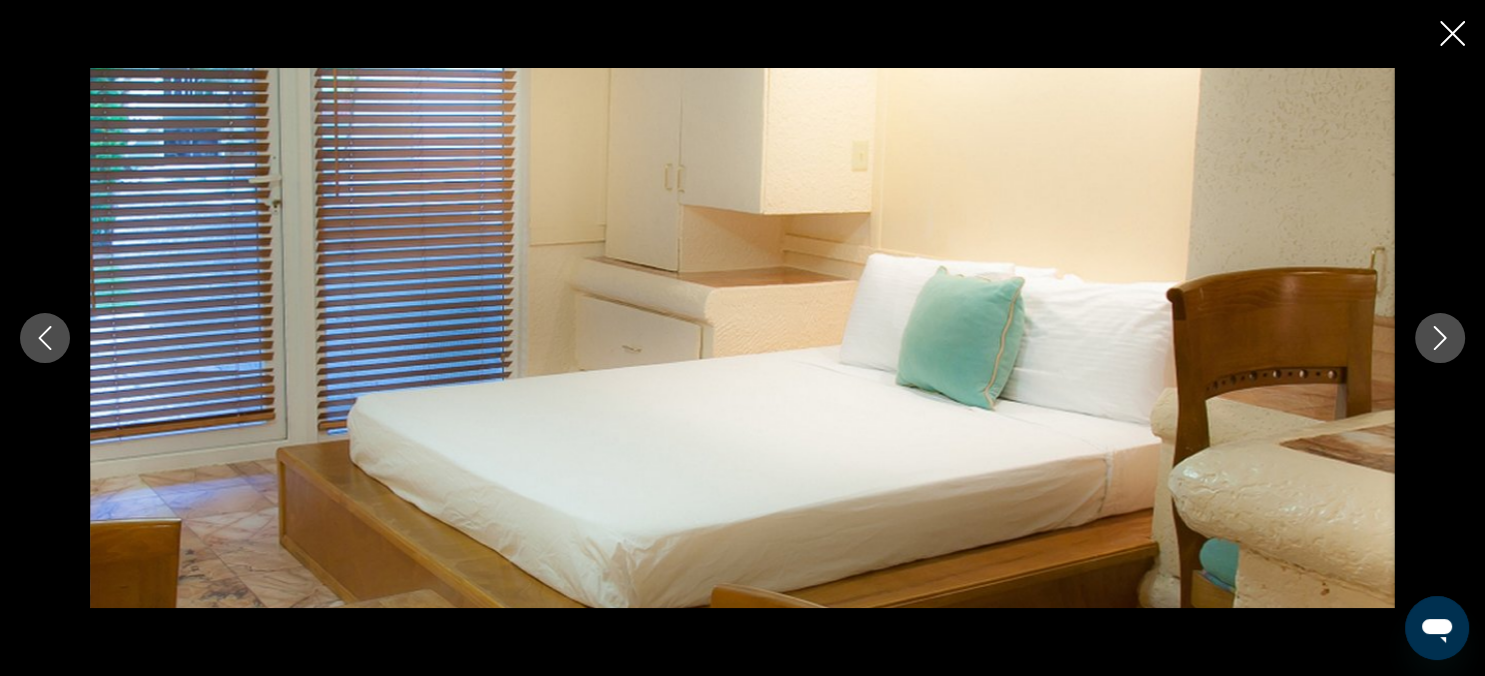 click 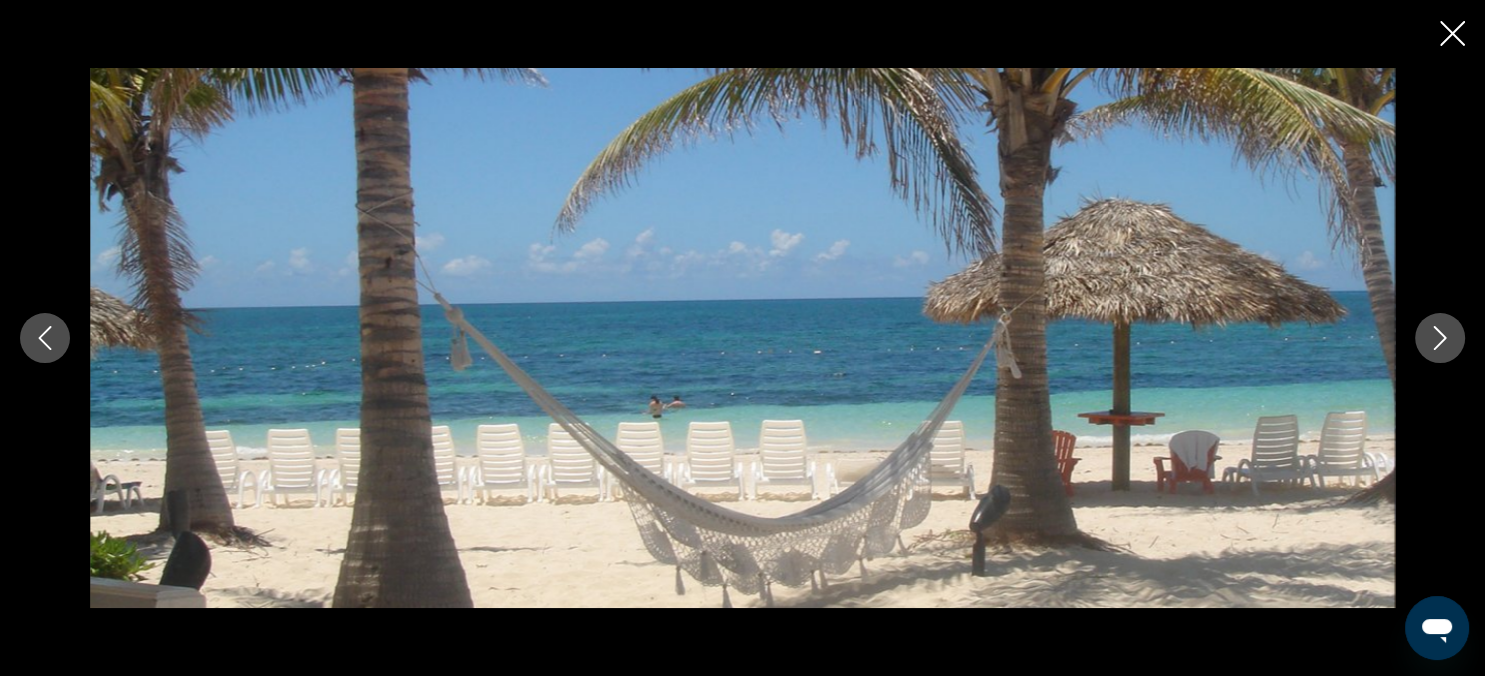 click at bounding box center (1440, 338) 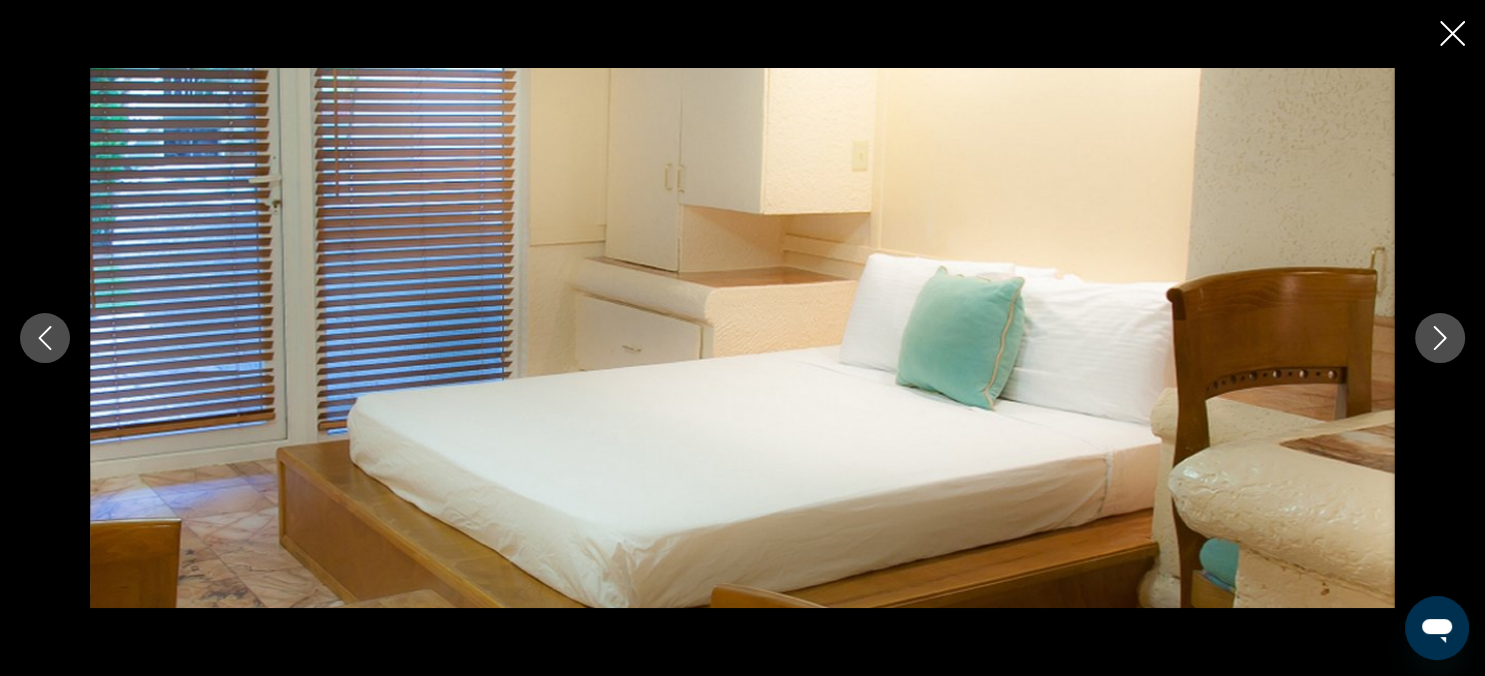 click at bounding box center (1440, 338) 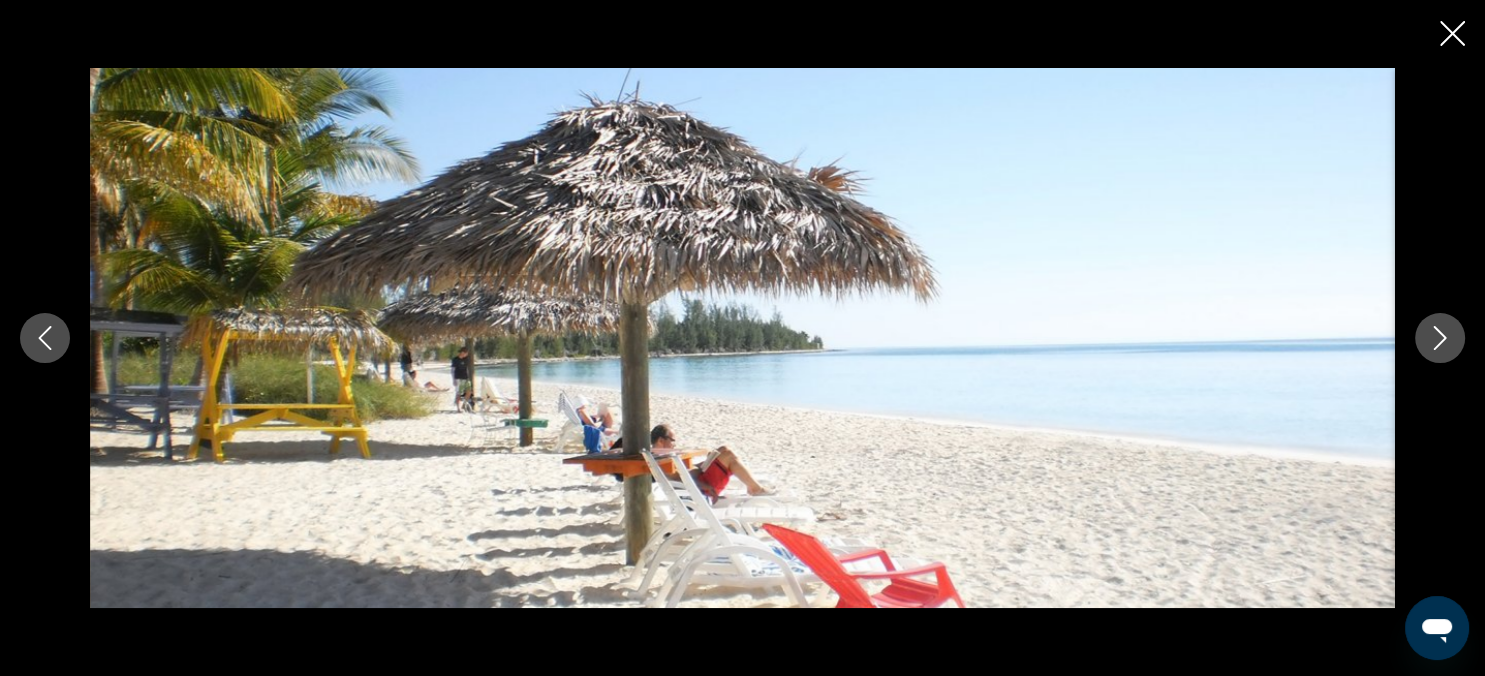click at bounding box center [1440, 338] 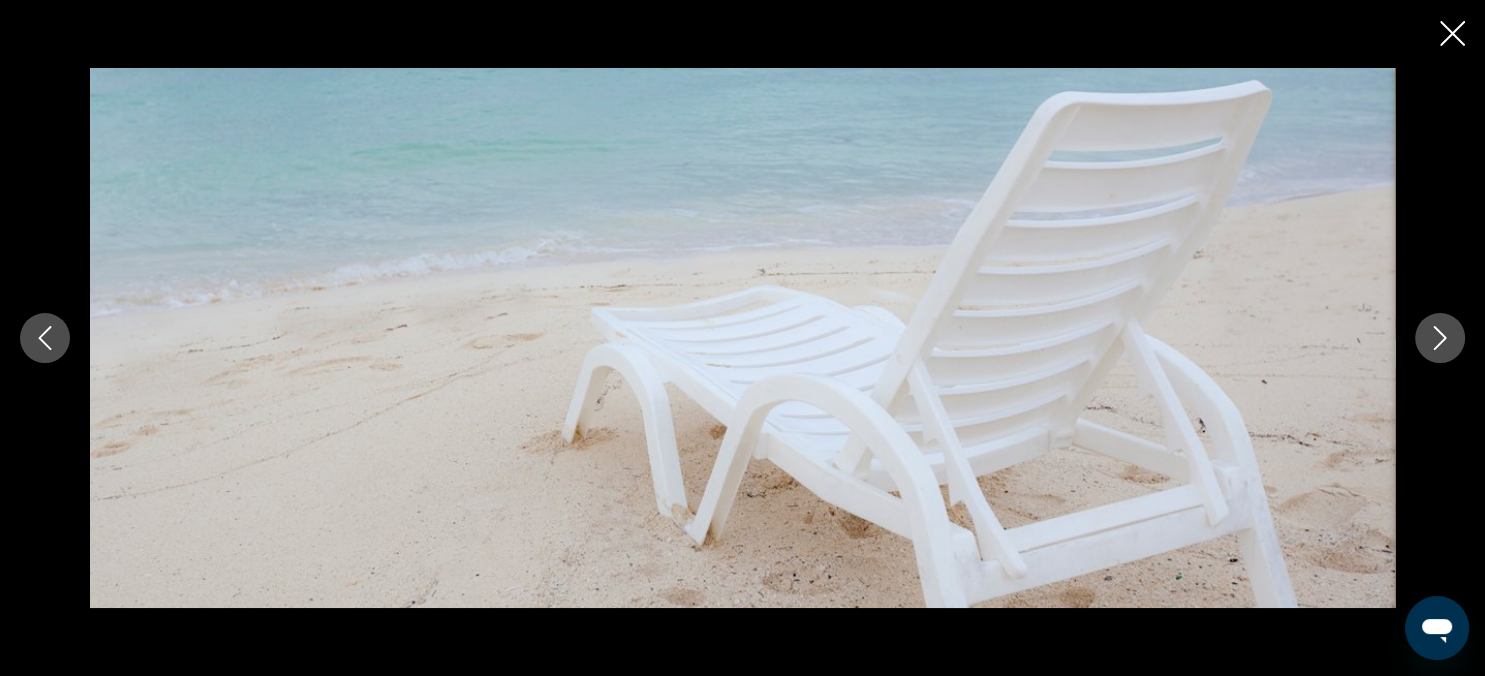 click at bounding box center [1440, 338] 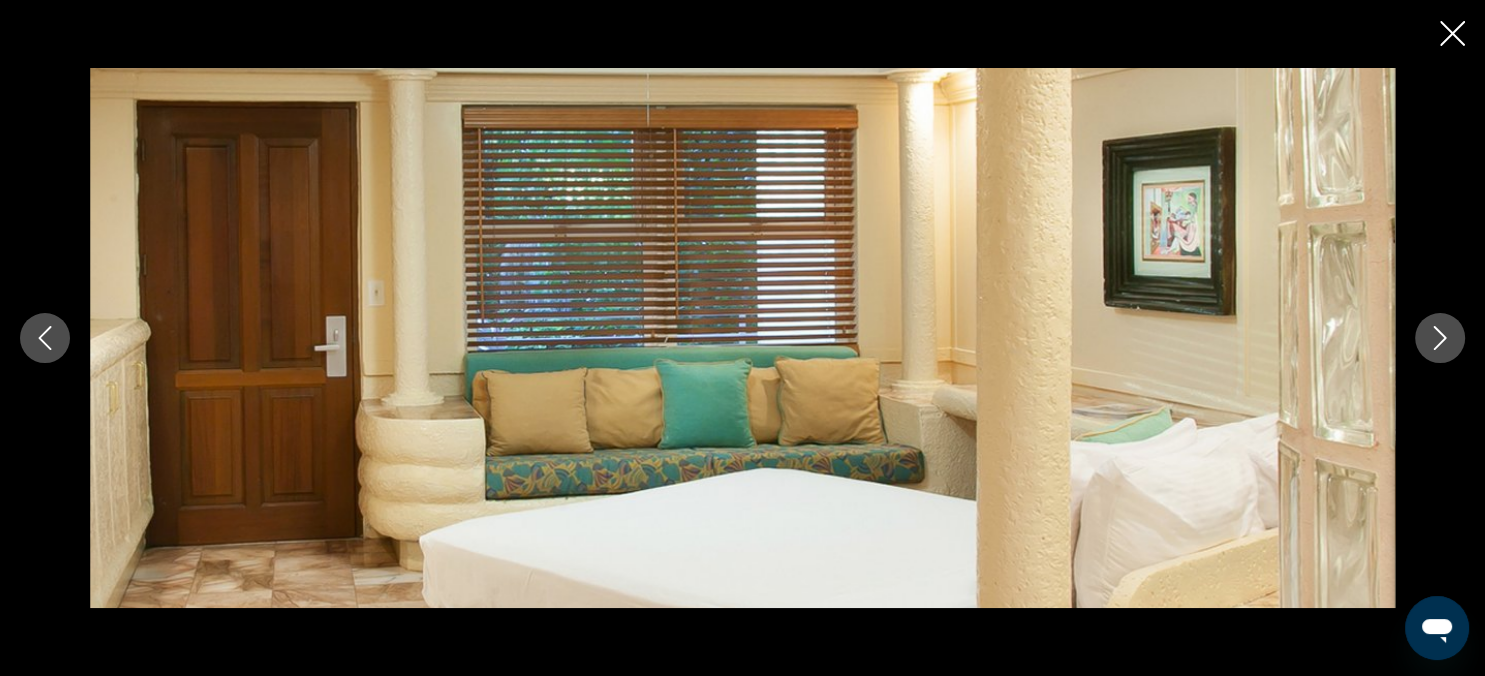 click at bounding box center (1440, 338) 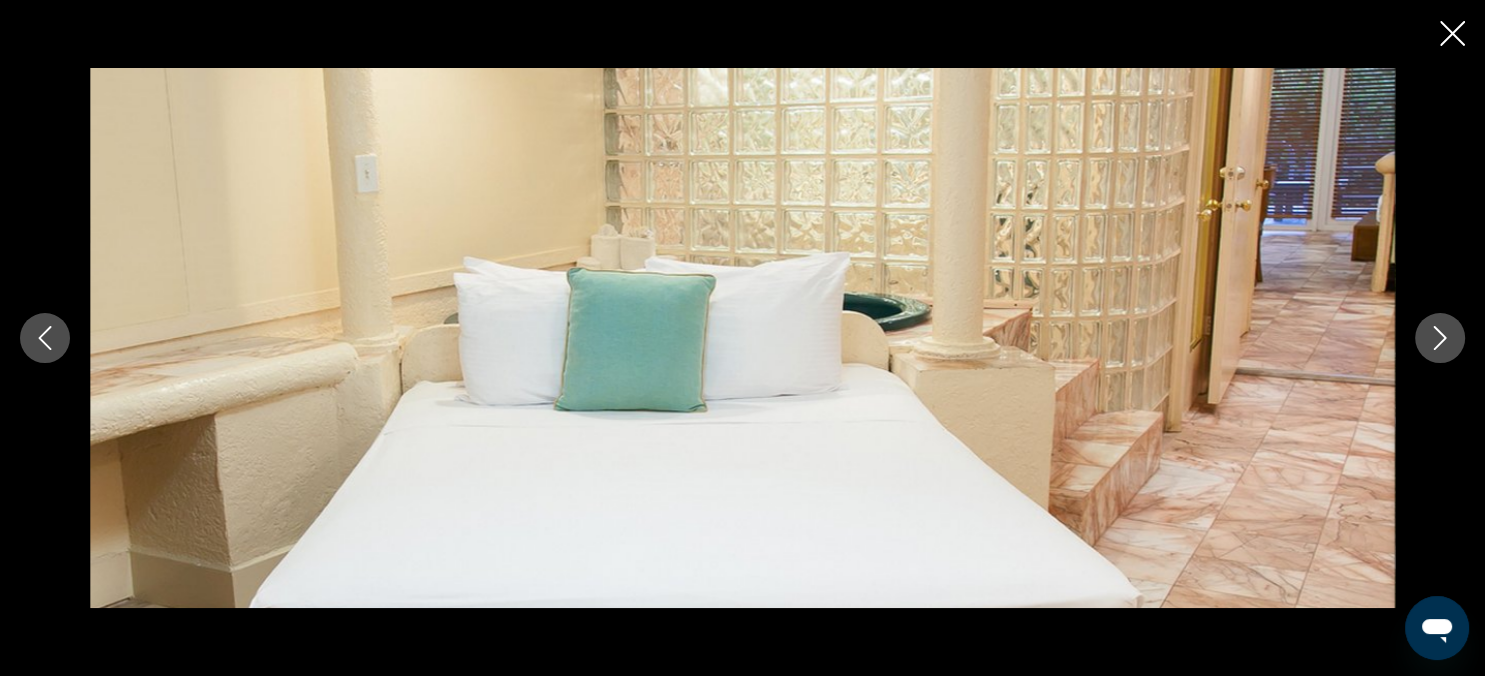click at bounding box center [1440, 338] 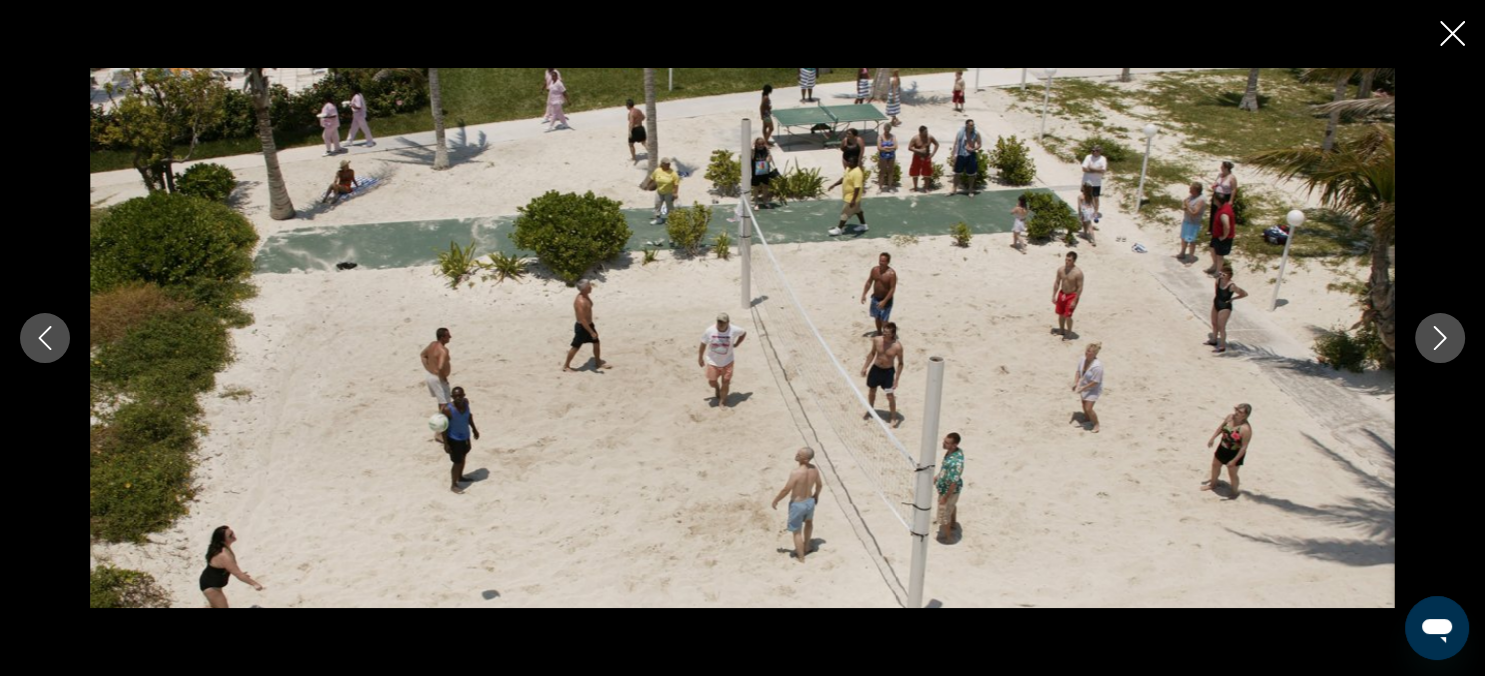 click at bounding box center [1440, 338] 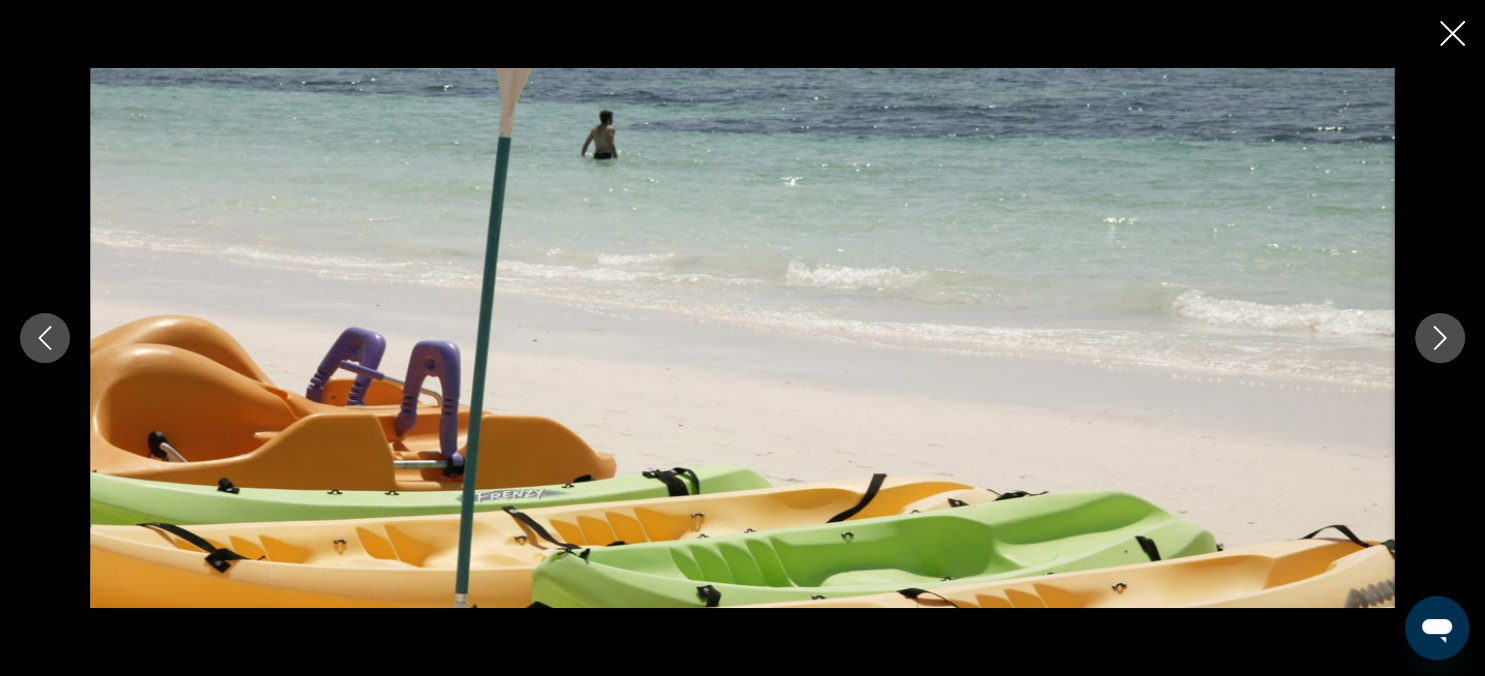 click at bounding box center (1440, 338) 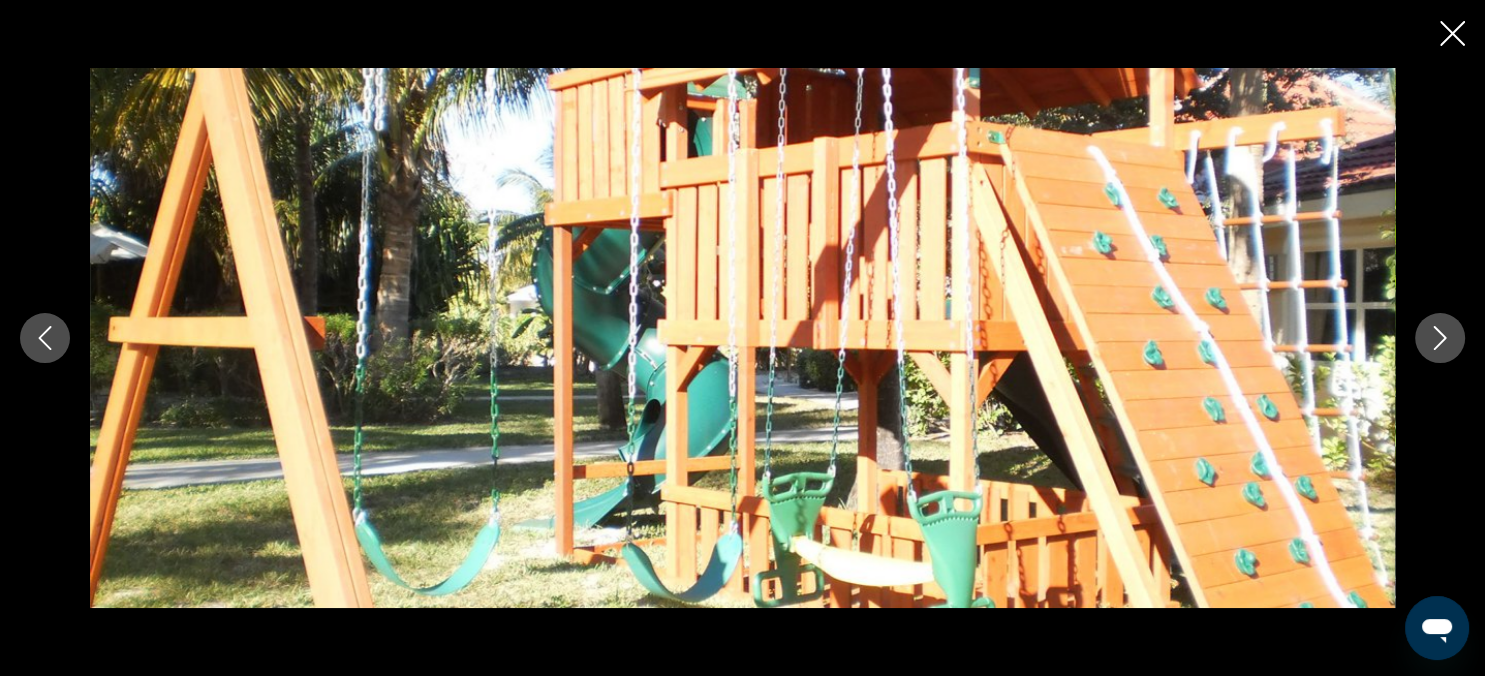 click at bounding box center (1440, 338) 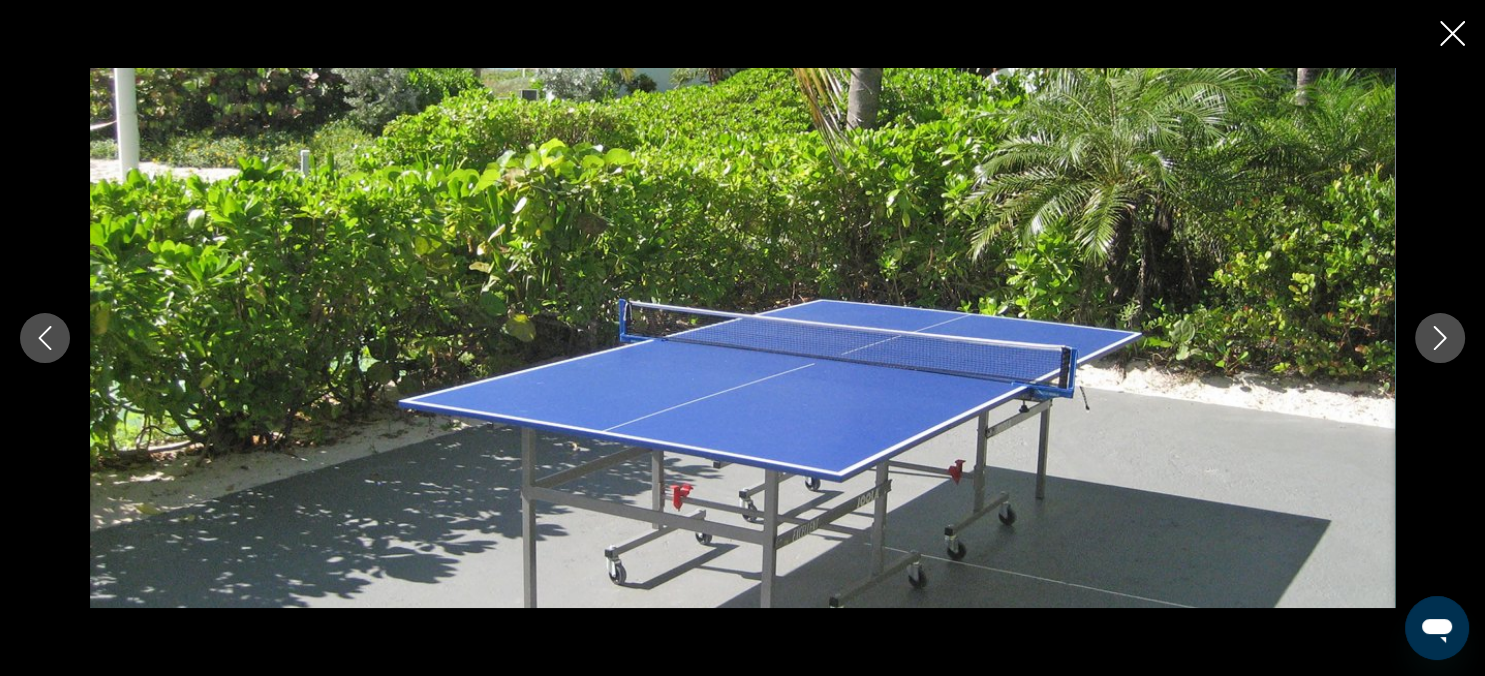 click at bounding box center [1440, 338] 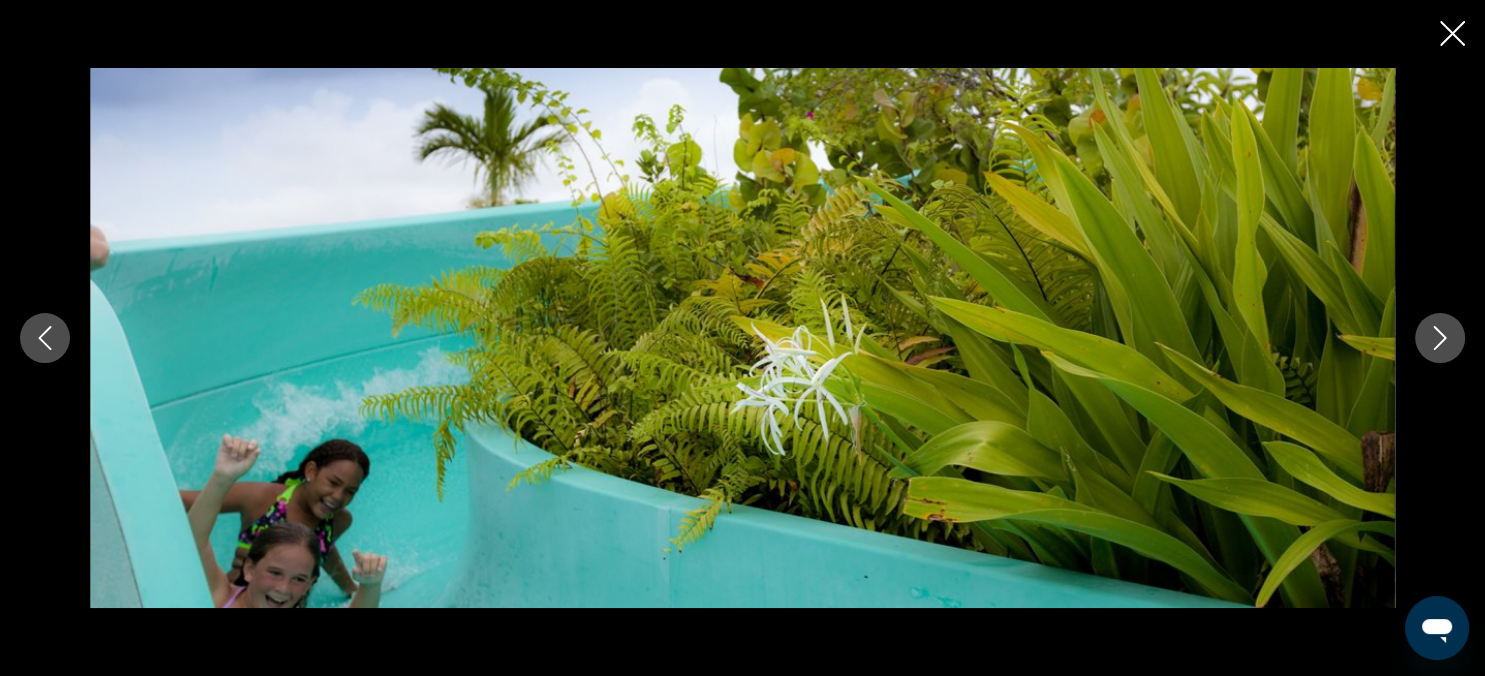 click at bounding box center [1440, 338] 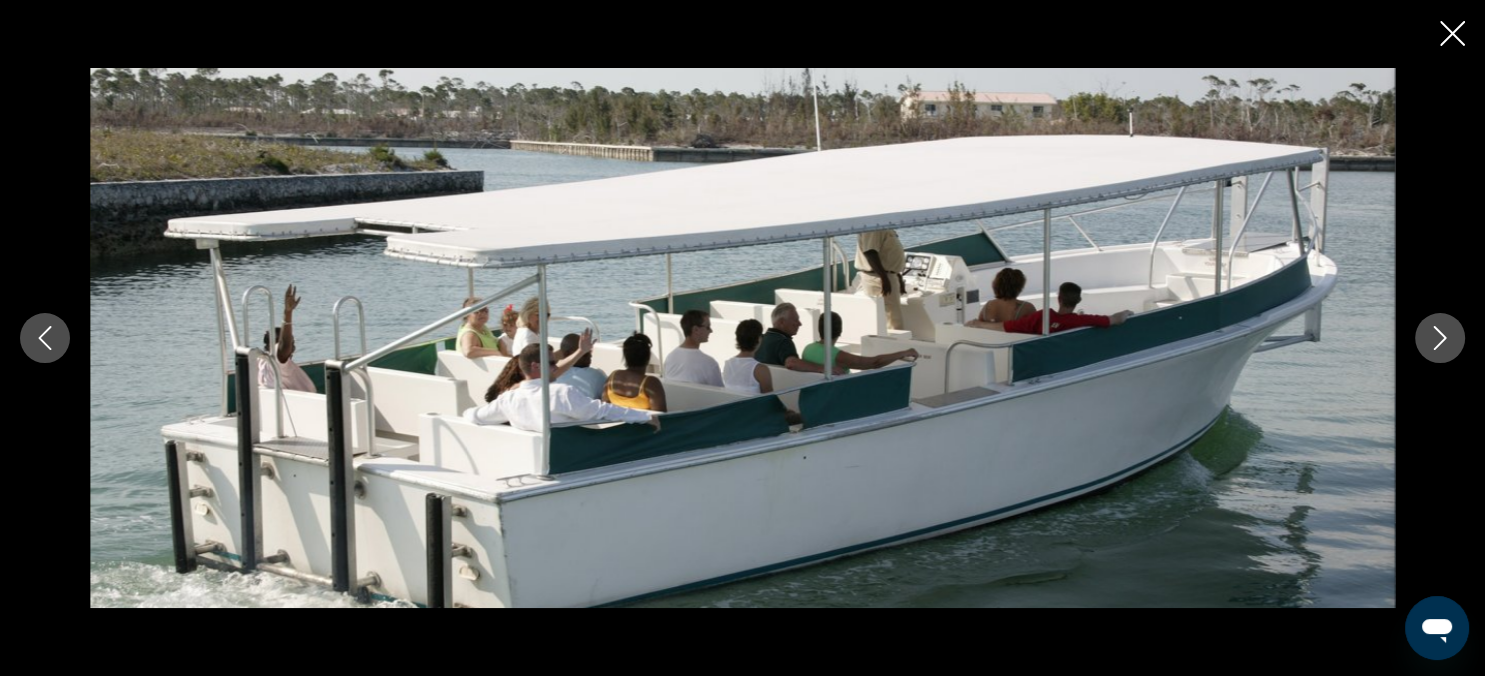 click at bounding box center (1440, 338) 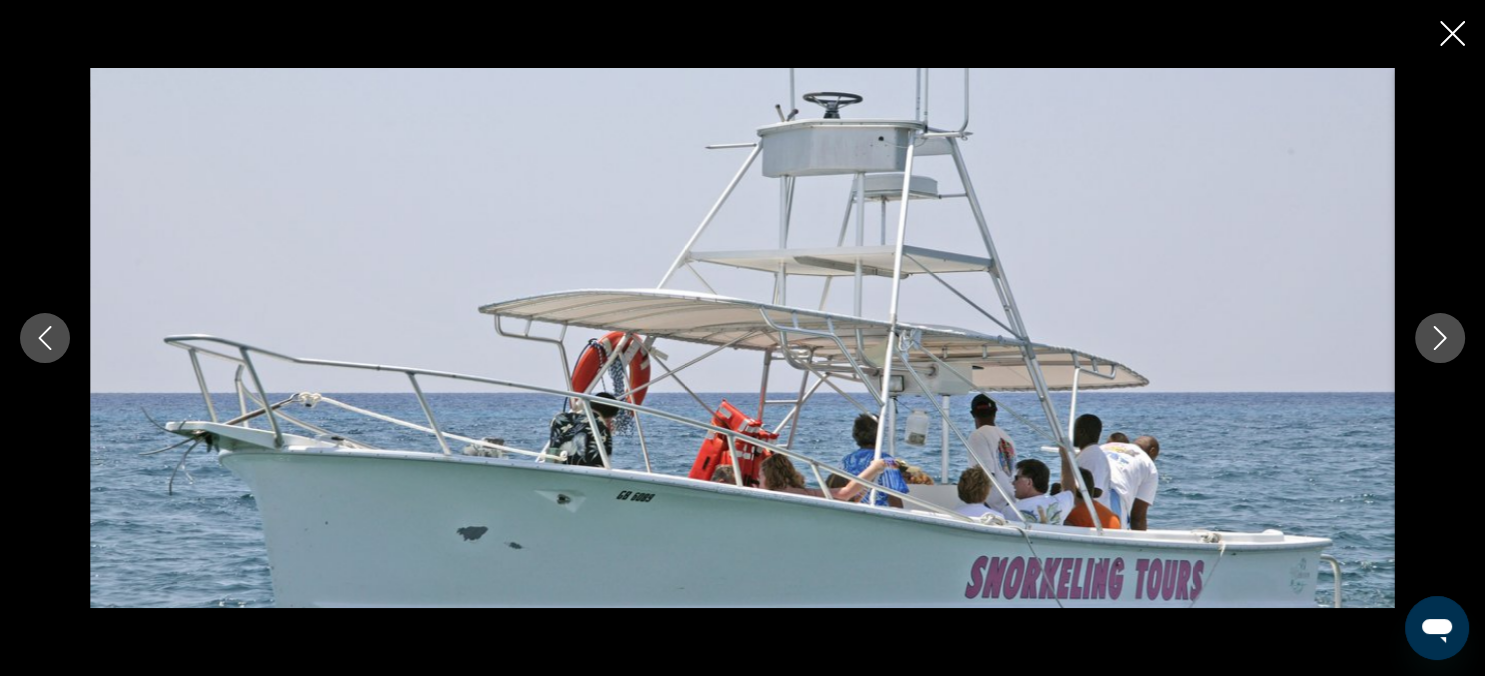 click at bounding box center [1440, 338] 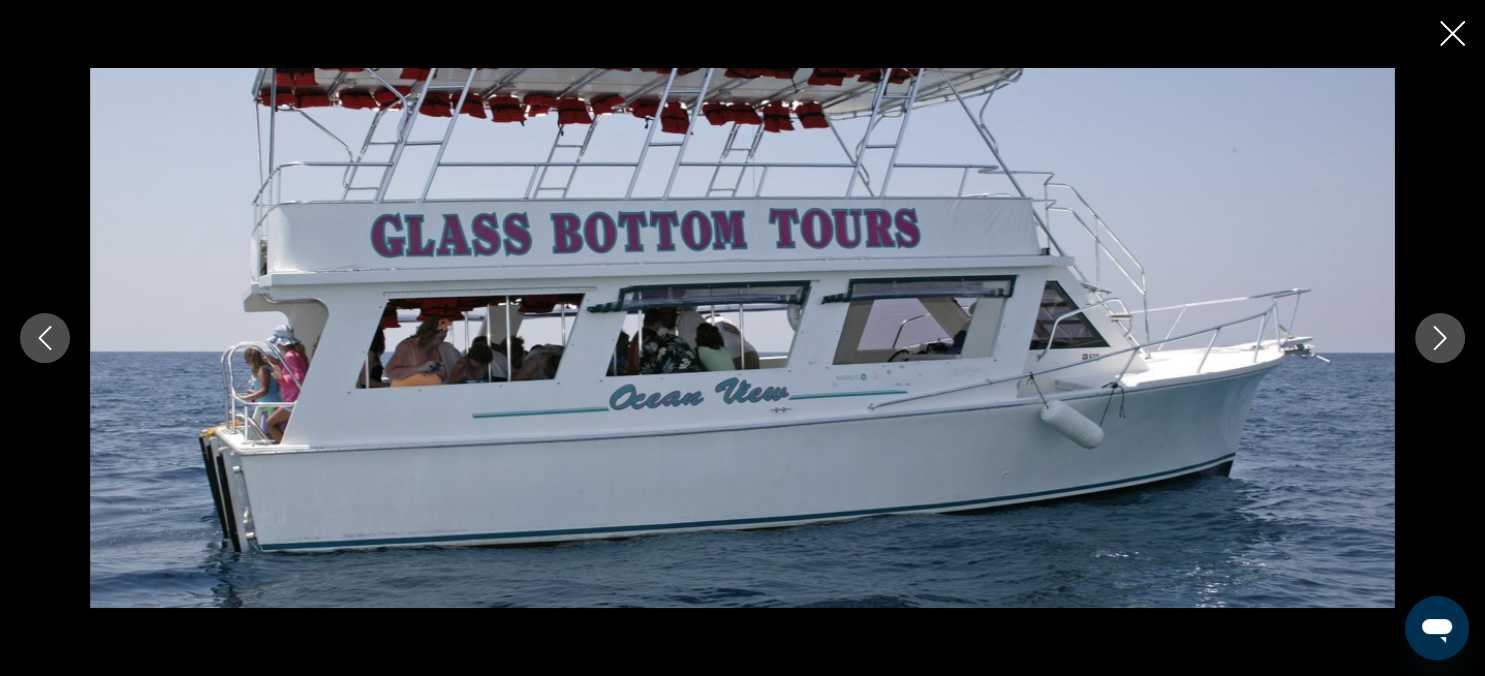 click at bounding box center [1440, 338] 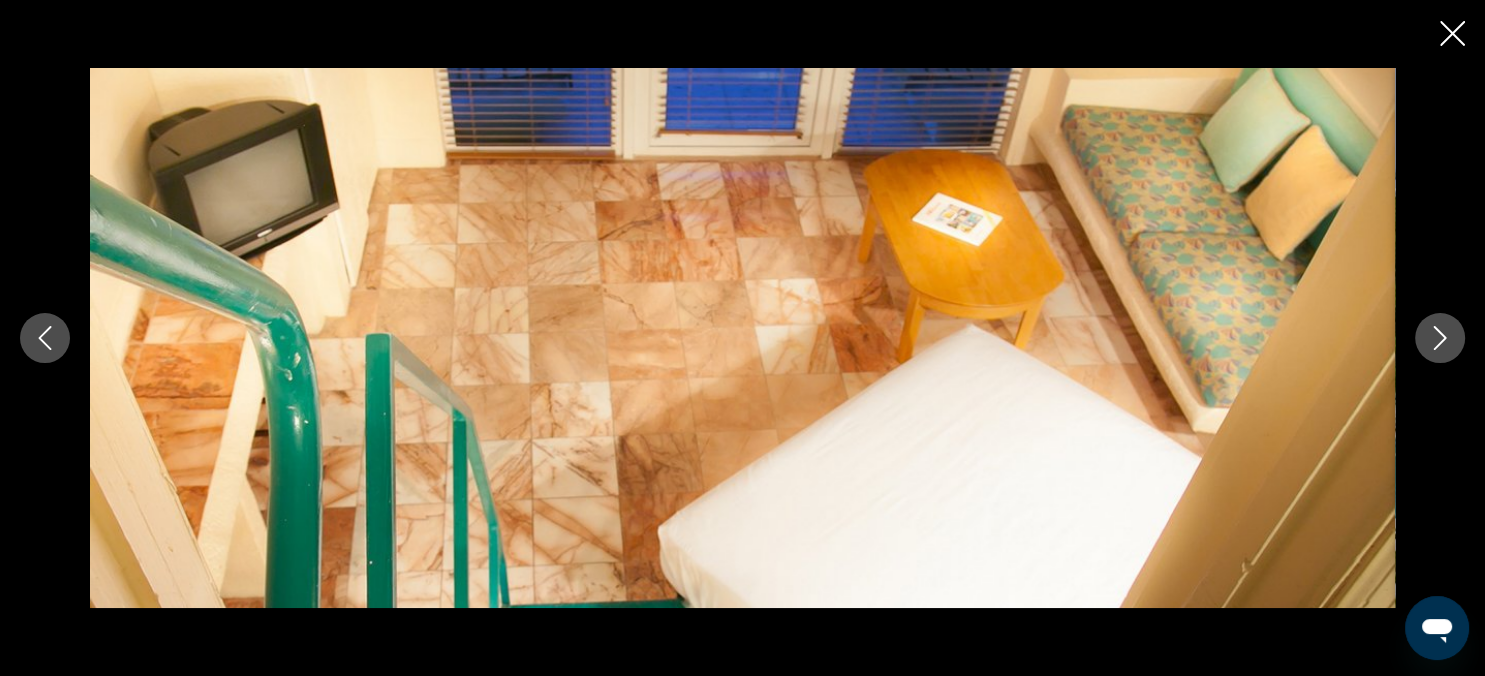 click 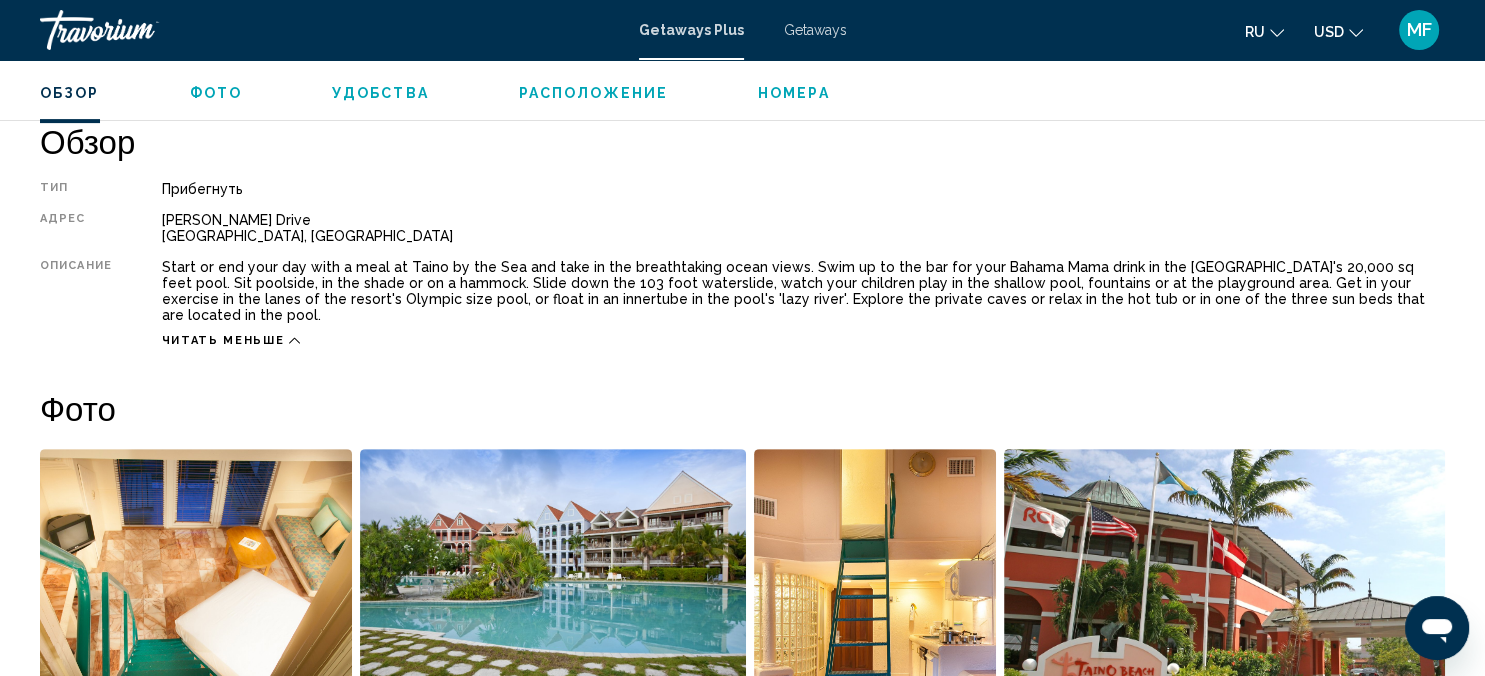 click on "Фото" at bounding box center [216, 93] 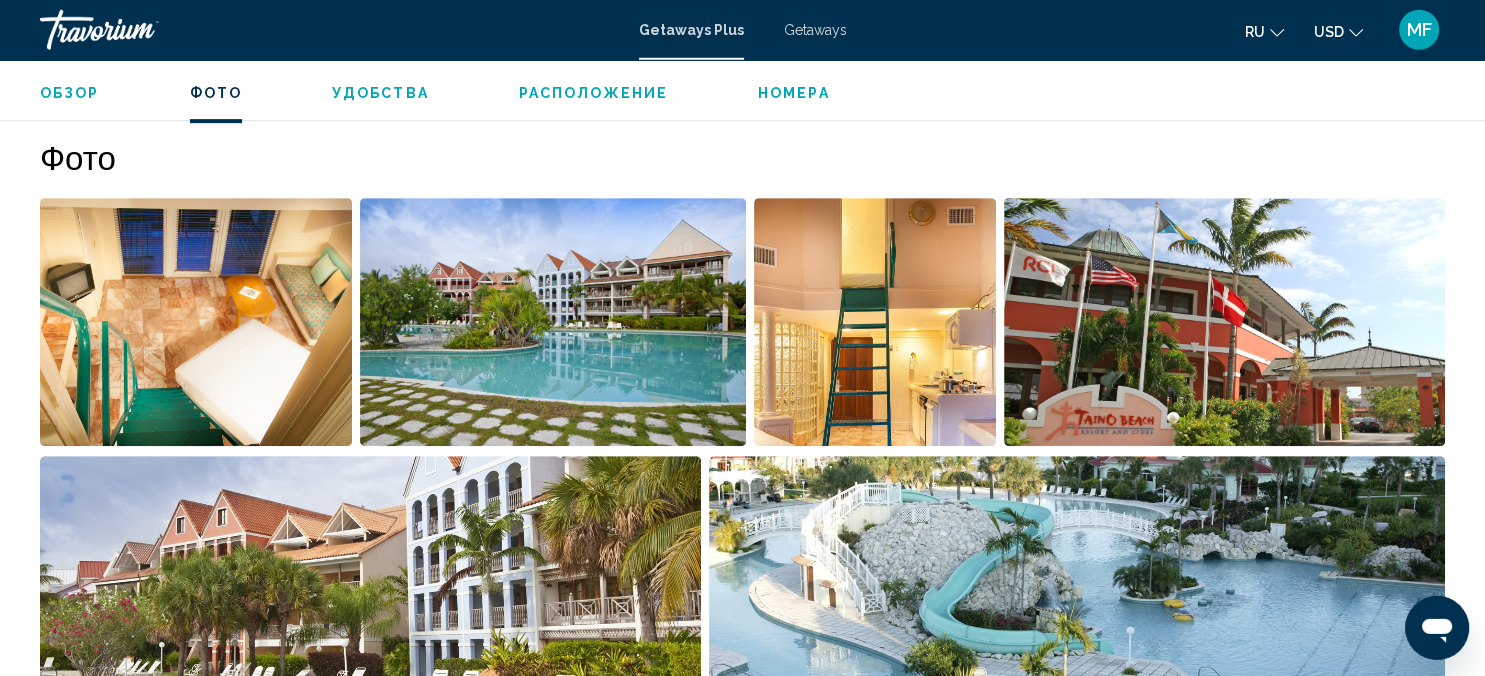 scroll, scrollTop: 892, scrollLeft: 0, axis: vertical 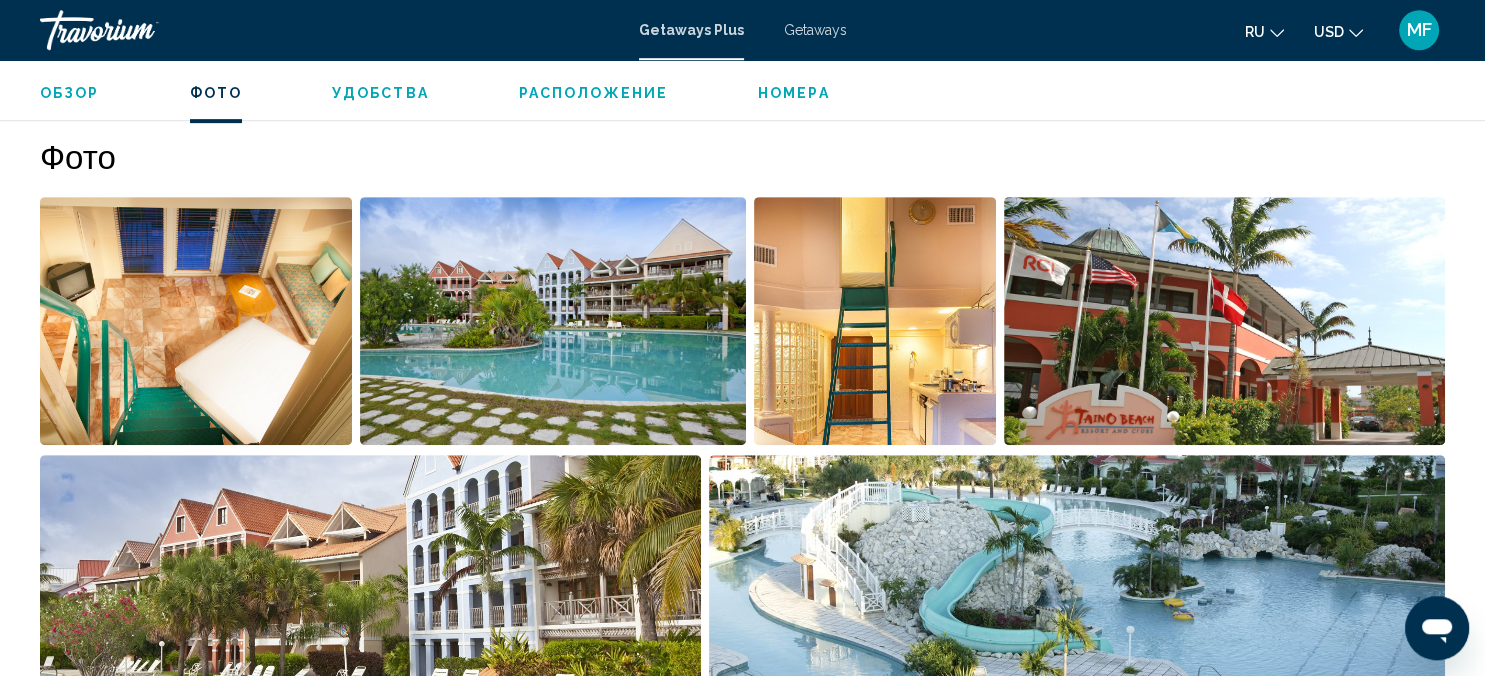 click on "Удобства" at bounding box center (380, 93) 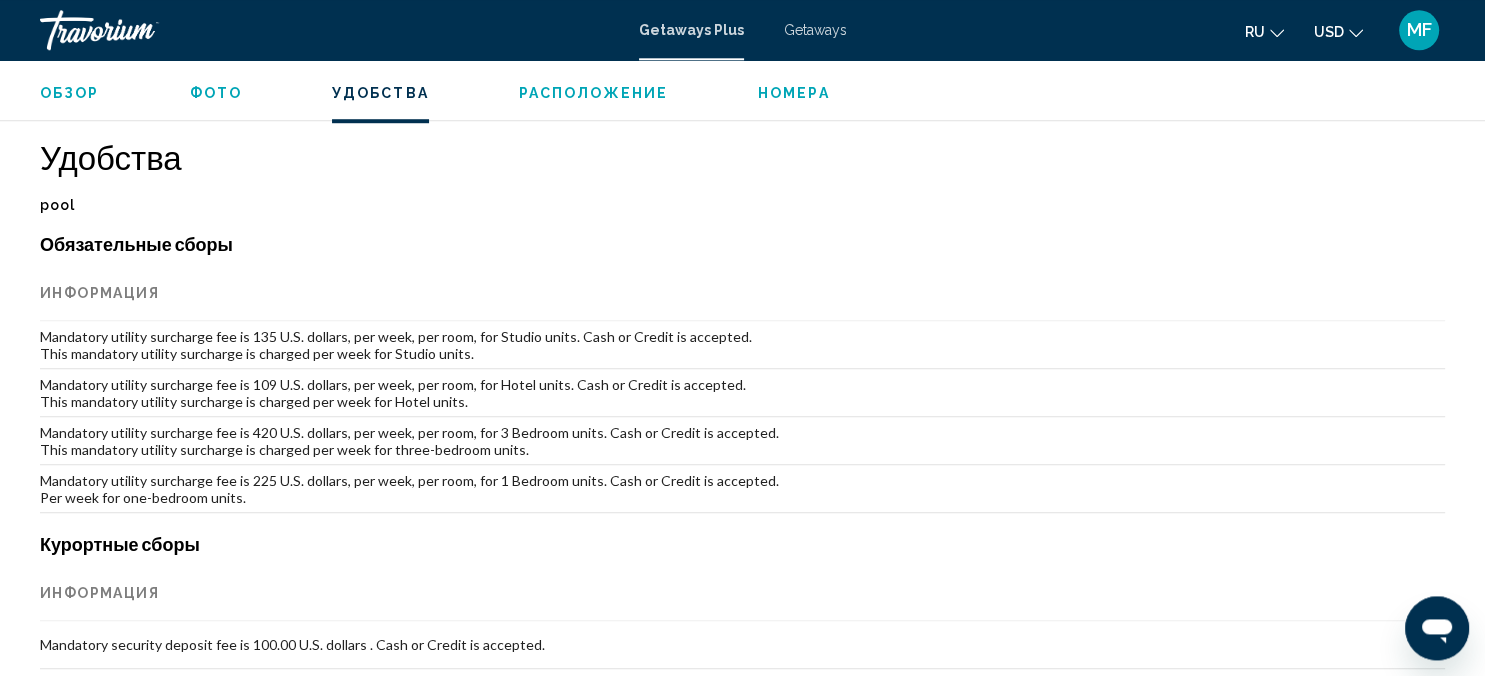 scroll, scrollTop: 1508, scrollLeft: 0, axis: vertical 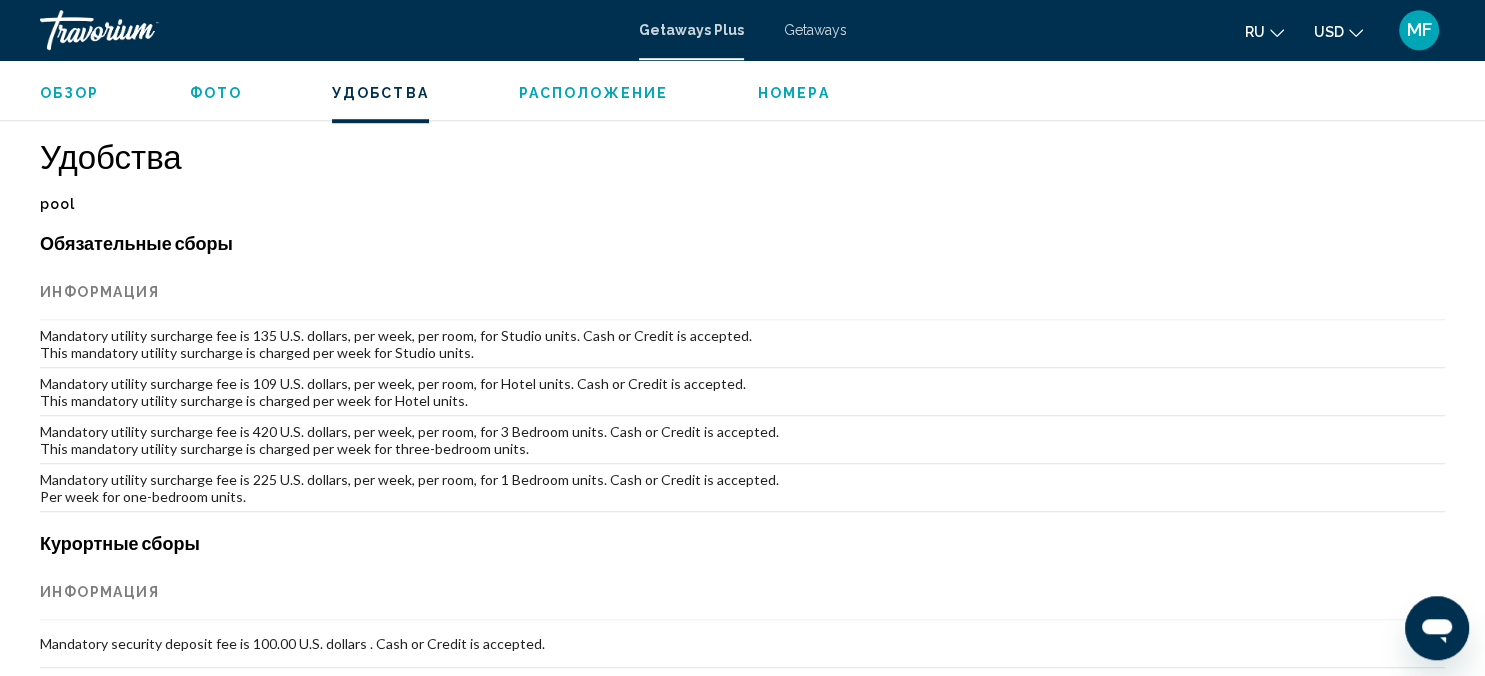 click on "Mandatory utility surcharge fee is 135 U.S. dollars, per week, per room,  for Studio units. Cash or Credit is accepted. This mandatory utility surcharge is charged per week for Studio units." at bounding box center (742, 344) 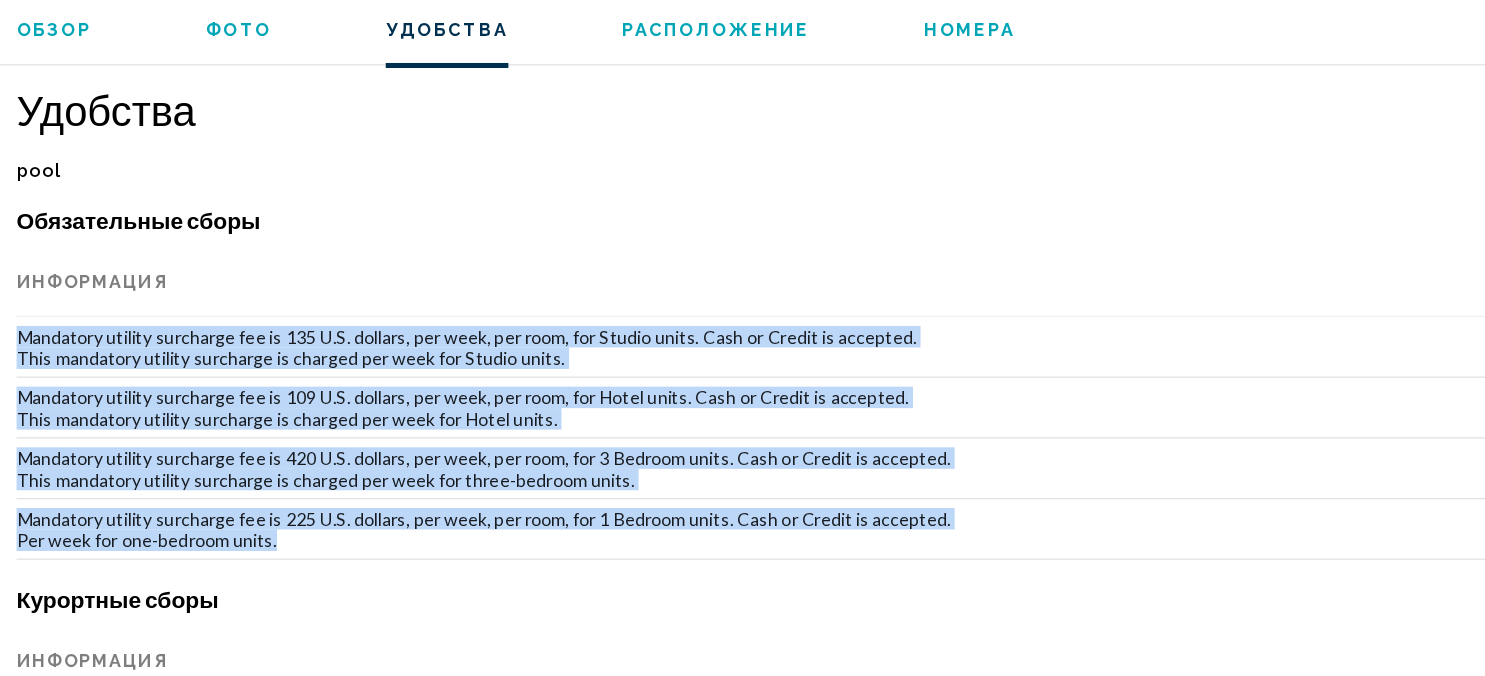 drag, startPoint x: 37, startPoint y: 318, endPoint x: 280, endPoint y: 476, distance: 289.84998 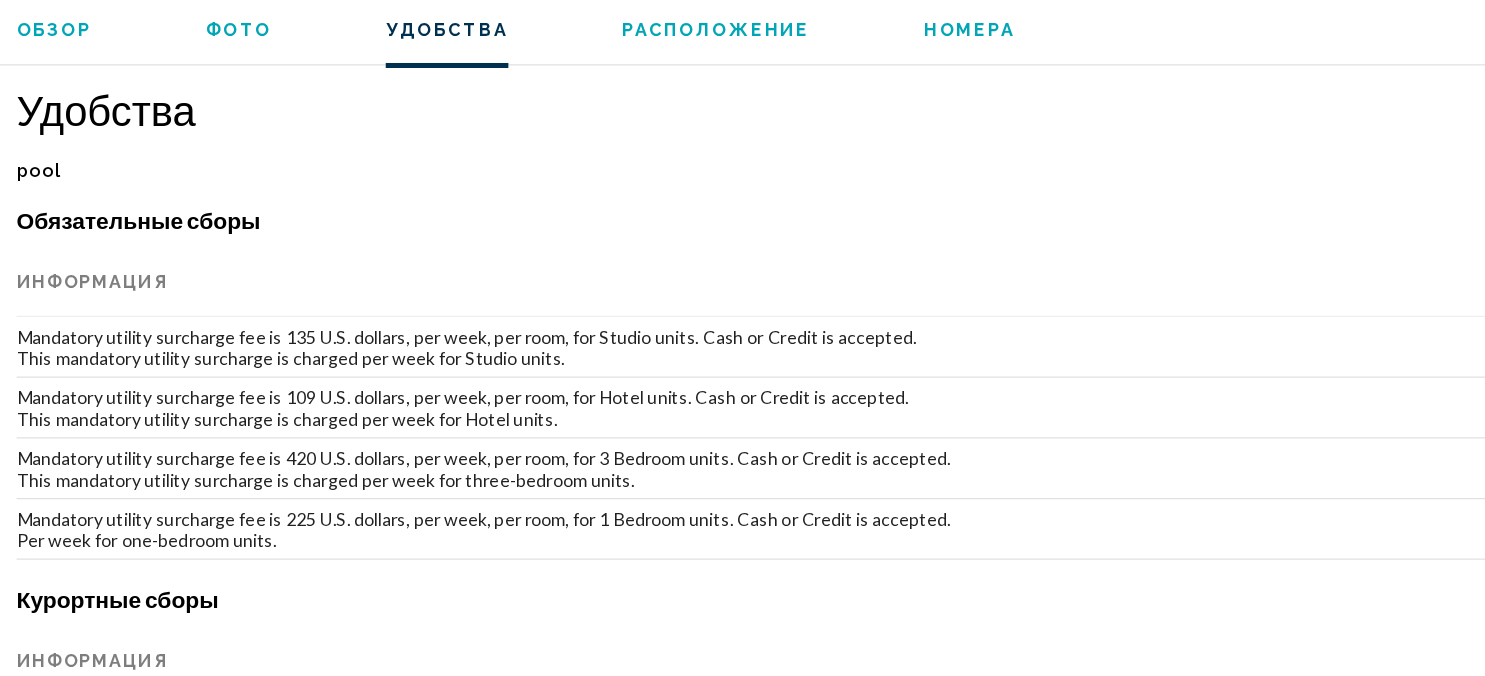 click on "Удобства pool Нет доступных удобств. Обязательные сборы  Информация  Mandatory utility surcharge fee is 135 U.S. dollars, per week, per room,  for Studio units. Cash or Credit is accepted. This mandatory utility surcharge is charged per week for Studio units. Mandatory utility surcharge fee is 109 U.S. dollars, per week, per room,  for Hotel units. Cash or Credit is accepted. This mandatory utility surcharge is charged per week for Hotel units. Mandatory utility surcharge fee is 420 U.S. dollars, per week, per room,  for 3 Bedroom units. Cash or Credit is accepted. This mandatory utility surcharge is charged per week for three-bedroom units. Mandatory utility surcharge fee is 225 U.S. dollars, per week, per room,  for 1 Bedroom units. Cash or Credit is accepted. Per week for one-bedroom units. Курортные сборы  Информация  Mandatory security deposit fee is 100.00 U.S. dollars . Cash or Credit is accepted. Minimum age check-in is 21." at bounding box center [742, 593] 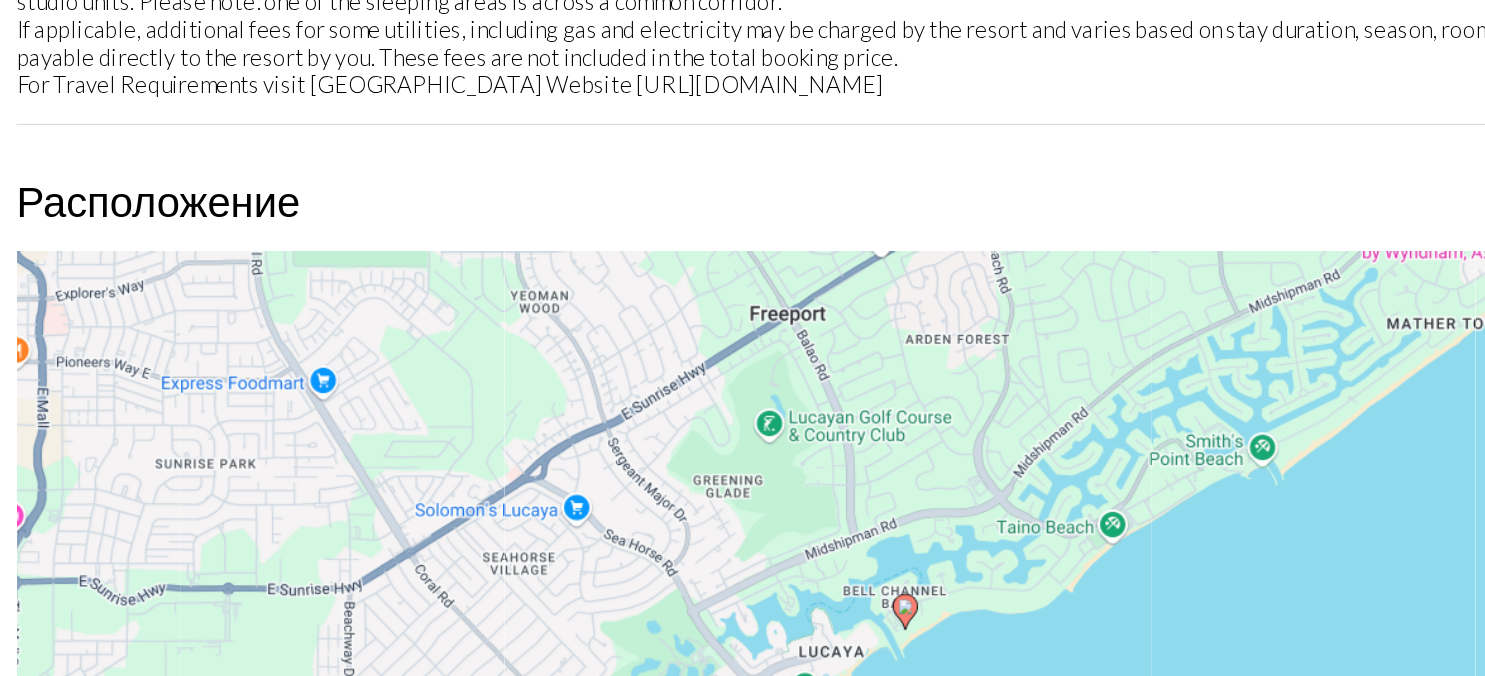 scroll, scrollTop: 2319, scrollLeft: 0, axis: vertical 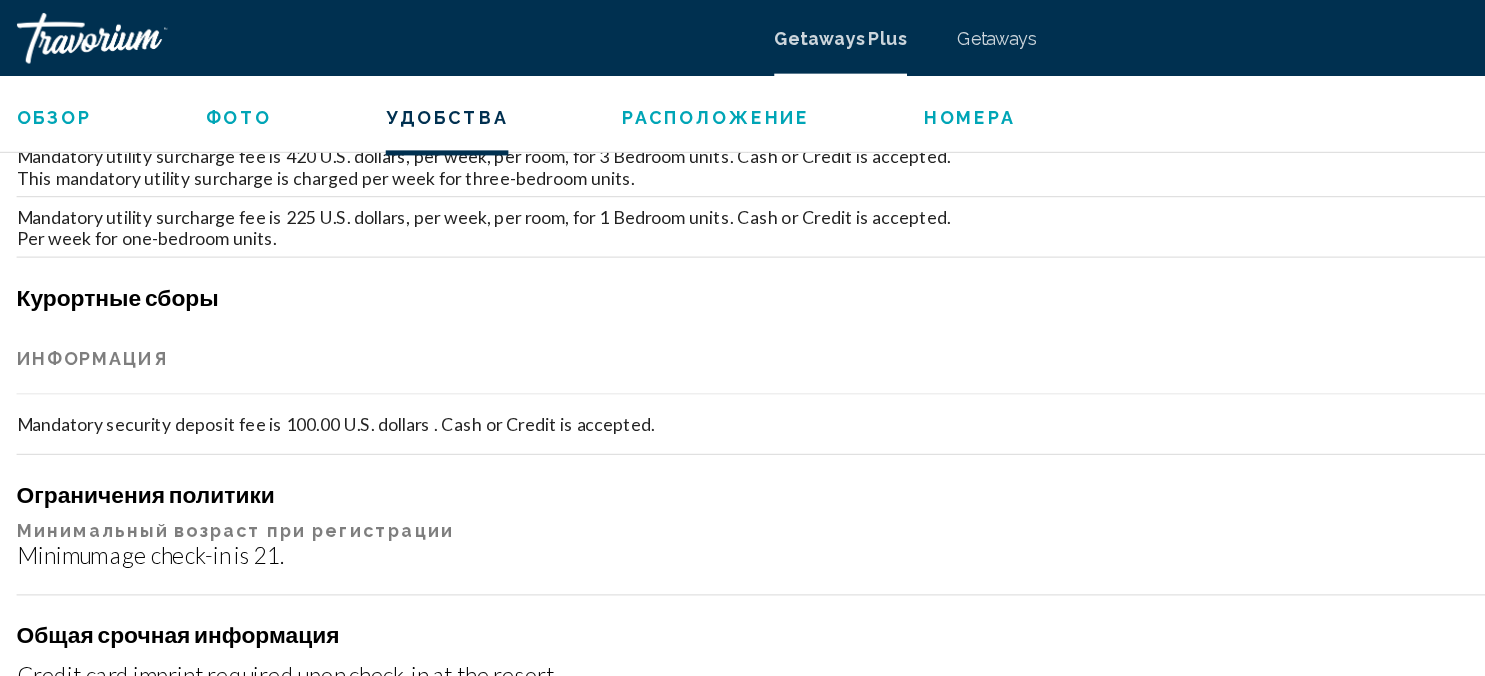 click on "Номера" at bounding box center (794, 93) 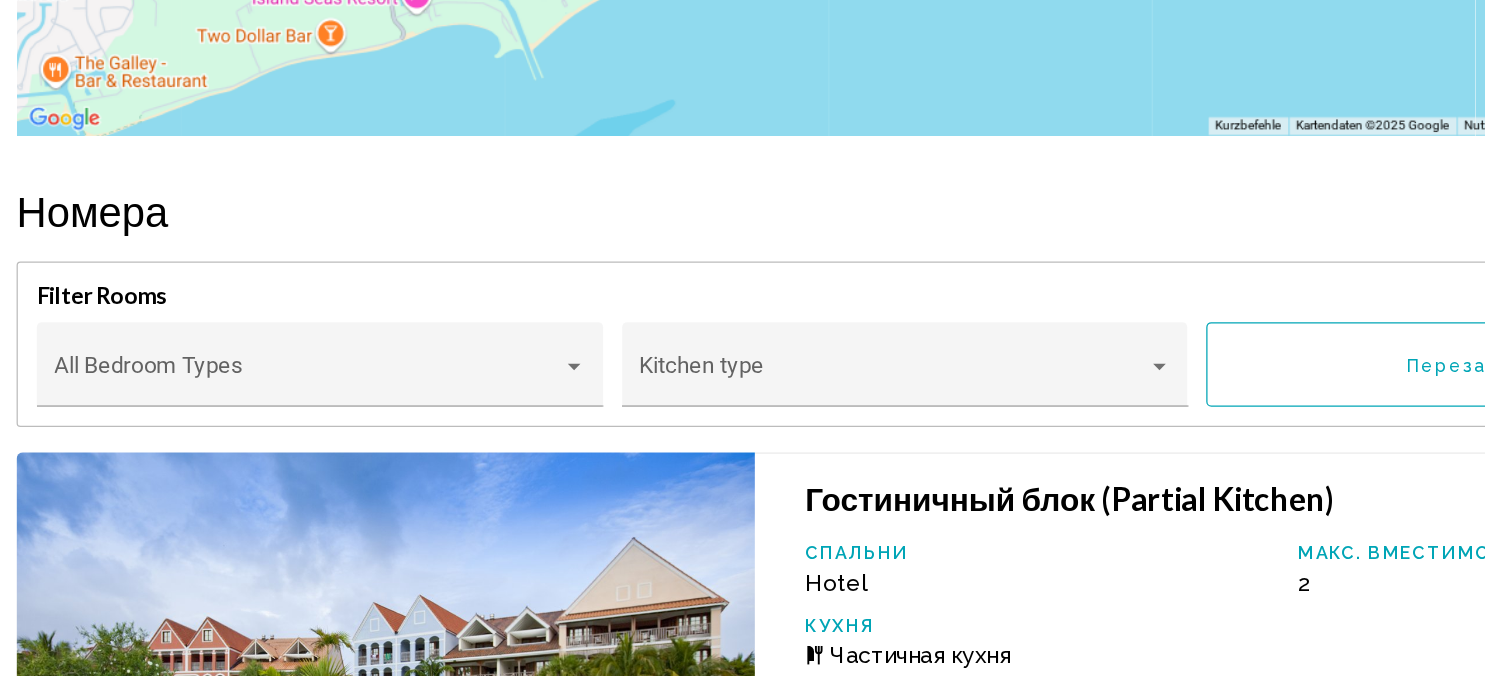 scroll, scrollTop: 3020, scrollLeft: 0, axis: vertical 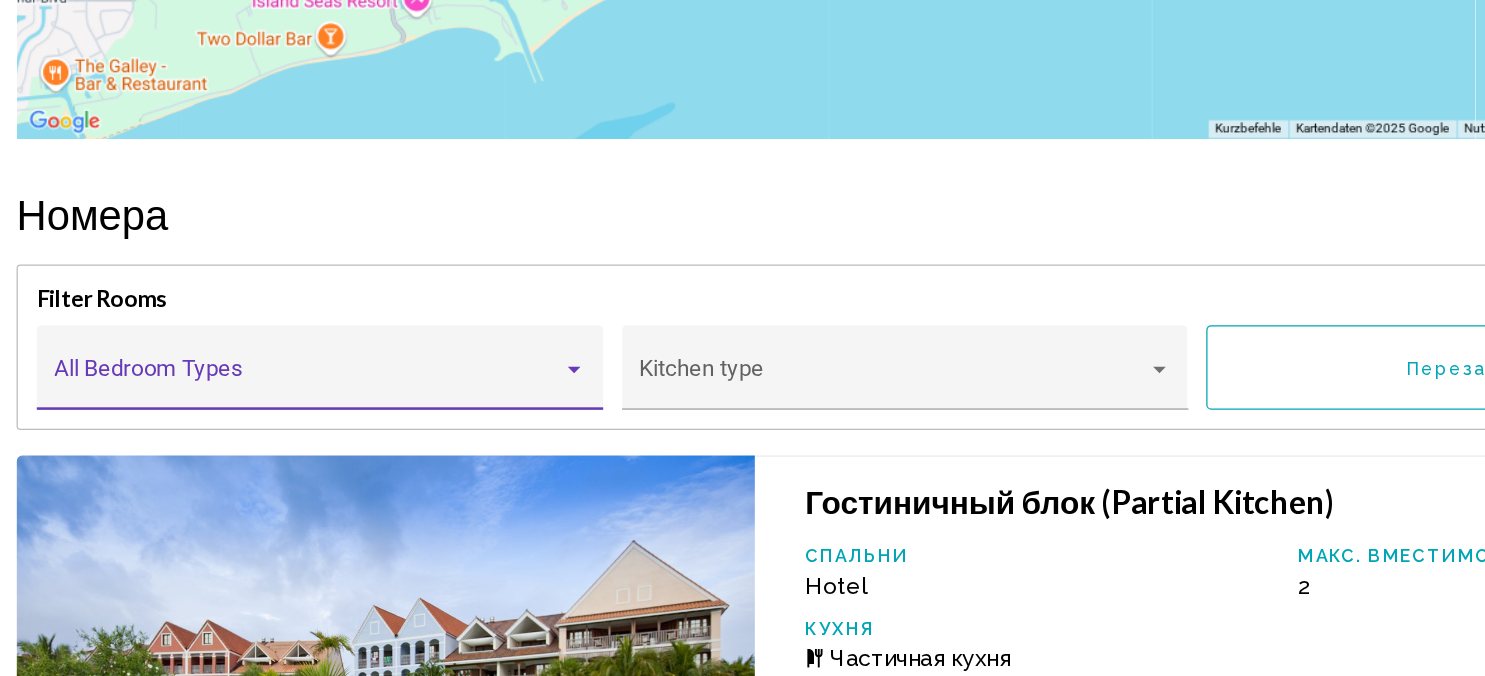 click at bounding box center (481, 423) 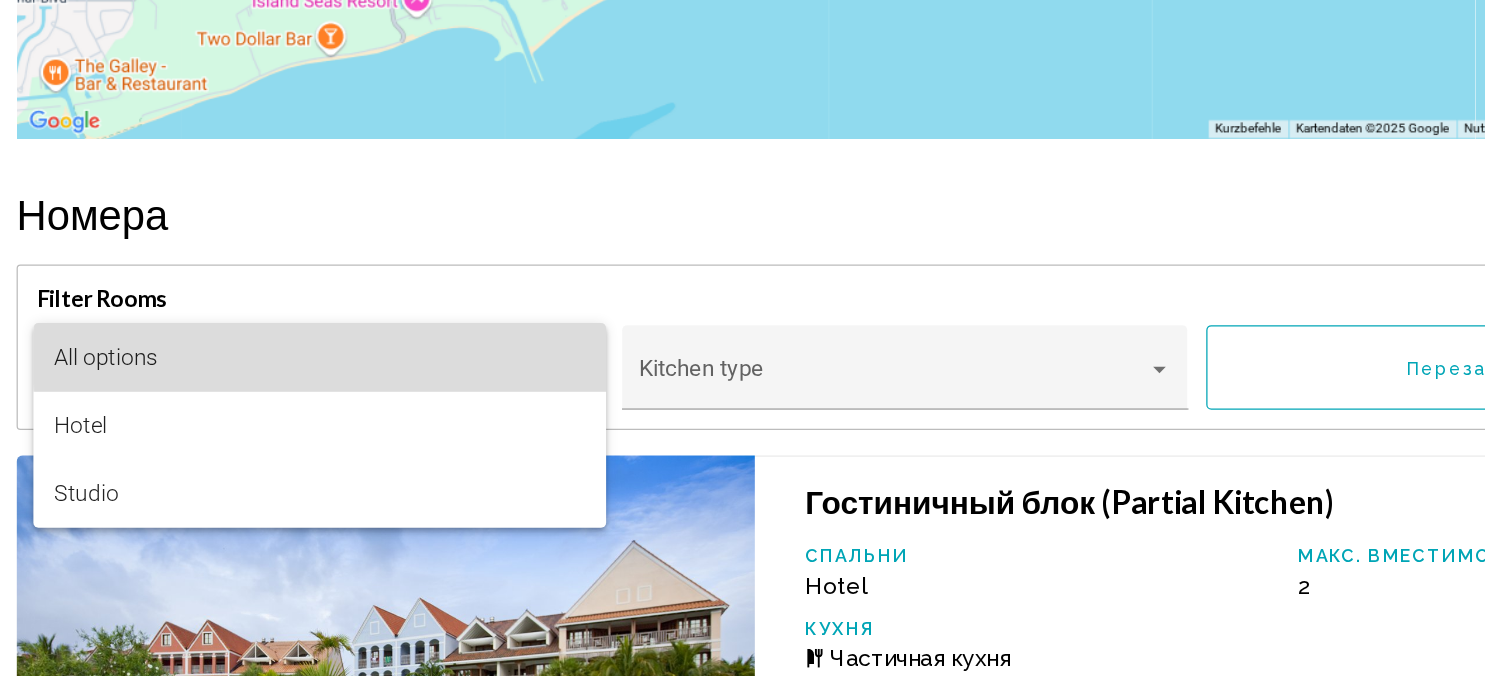 click on "All options" at bounding box center (279, 413) 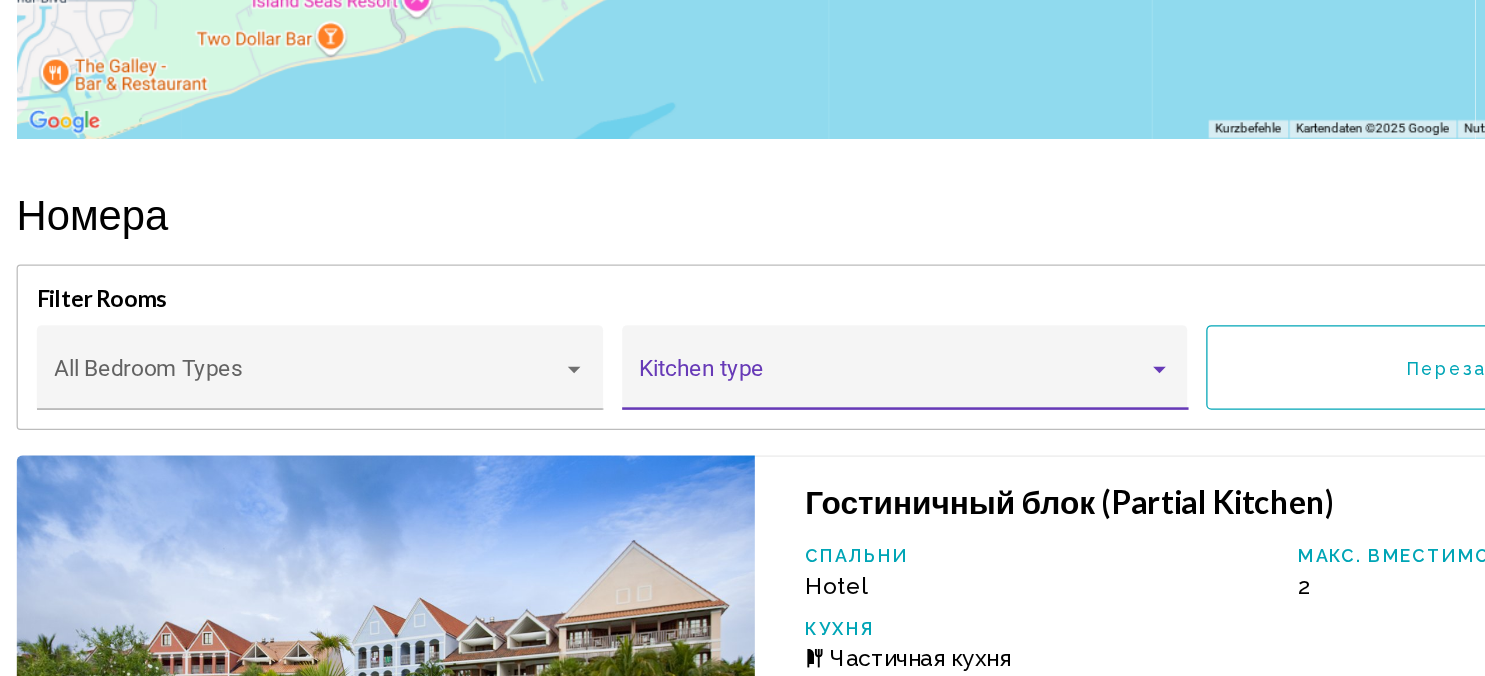 click at bounding box center [733, 431] 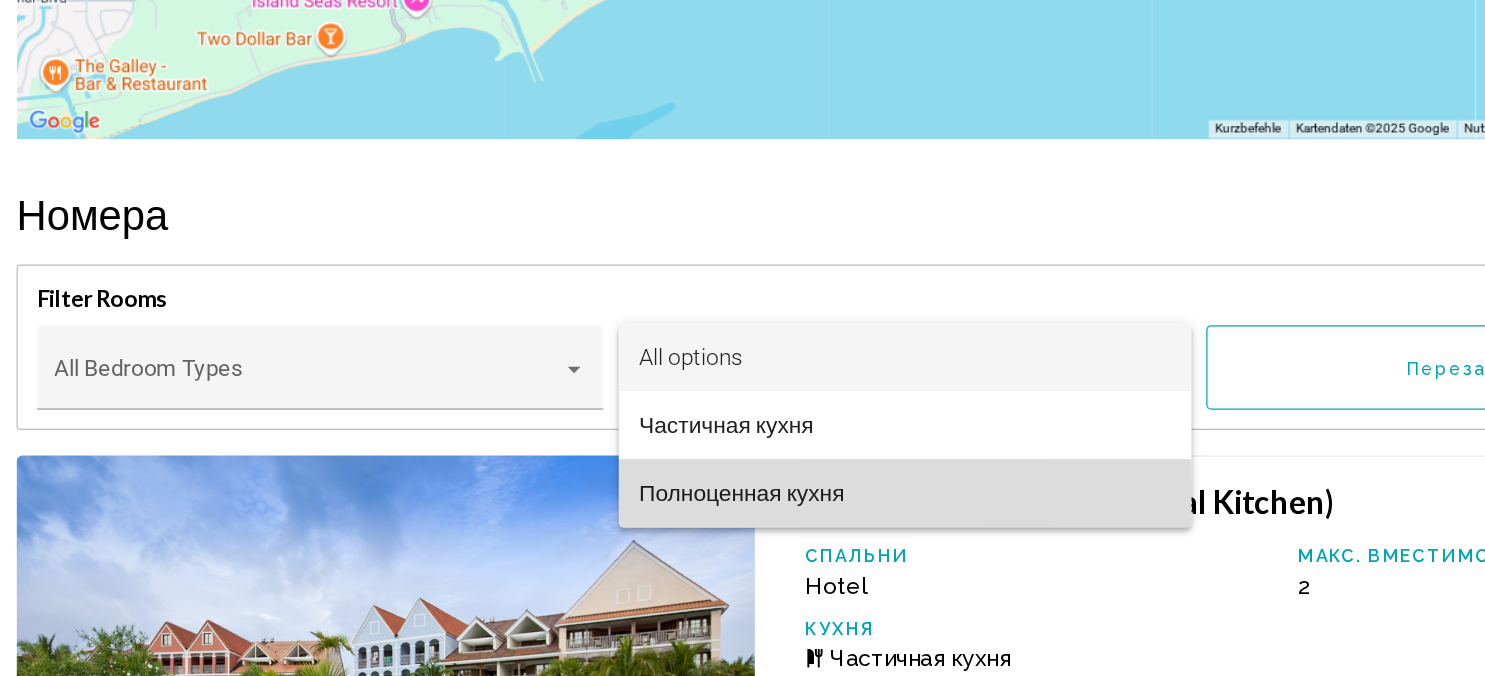 click on "Полноценная кухня" at bounding box center [742, 521] 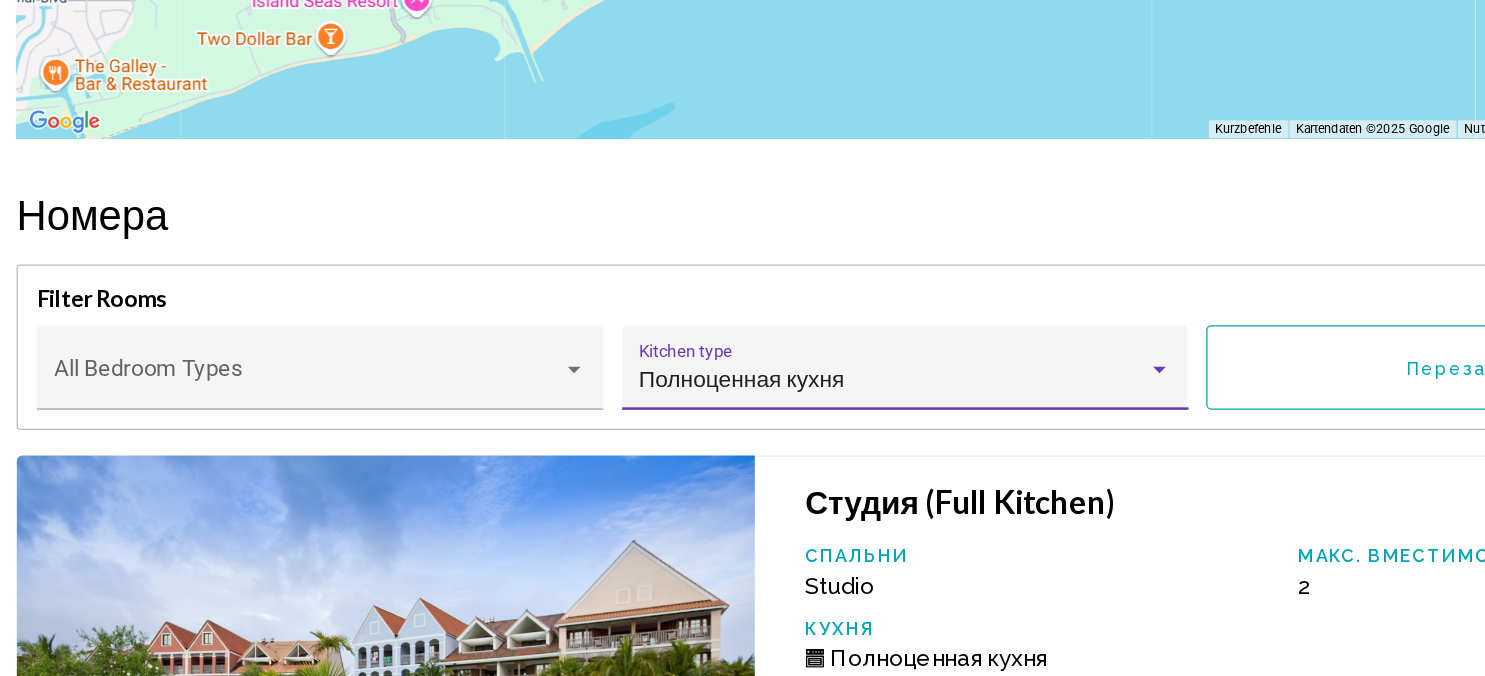 scroll, scrollTop: 3050, scrollLeft: 0, axis: vertical 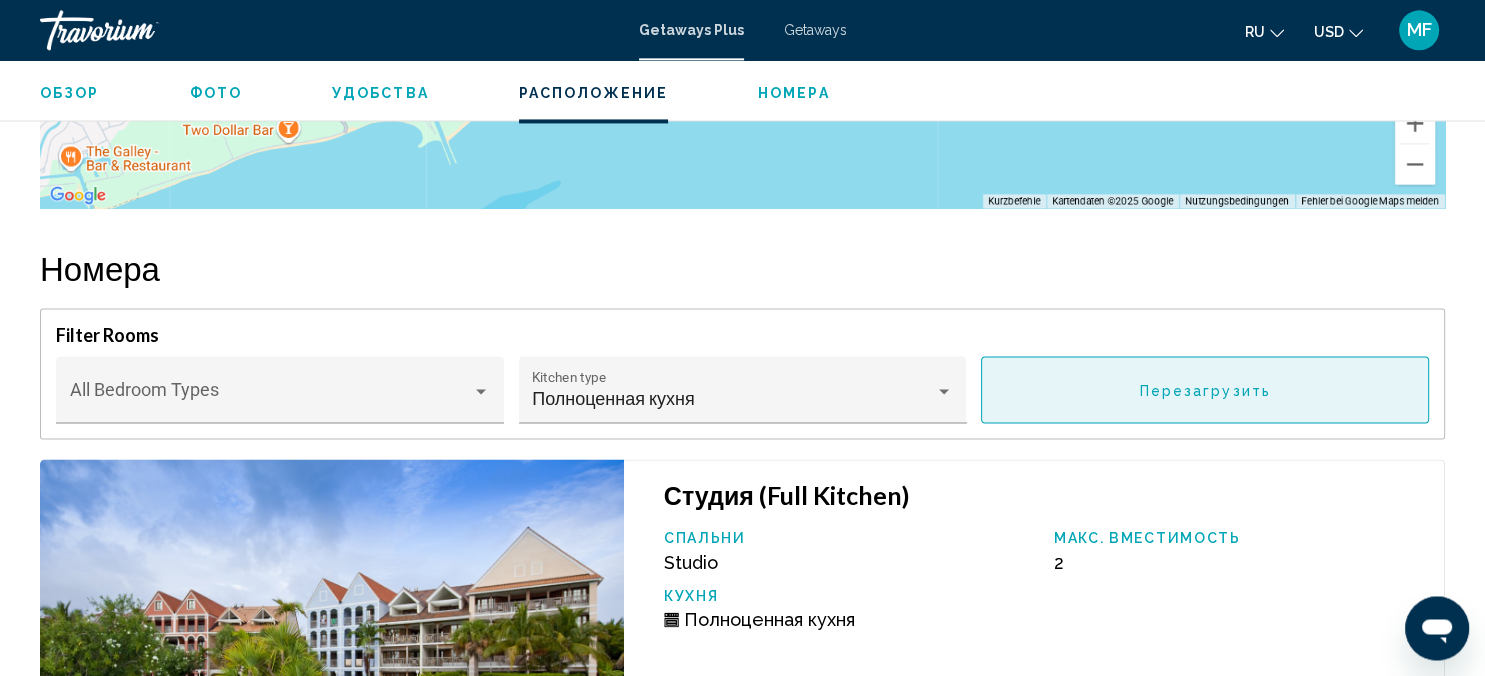 click on "Перезагрузить" at bounding box center [1205, 390] 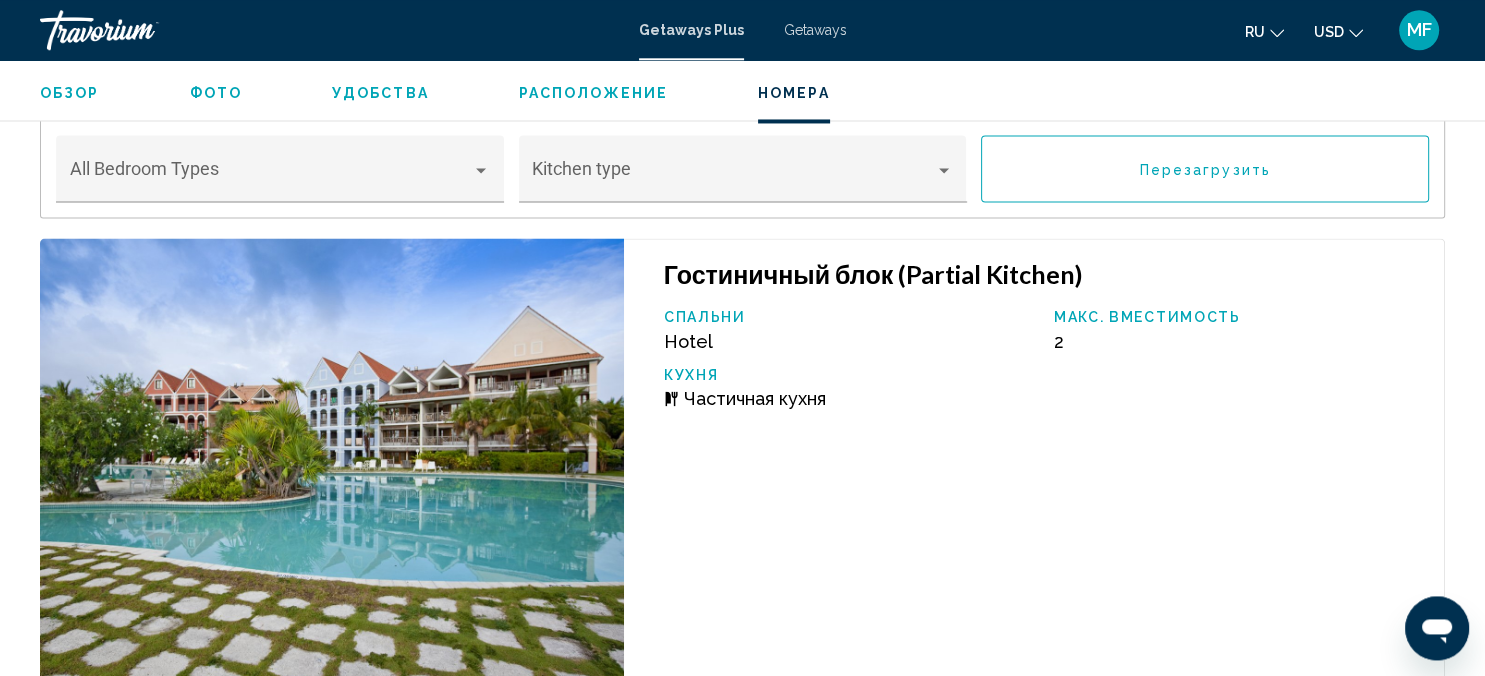 scroll, scrollTop: 3386, scrollLeft: 0, axis: vertical 